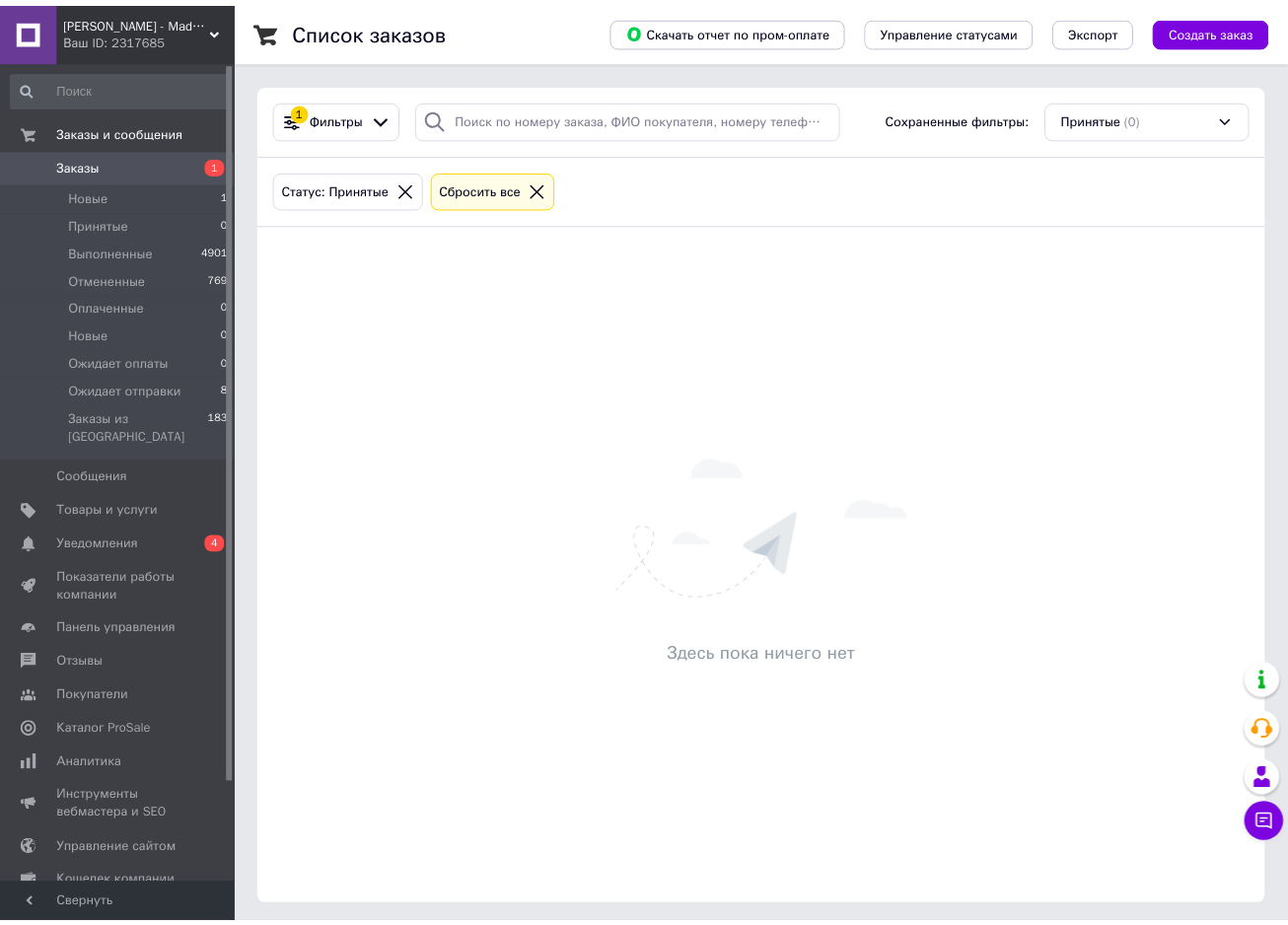 scroll, scrollTop: 0, scrollLeft: 0, axis: both 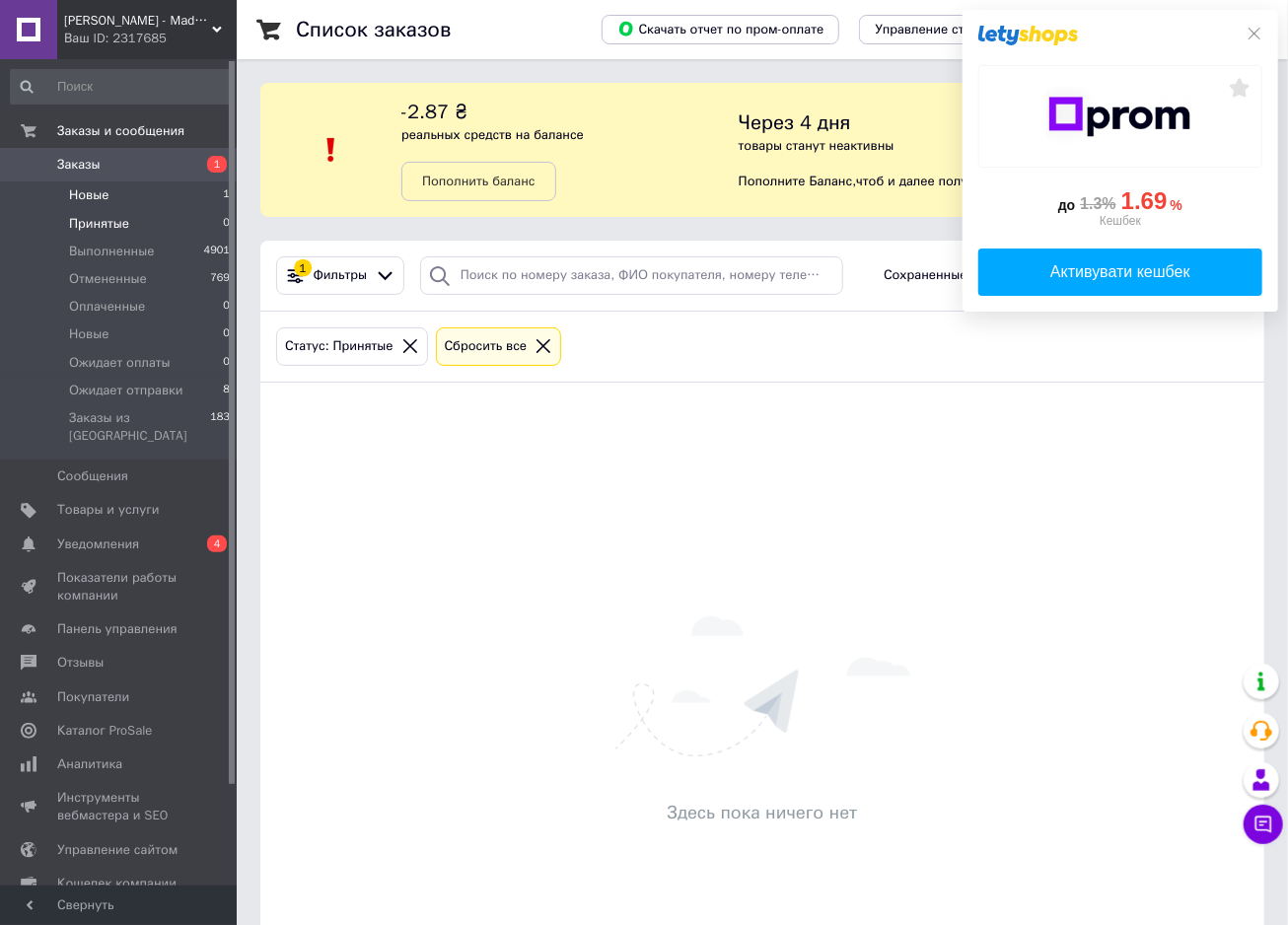 click on "Новые 1" at bounding box center (120, 195) 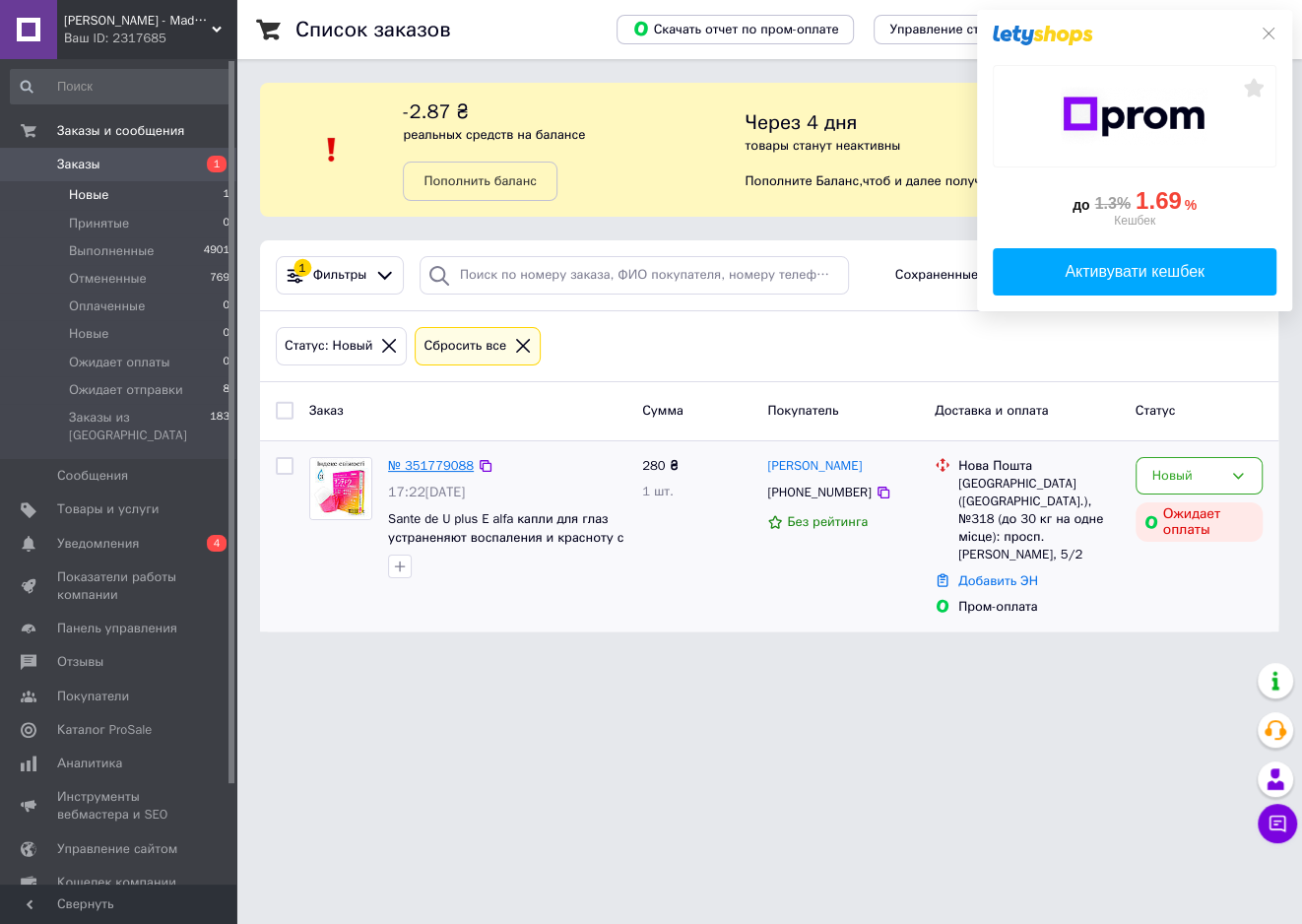 click on "№ 351779088" at bounding box center (430, 465) 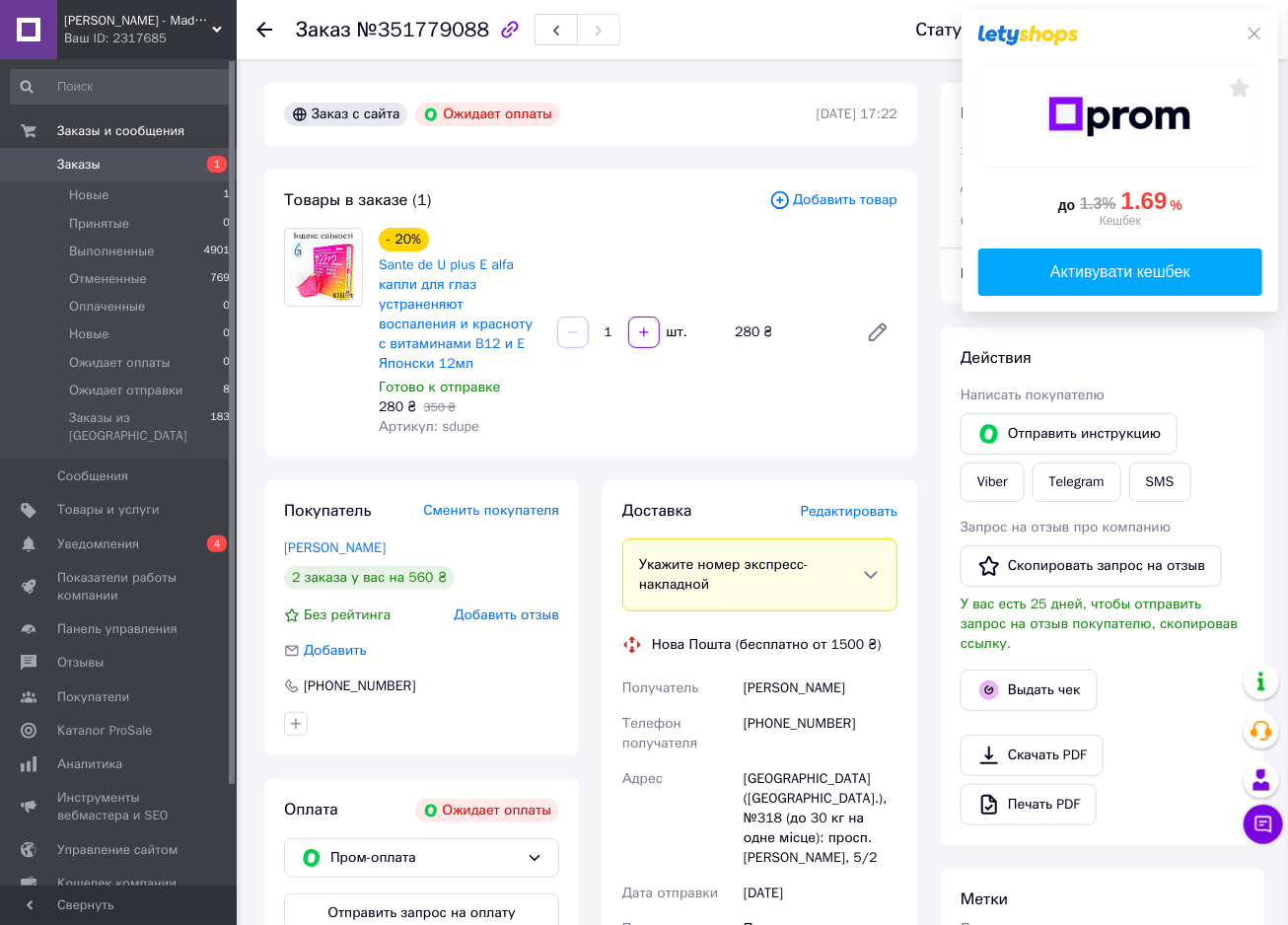 click on "до  1.3% 1.69 %  Кешбек   Активувати кешбек" 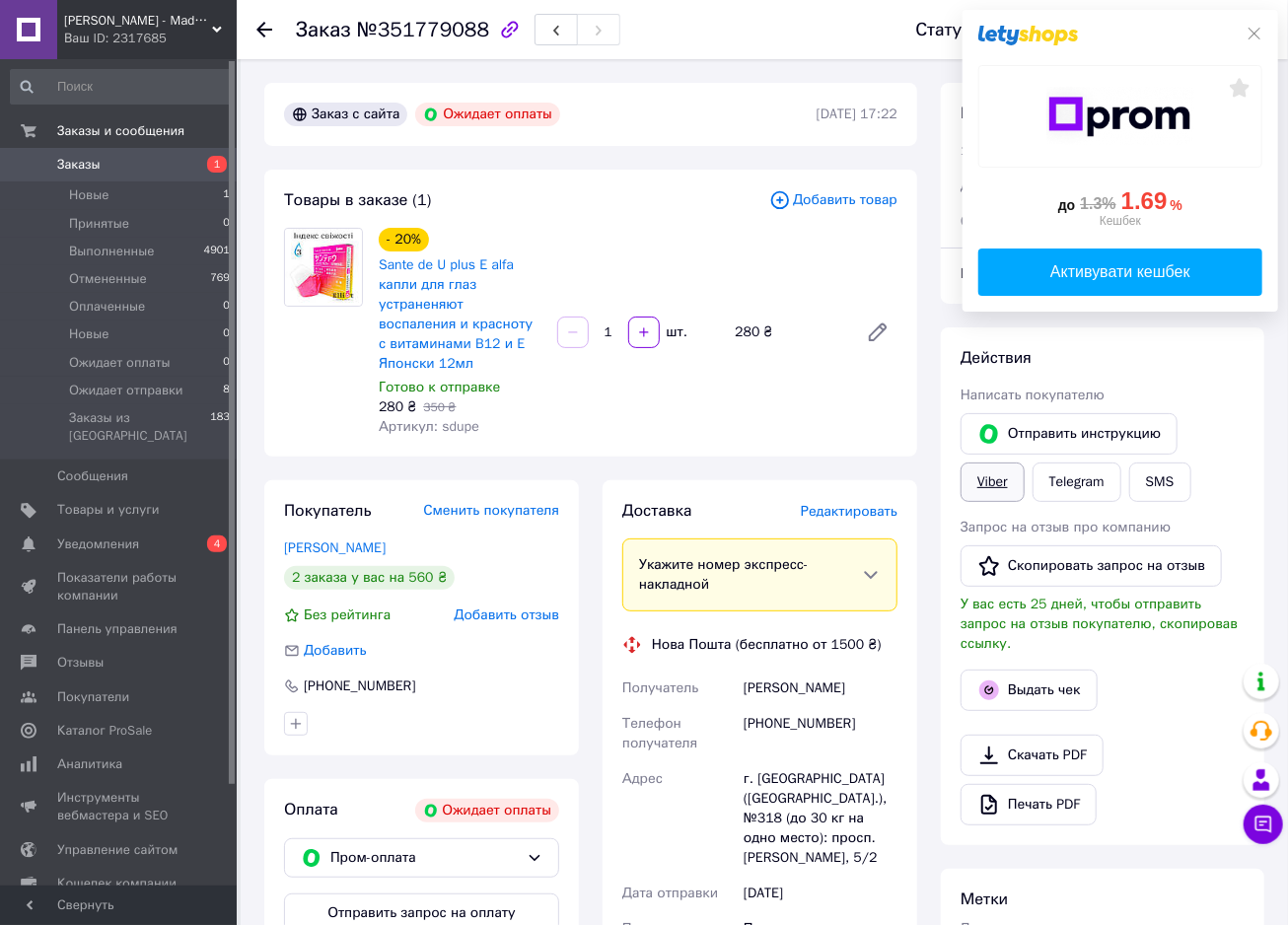 click on "Viber" at bounding box center [992, 482] 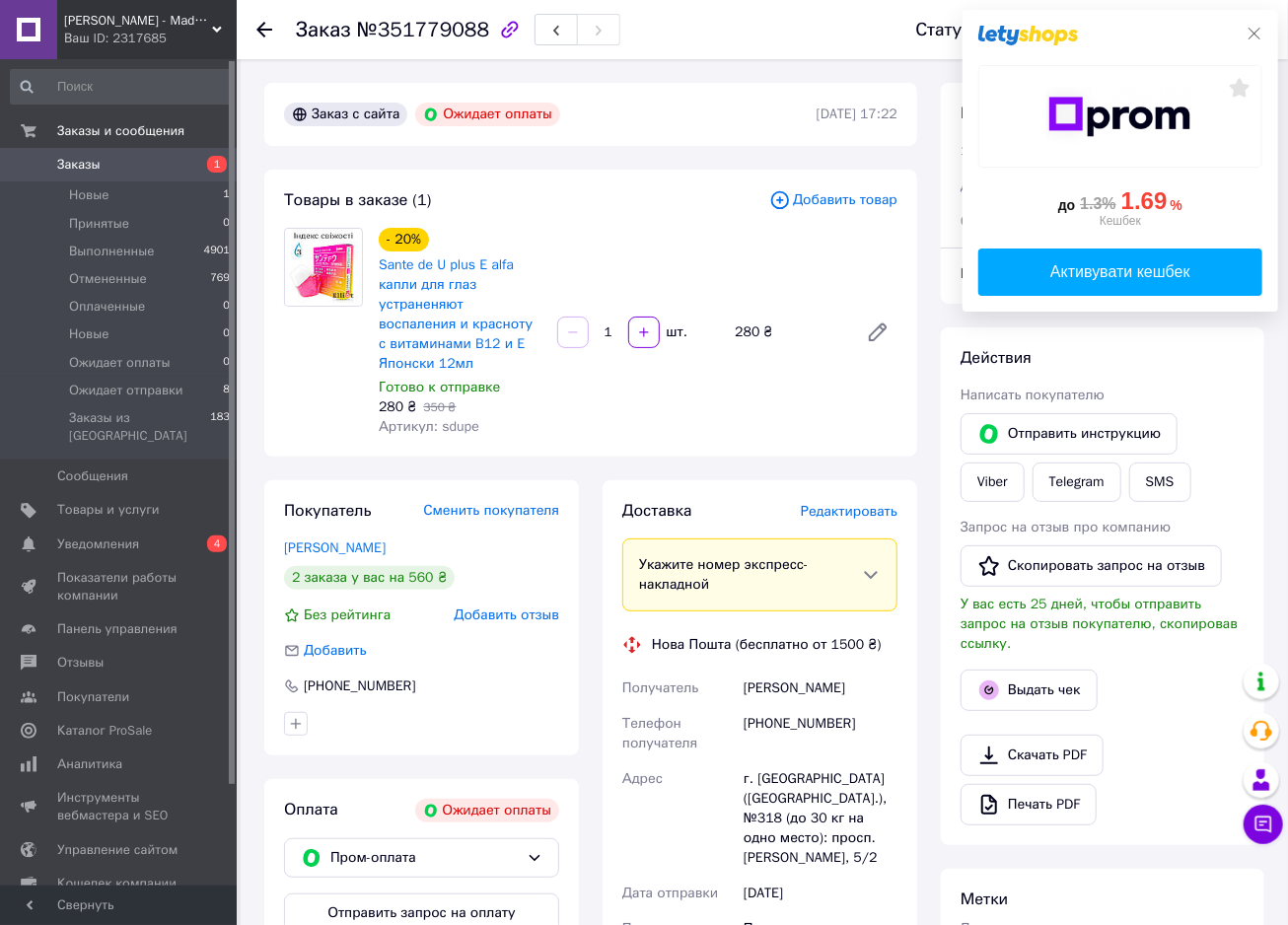 click 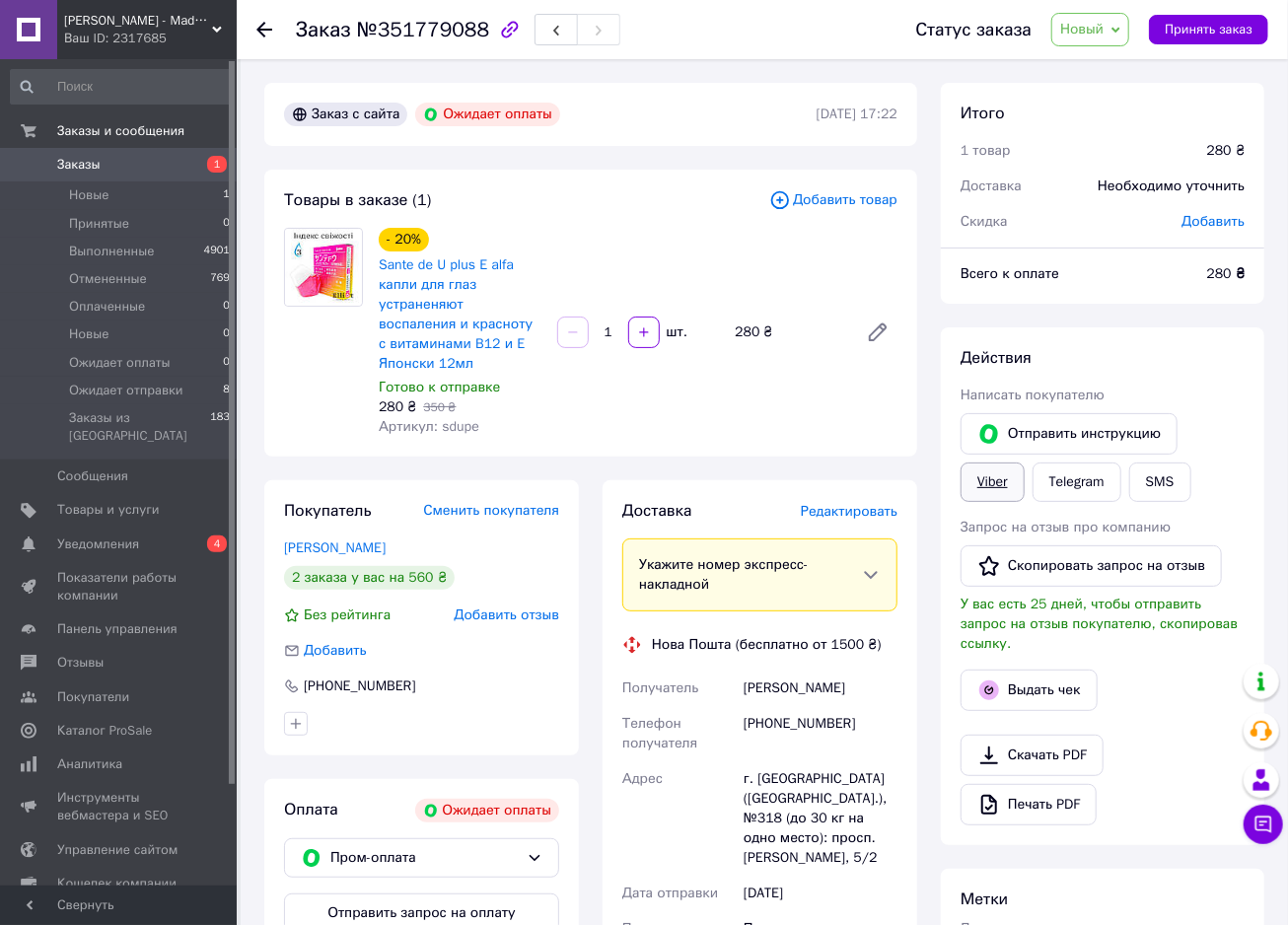 click on "Viber" at bounding box center (992, 482) 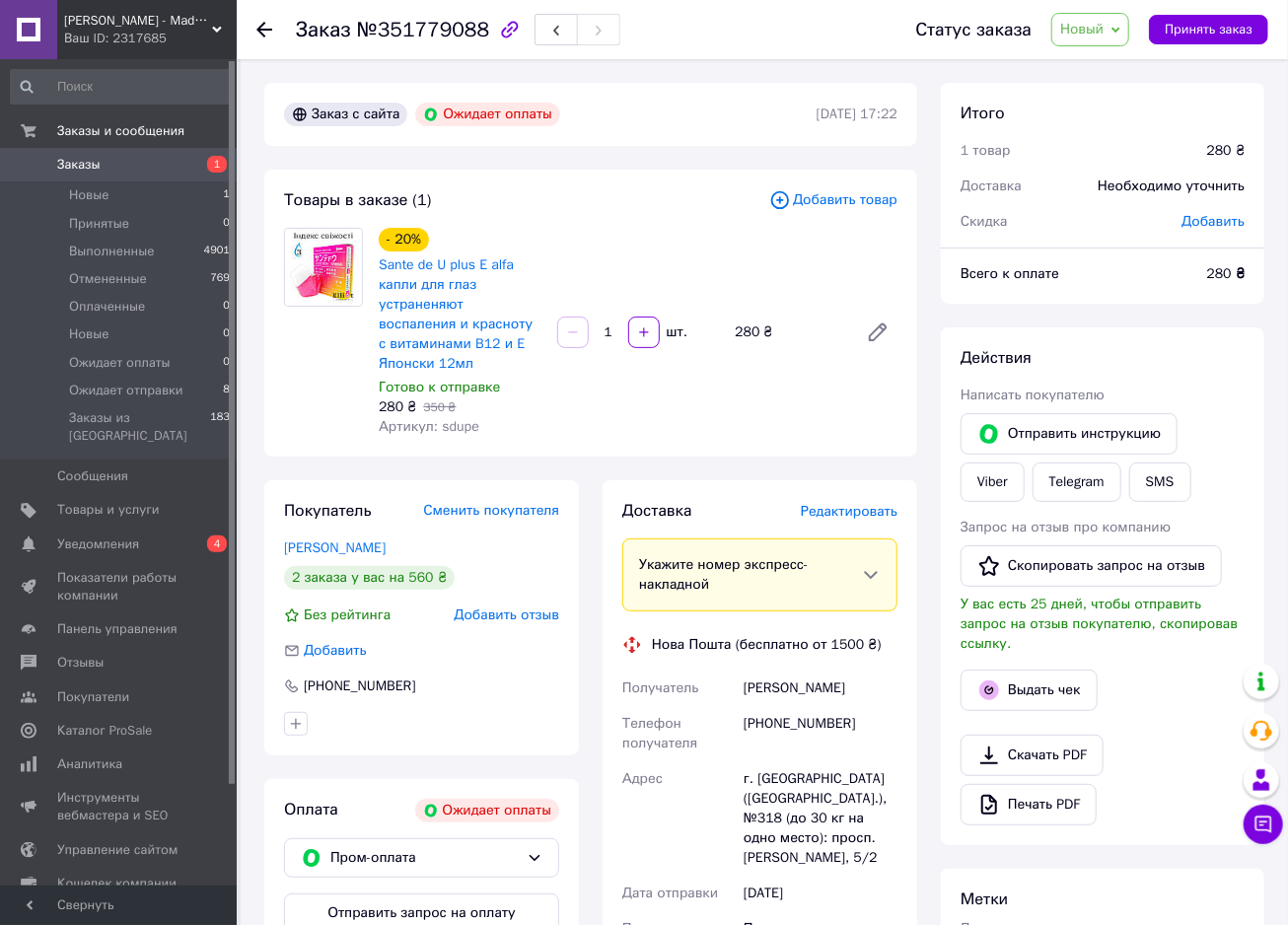 click on "Новый" at bounding box center (1090, 30) 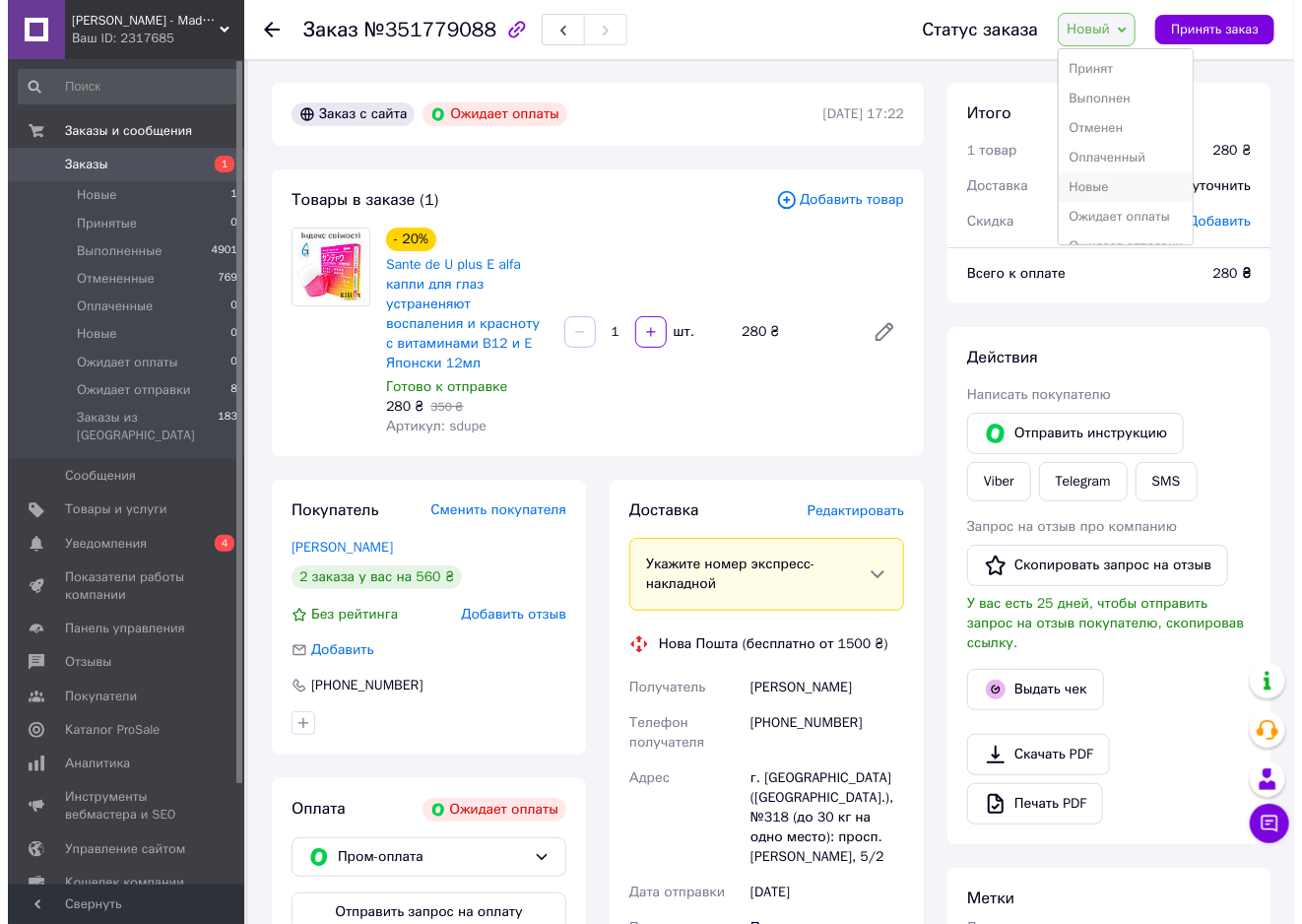 scroll, scrollTop: 21, scrollLeft: 0, axis: vertical 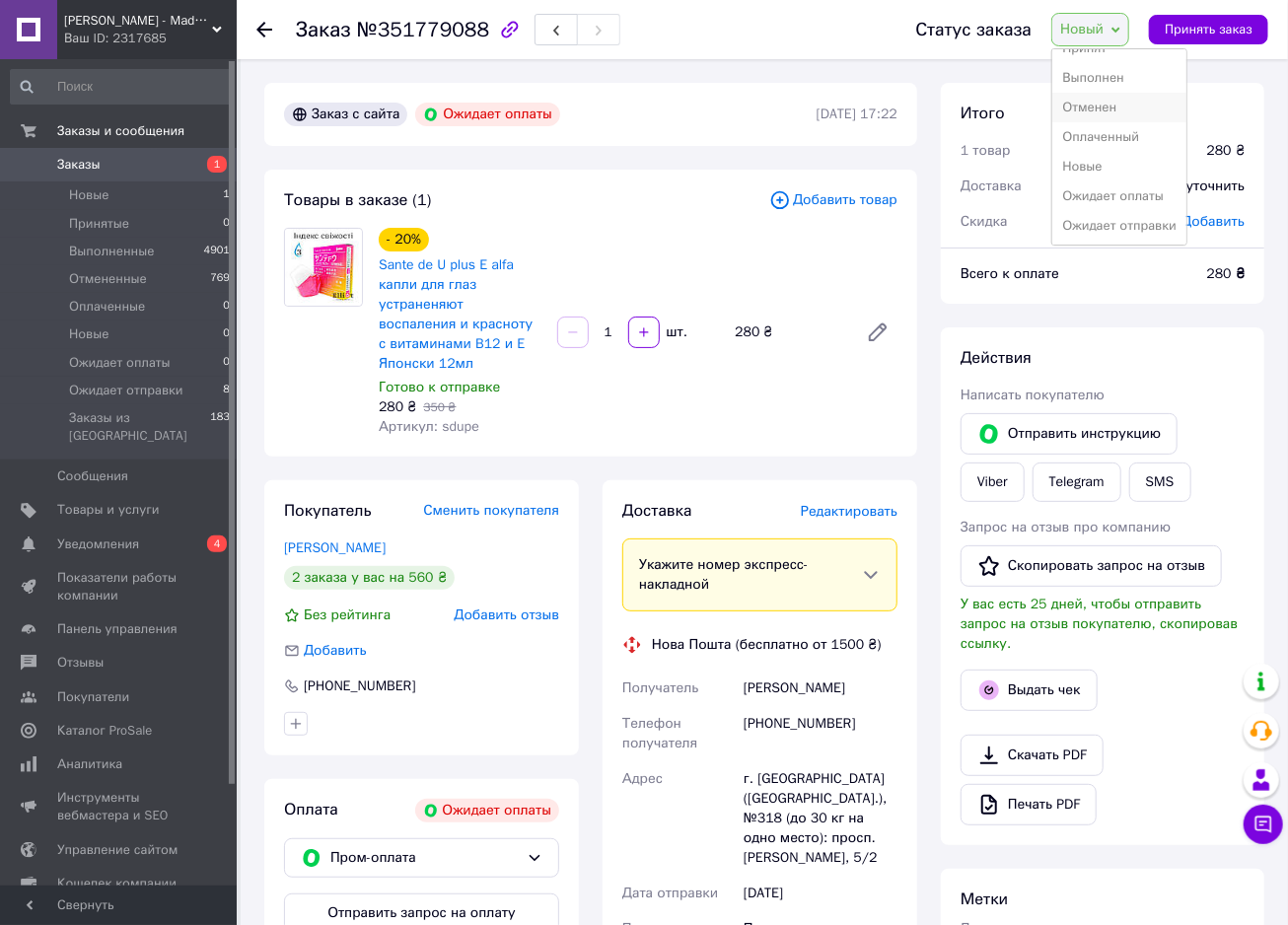 click on "Отменен" at bounding box center (1119, 107) 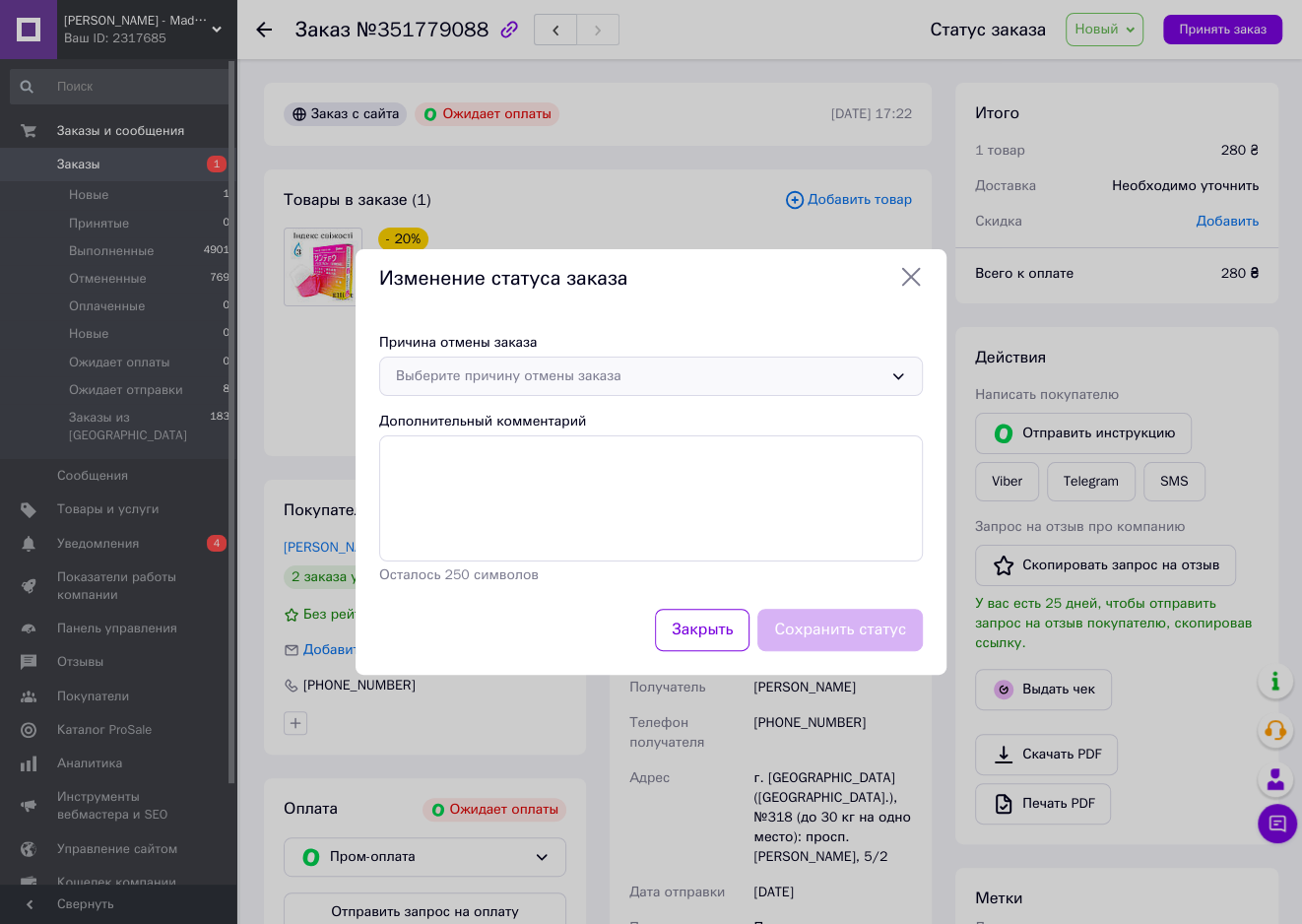 click on "Выберите причину отмены заказа" at bounding box center [639, 376] 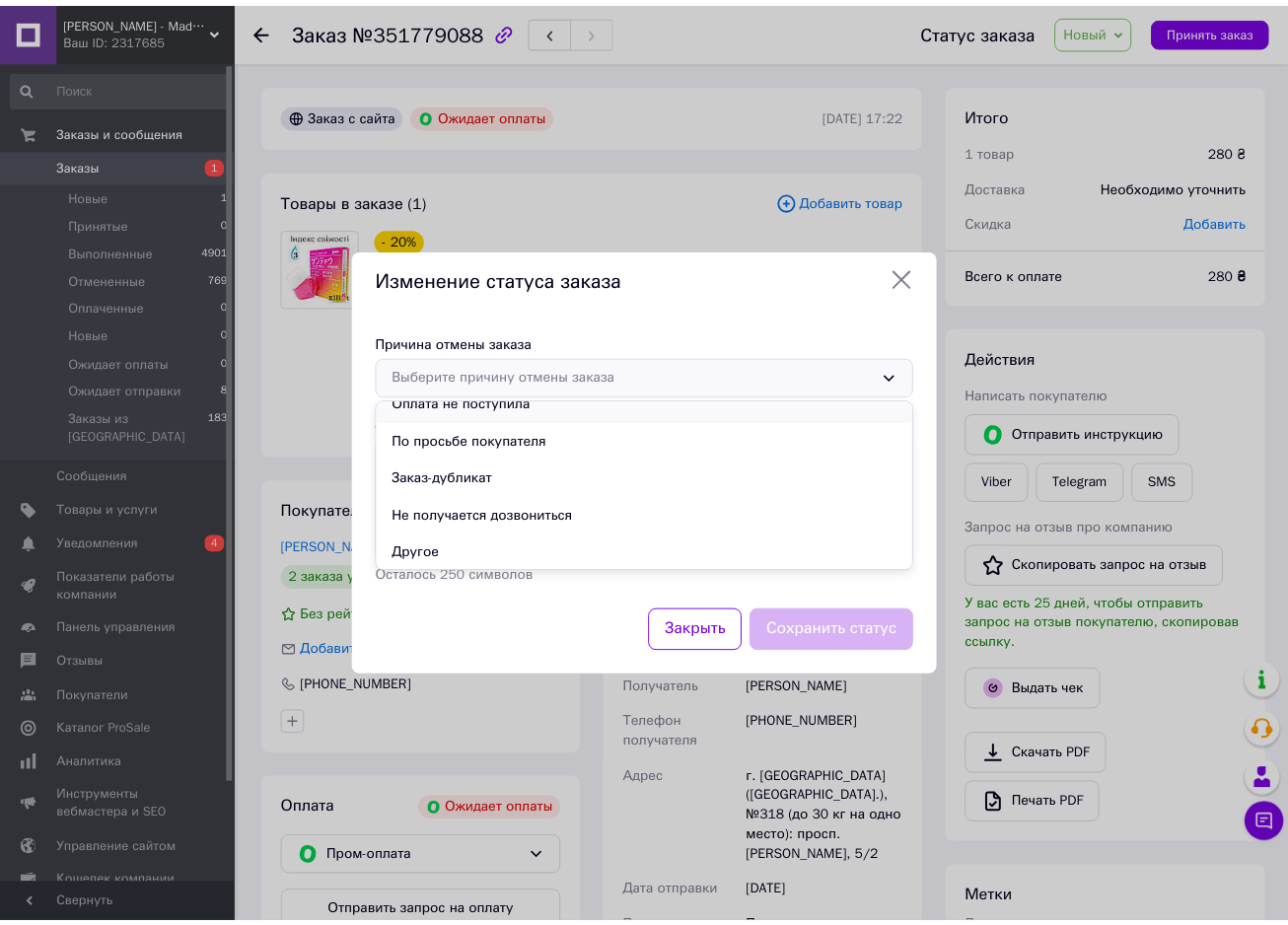 scroll, scrollTop: 92, scrollLeft: 0, axis: vertical 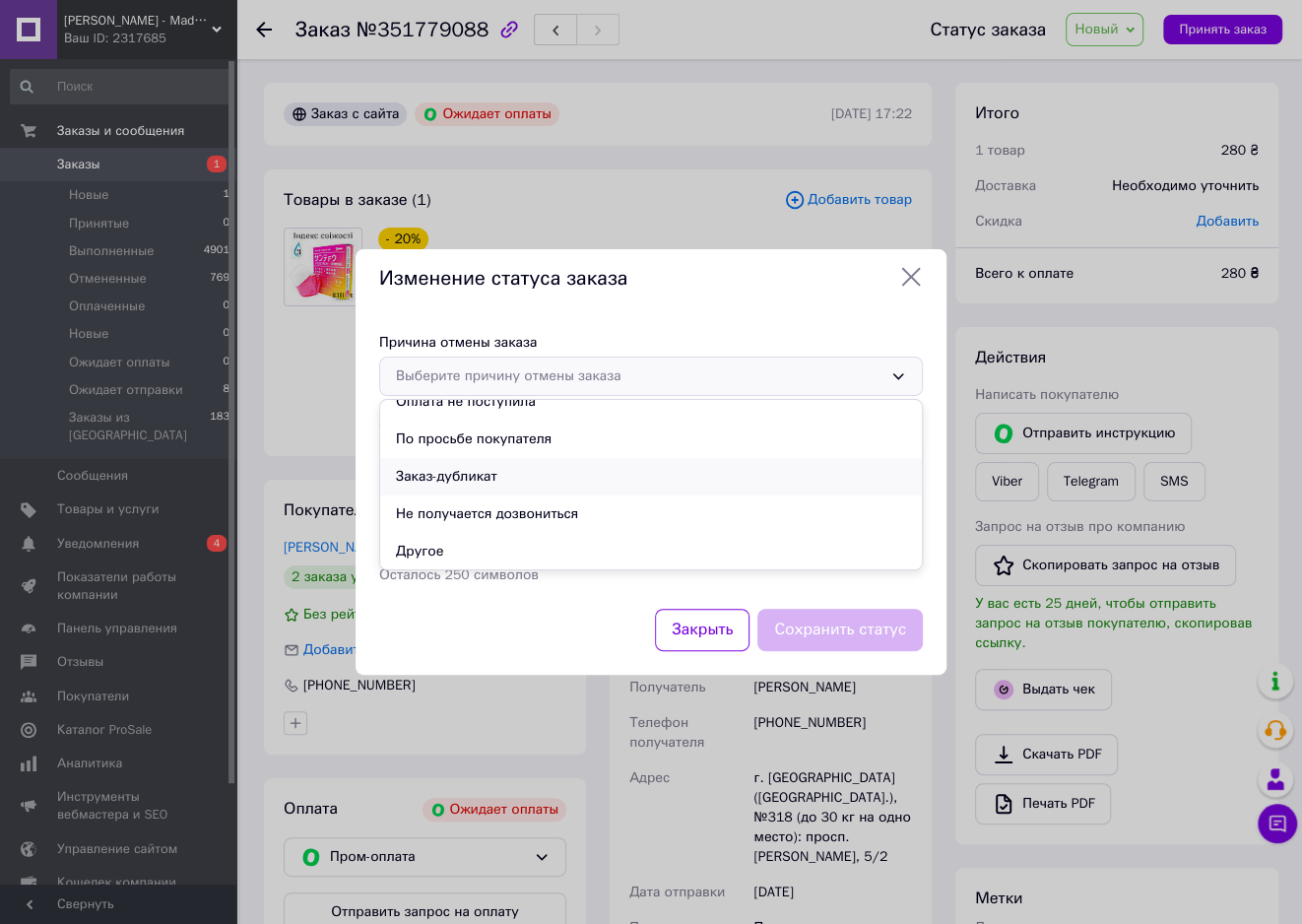 click on "Заказ-дубликат" at bounding box center (651, 477) 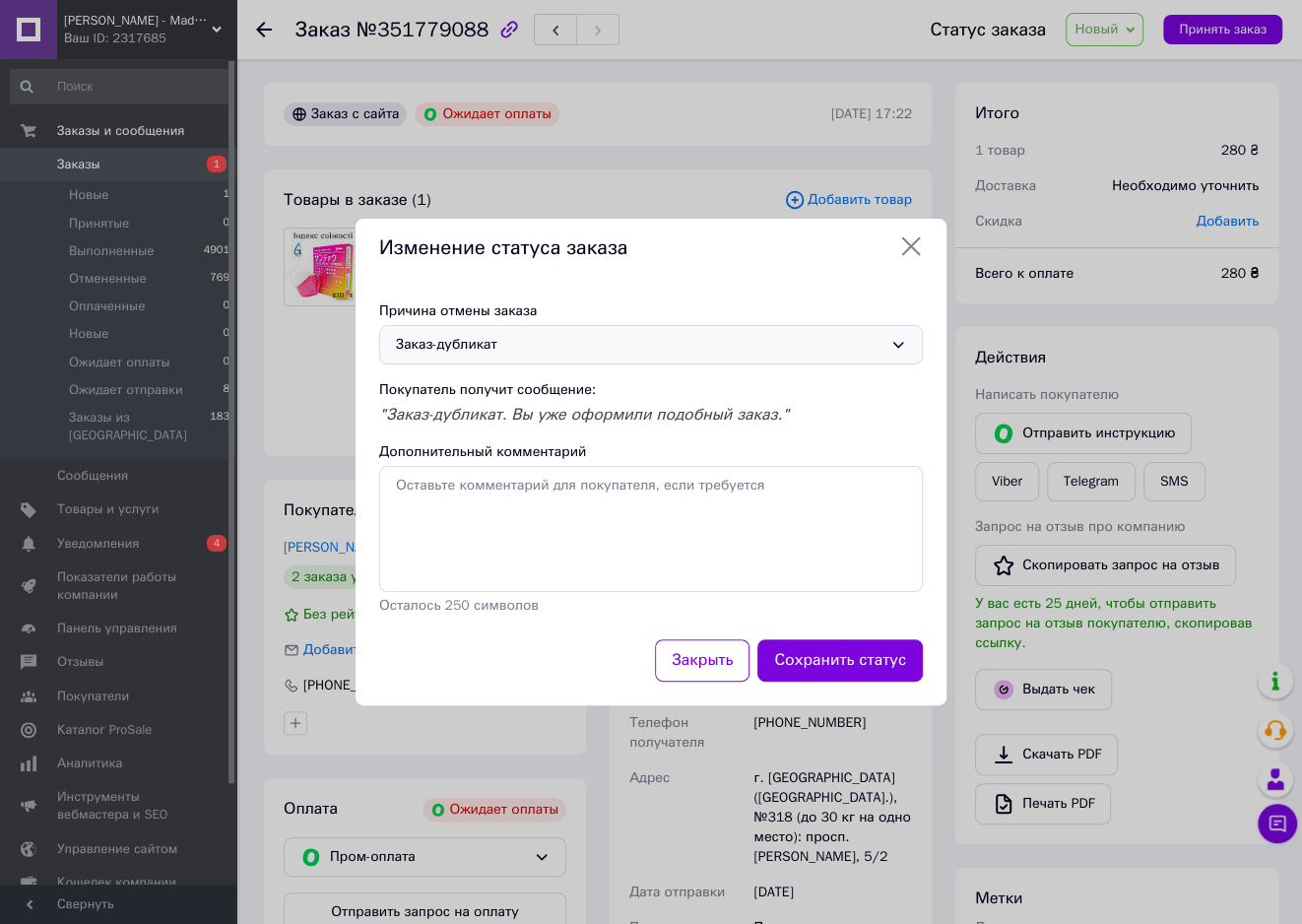 click on "Сохранить статус" at bounding box center (840, 660) 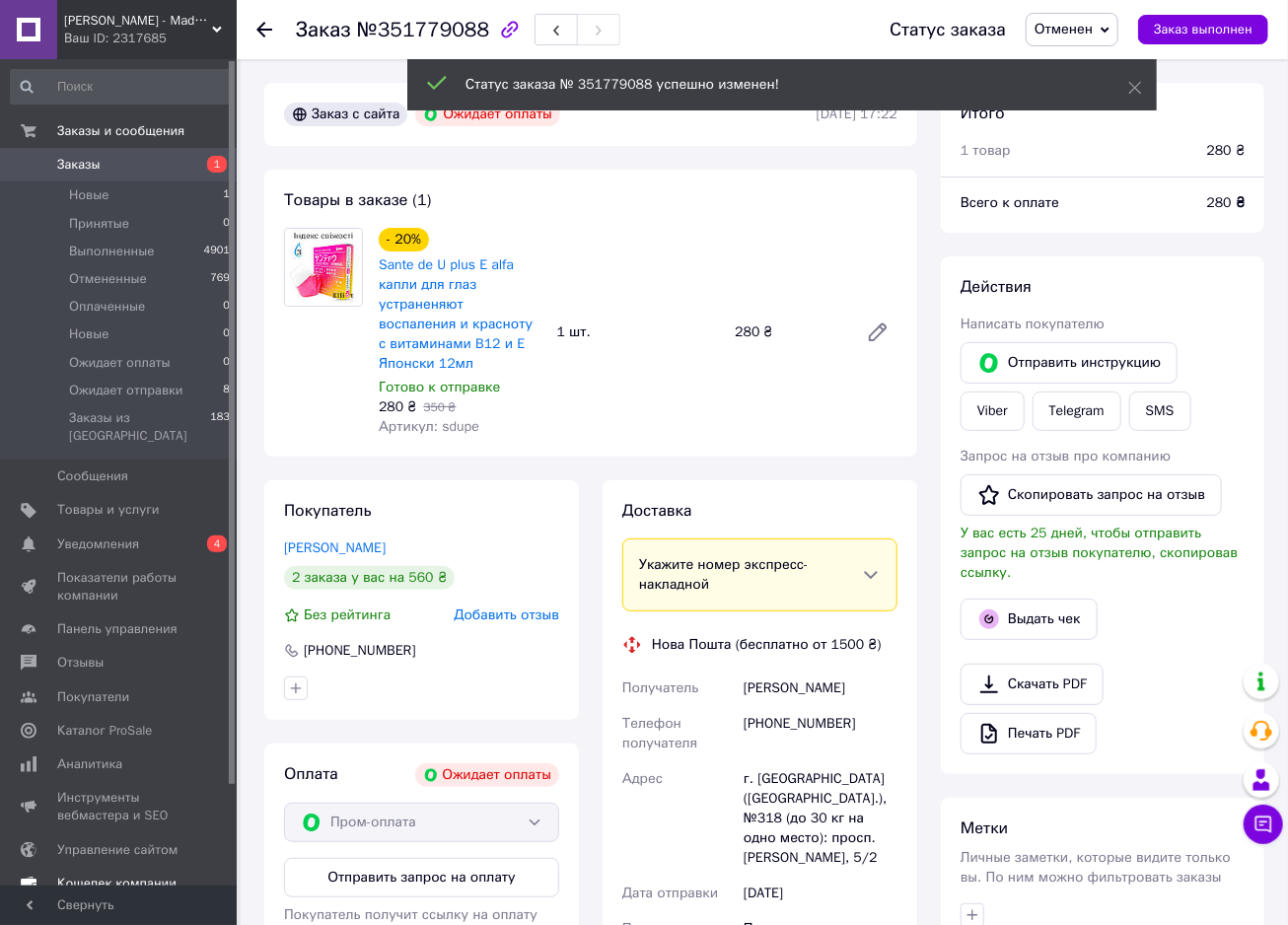click on "Уведомления" at bounding box center (119, 544) 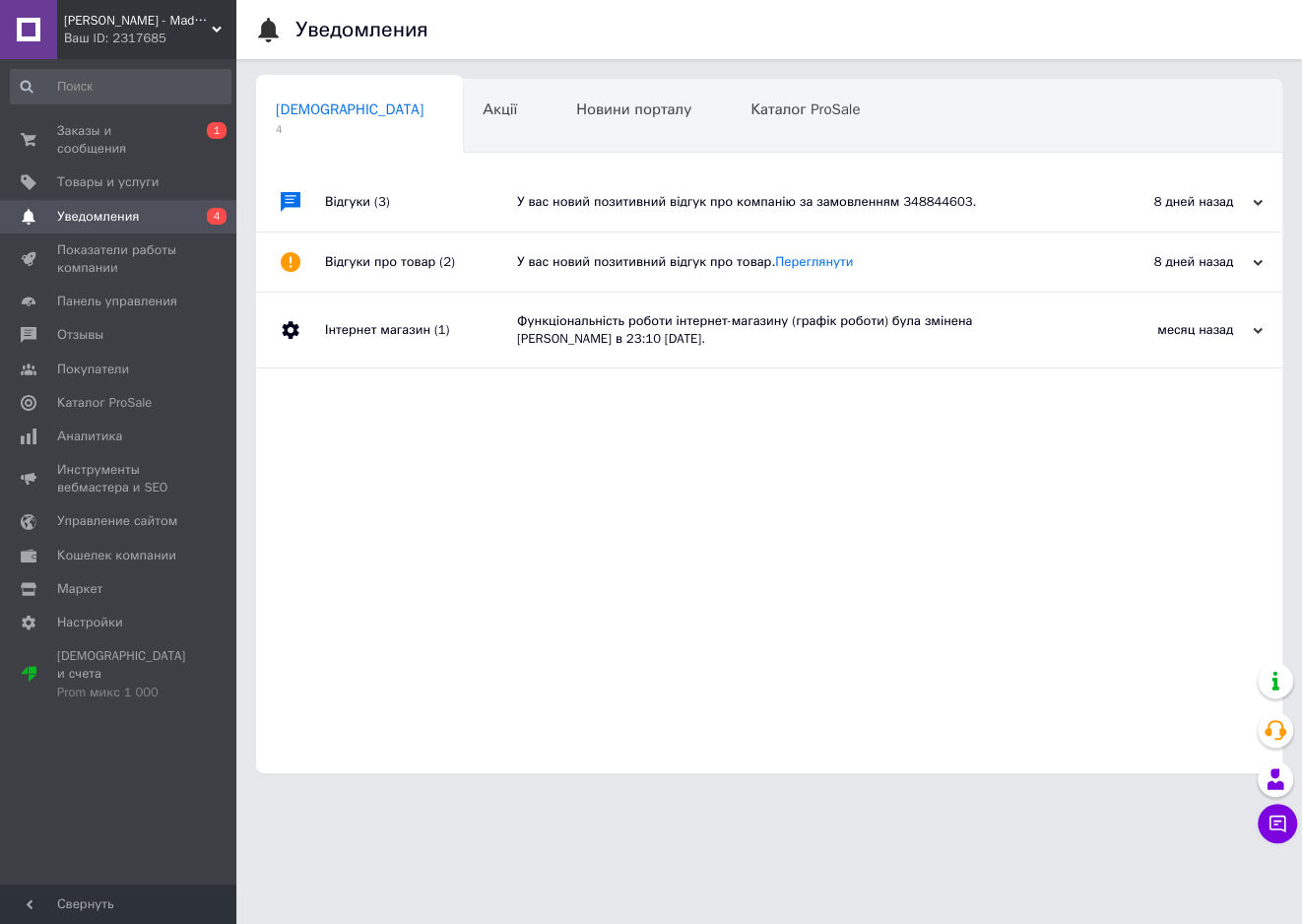 click on "У вас новий позитивний відгук про компанію за замовленням 348844603." at bounding box center [791, 202] 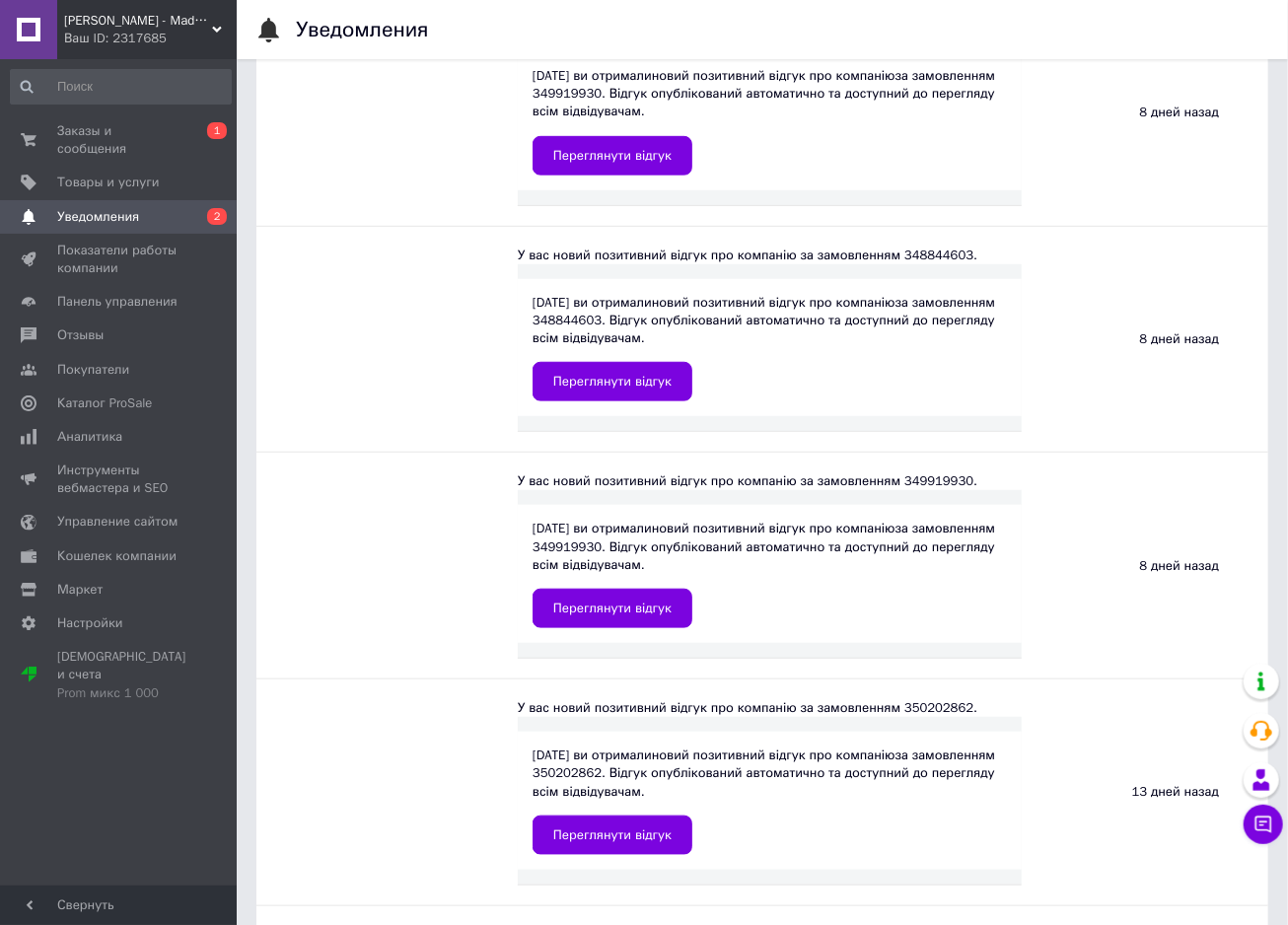 scroll, scrollTop: 492, scrollLeft: 0, axis: vertical 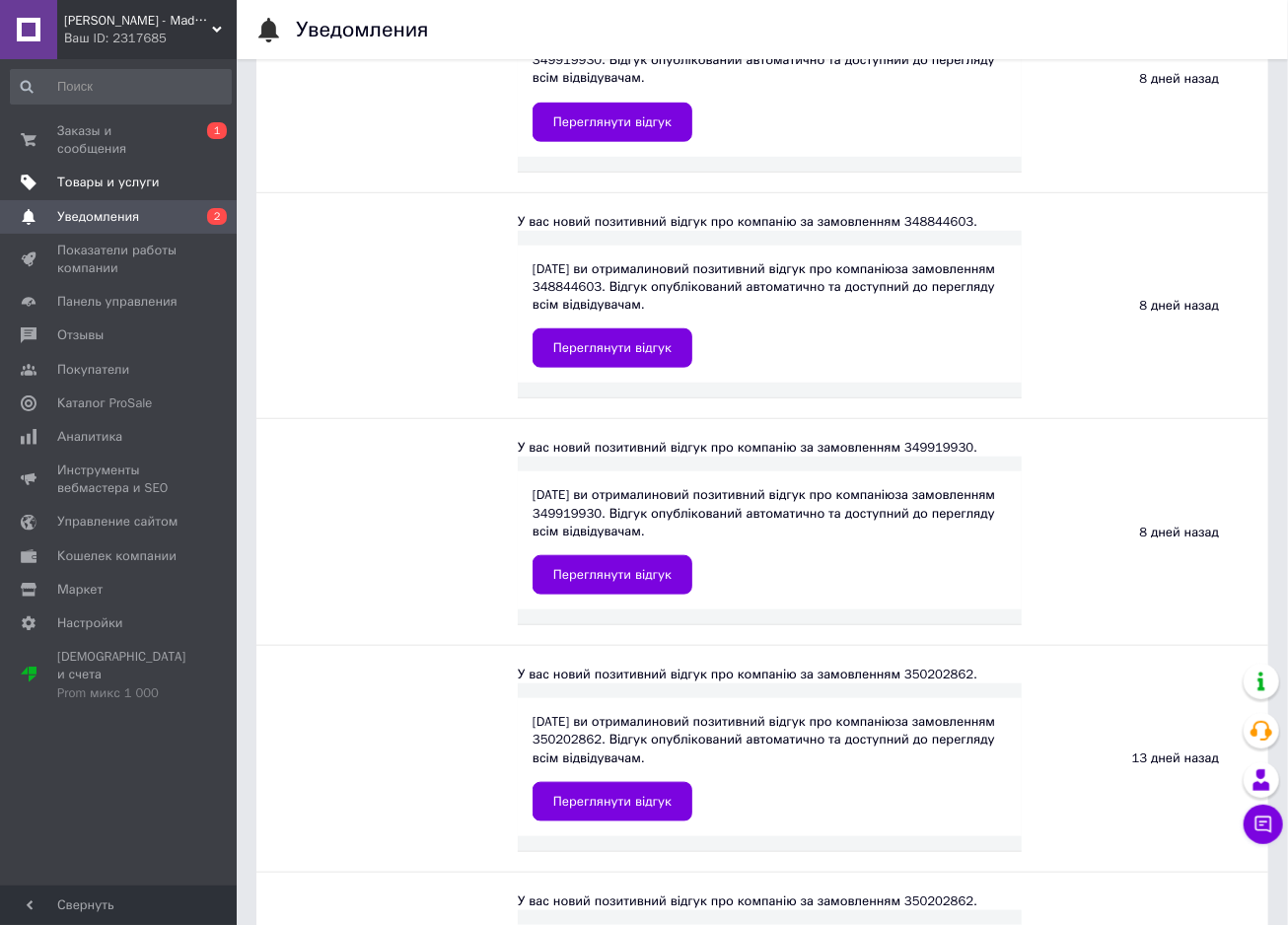 click on "Товары и услуги" at bounding box center [120, 182] 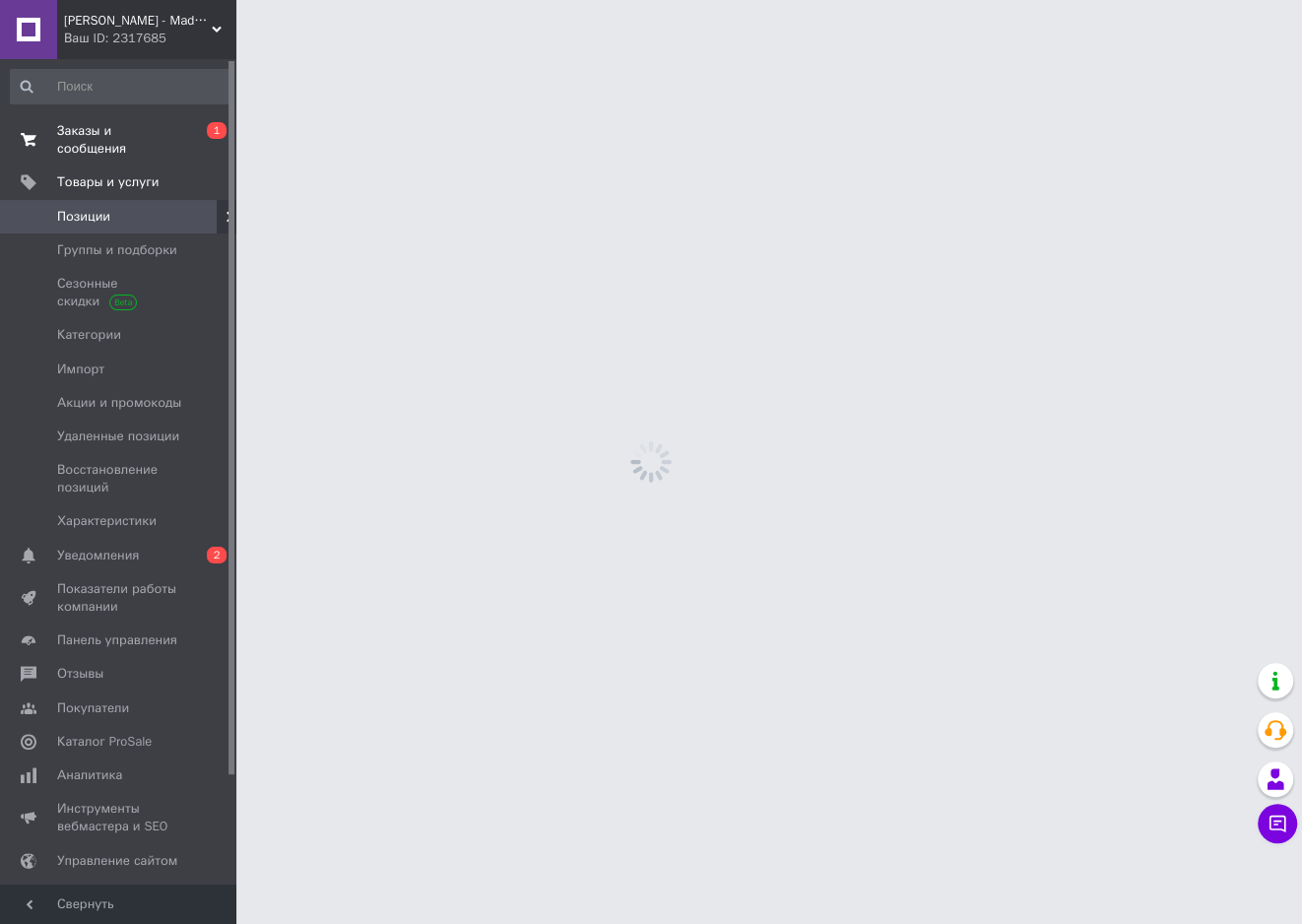 click on "Заказы и сообщения" at bounding box center [119, 140] 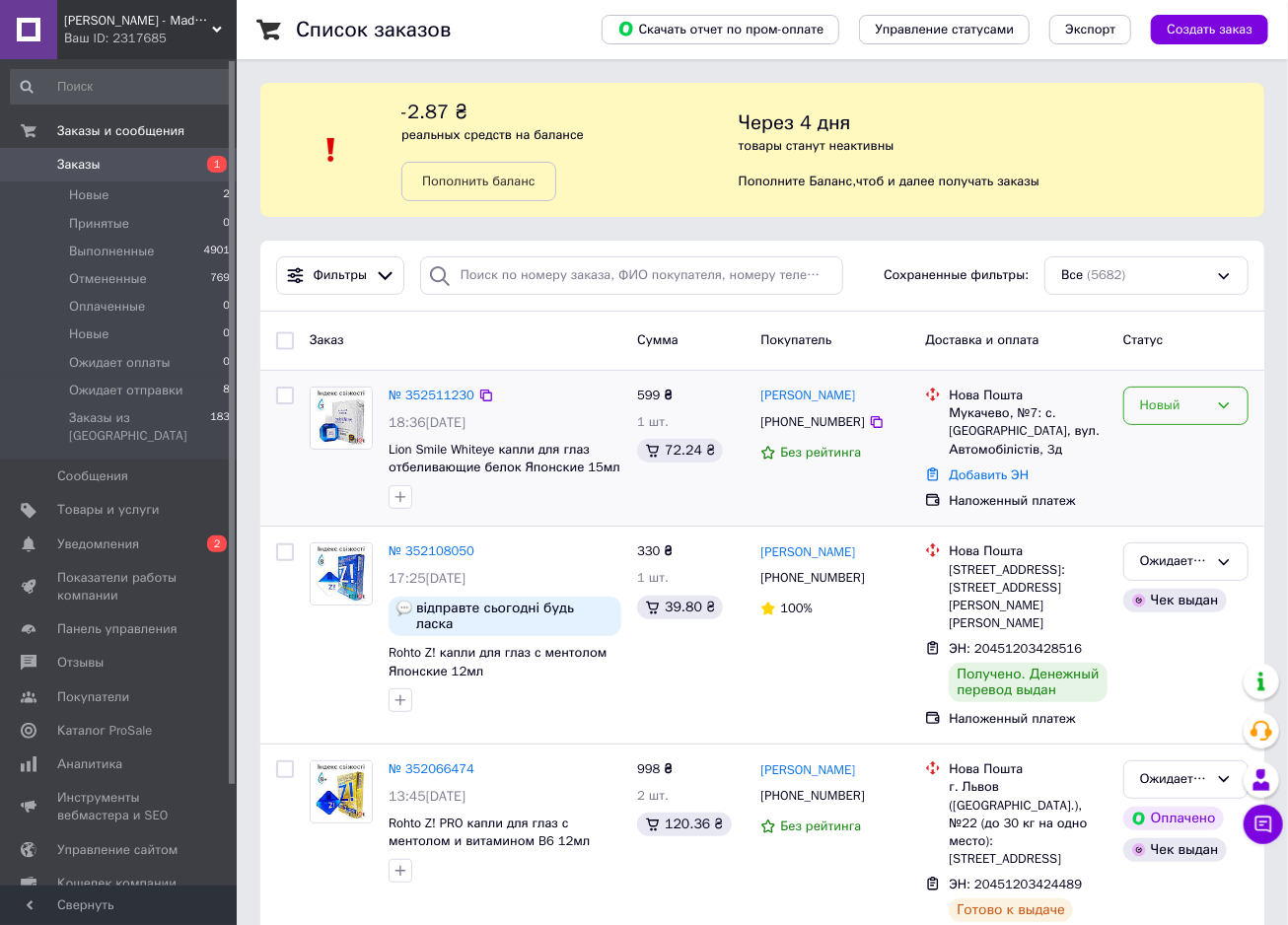 click on "Новый" at bounding box center (1185, 405) 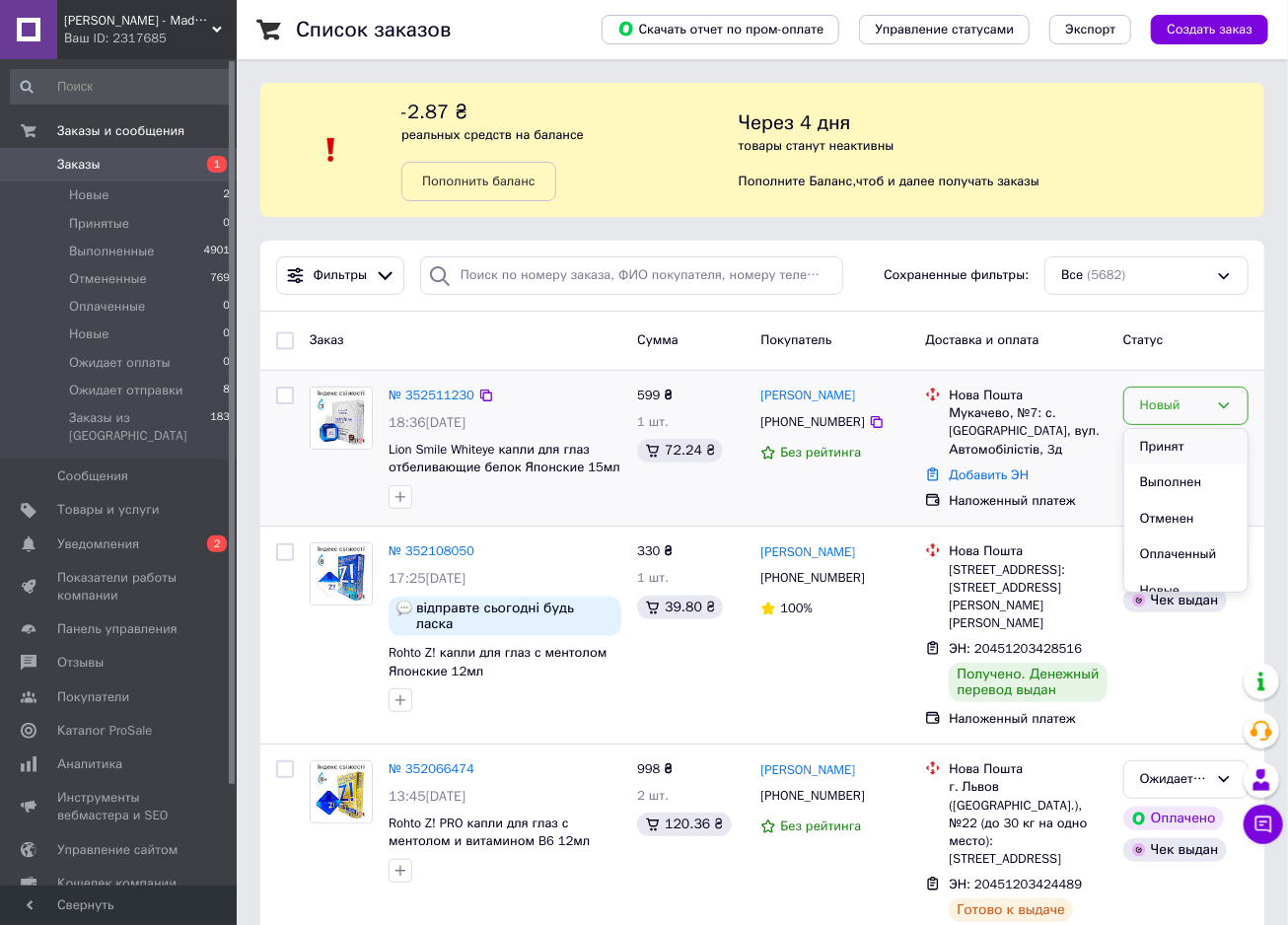 click on "Принят" at bounding box center [1185, 447] 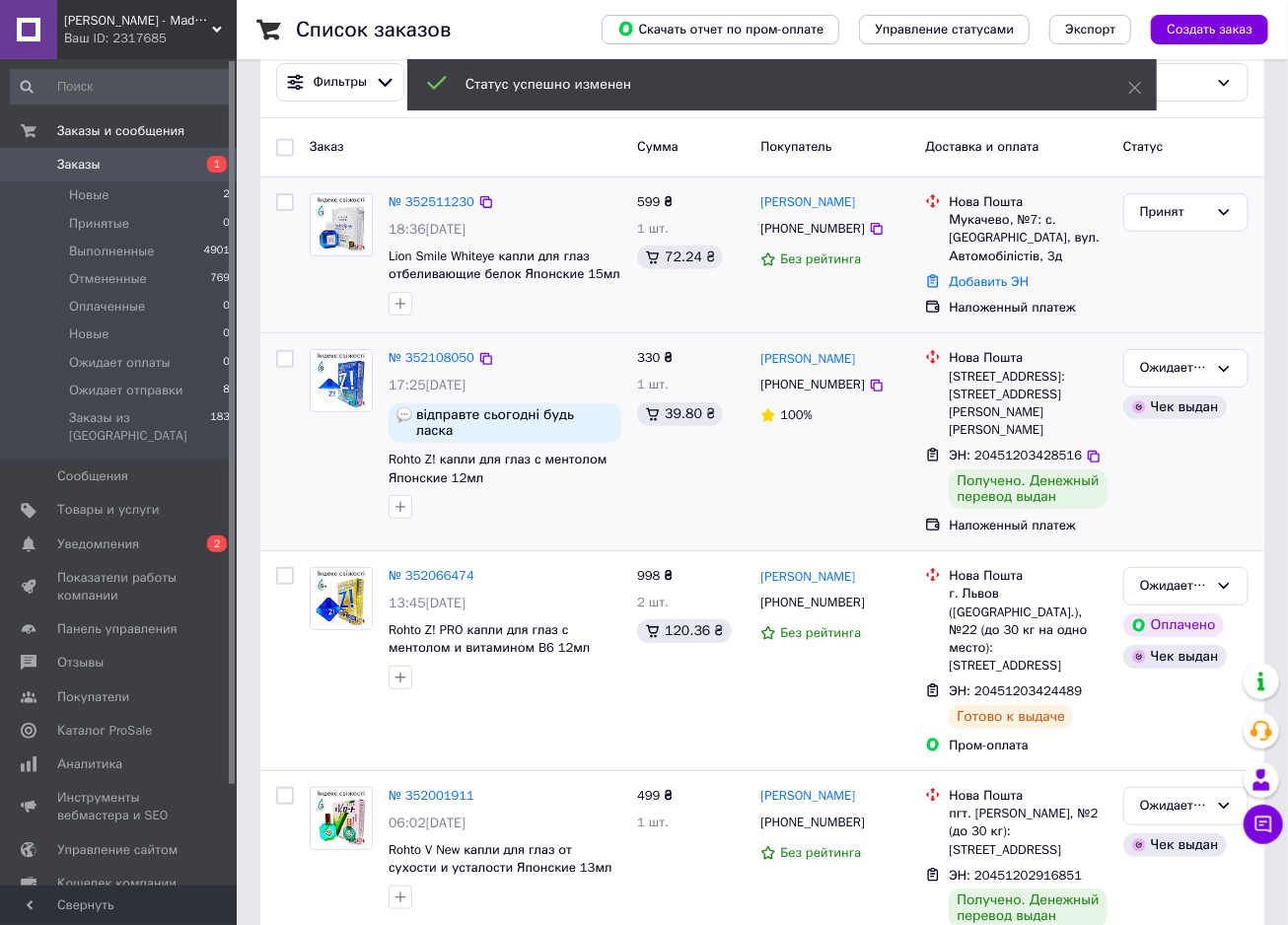 scroll, scrollTop: 196, scrollLeft: 0, axis: vertical 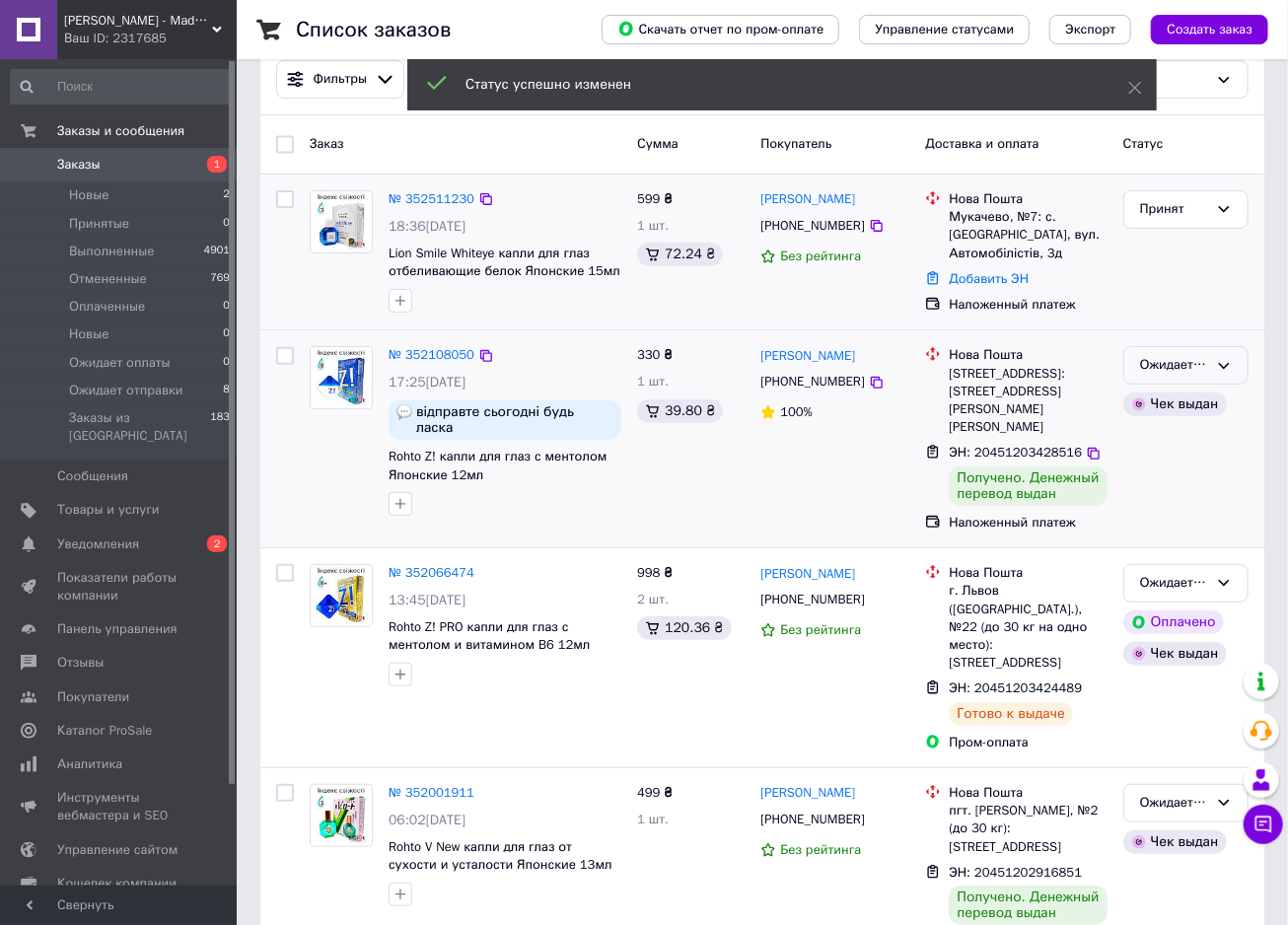 click on "Ожидает отправки" at bounding box center [1174, 365] 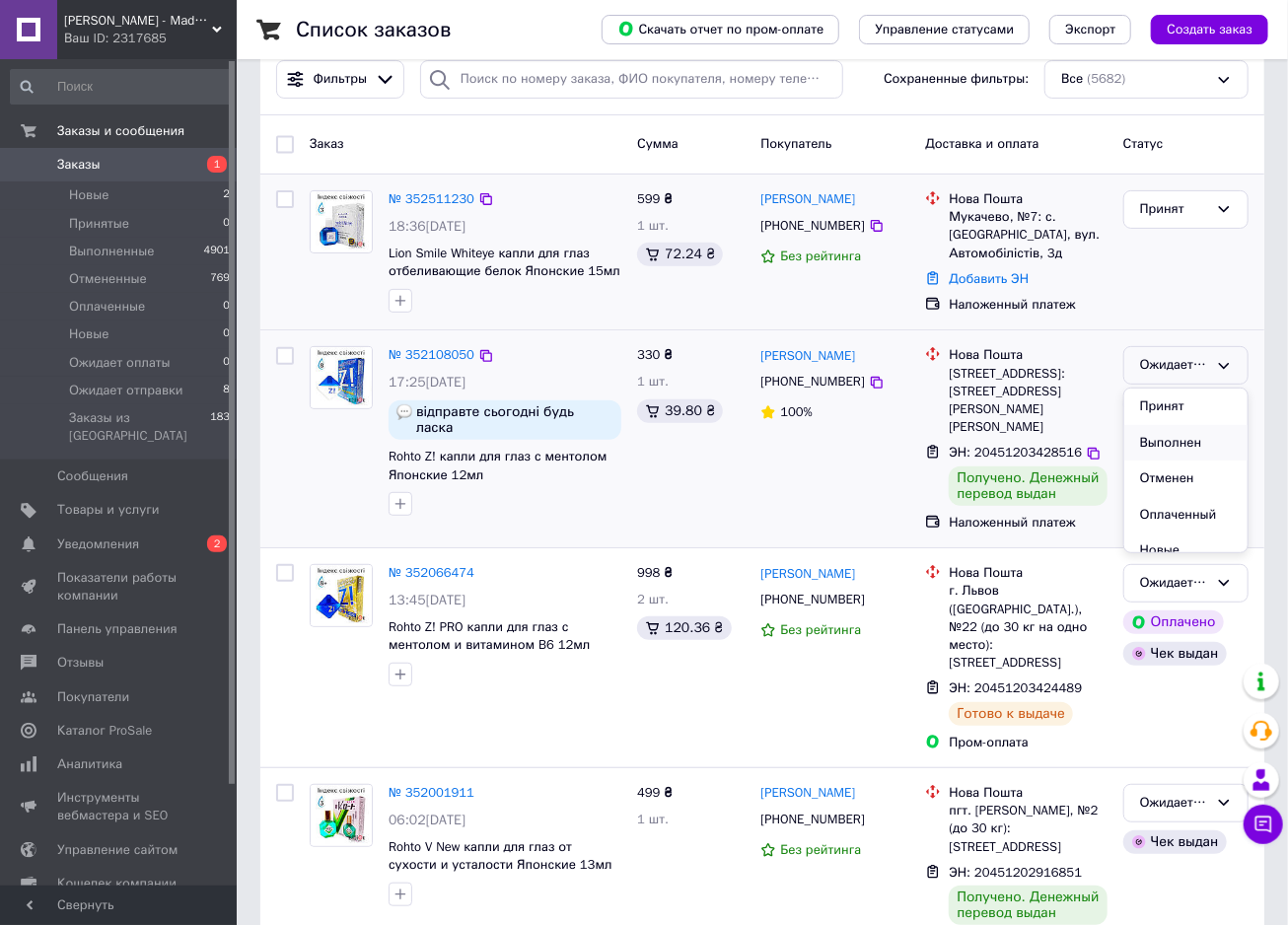 click on "Выполнен" at bounding box center [1185, 443] 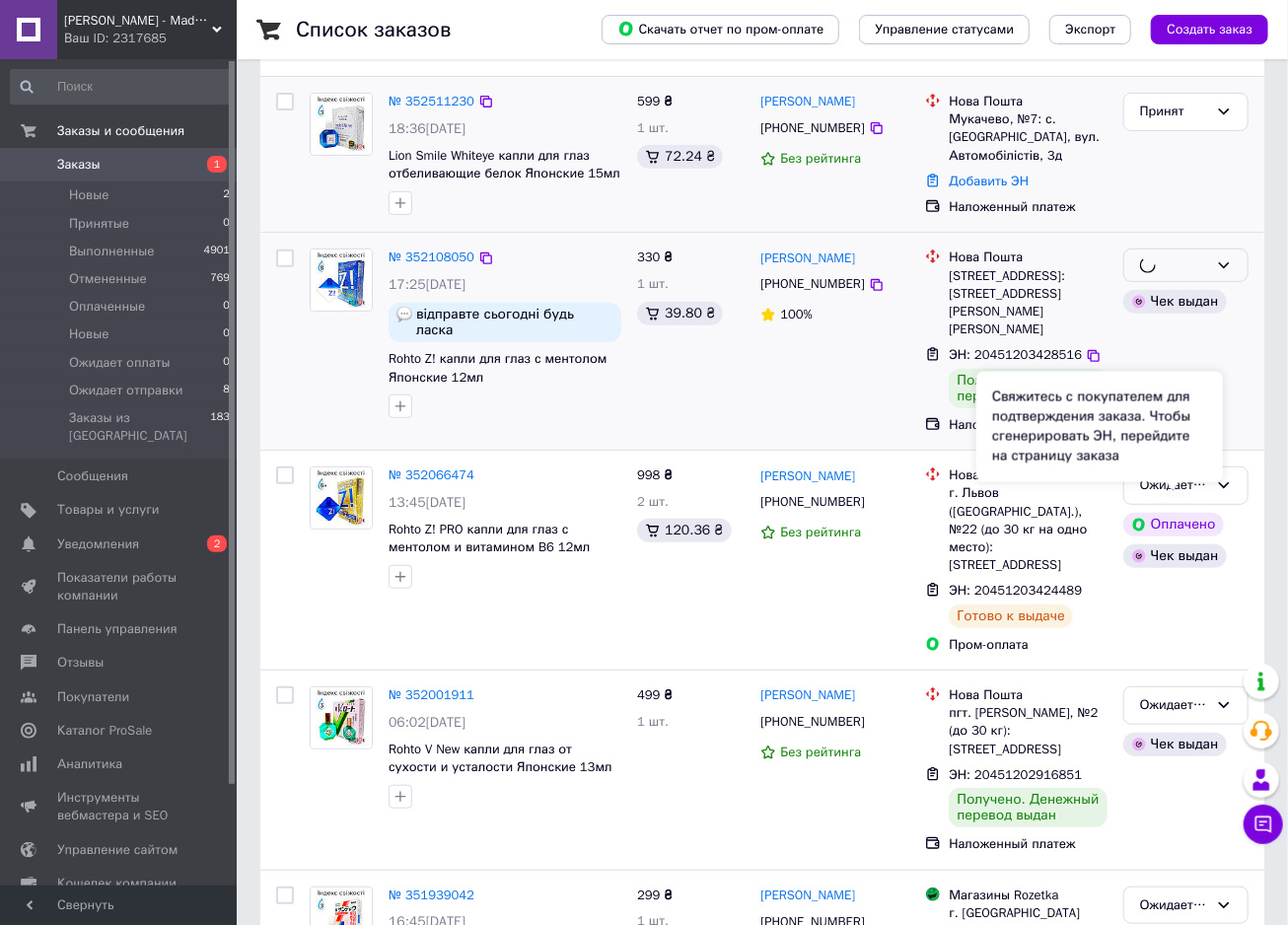 scroll, scrollTop: 296, scrollLeft: 0, axis: vertical 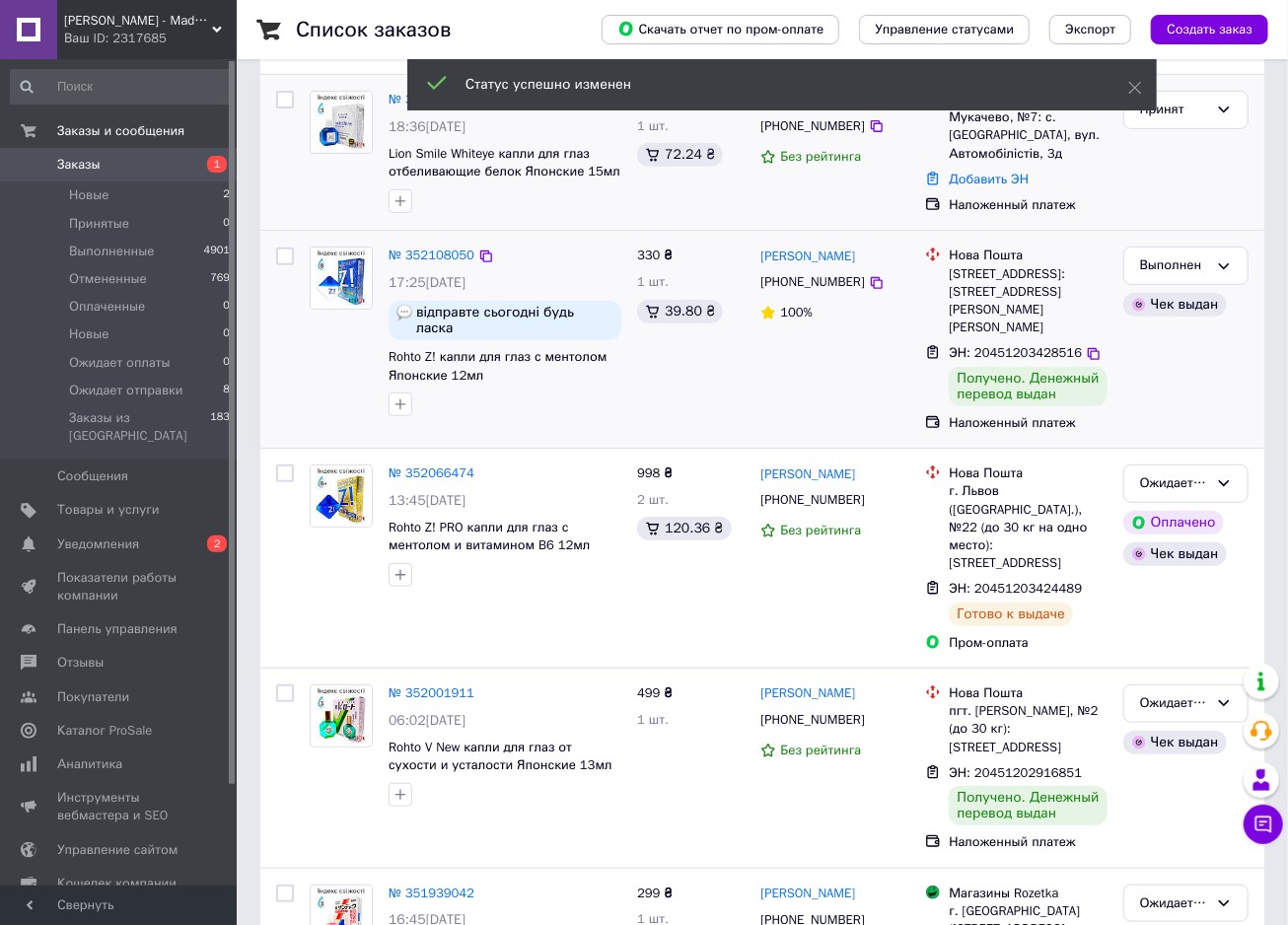 click 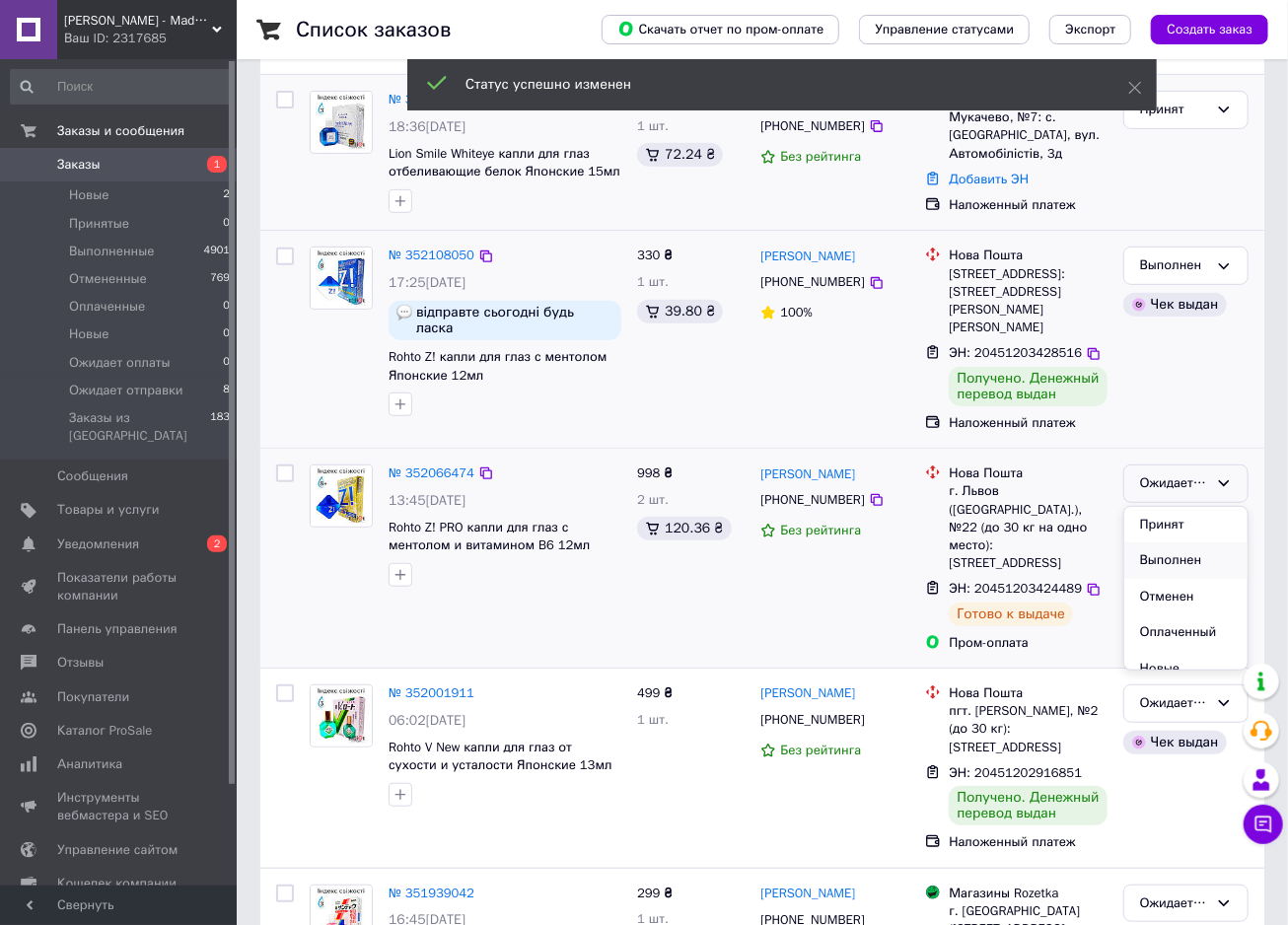 click on "Выполнен" at bounding box center [1185, 560] 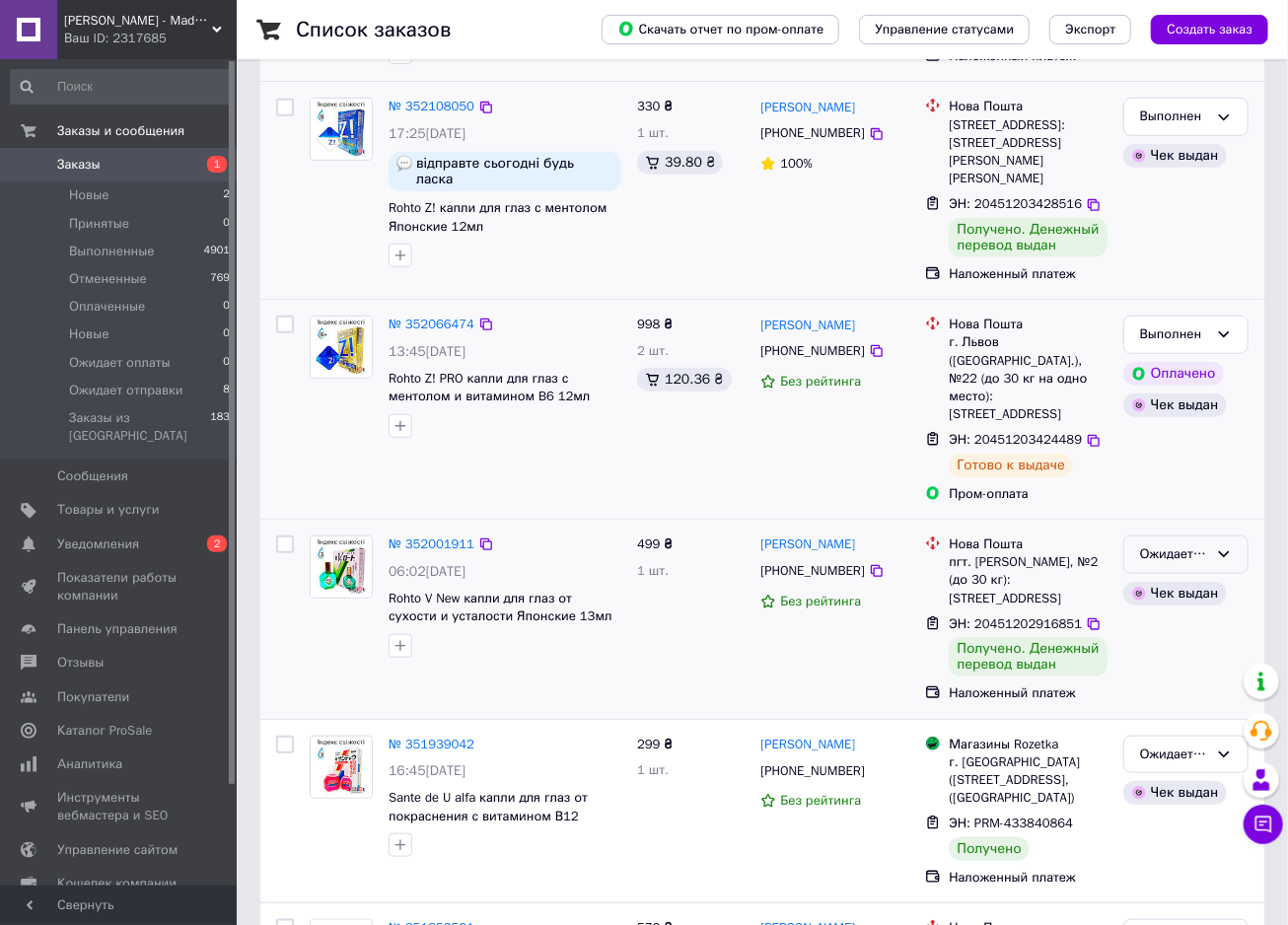 scroll, scrollTop: 492, scrollLeft: 0, axis: vertical 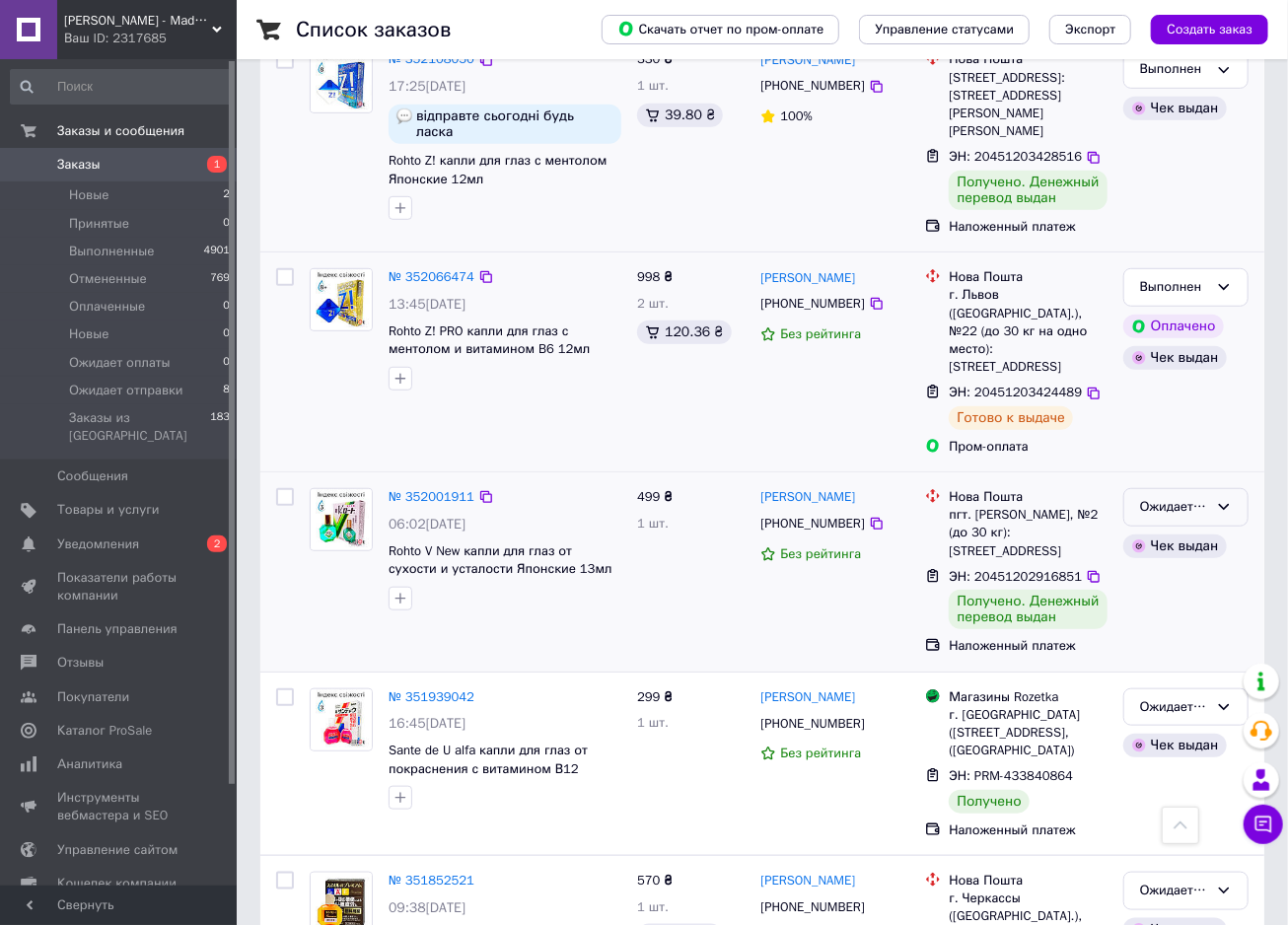 click on "Ожидает отправки" at bounding box center (1185, 507) 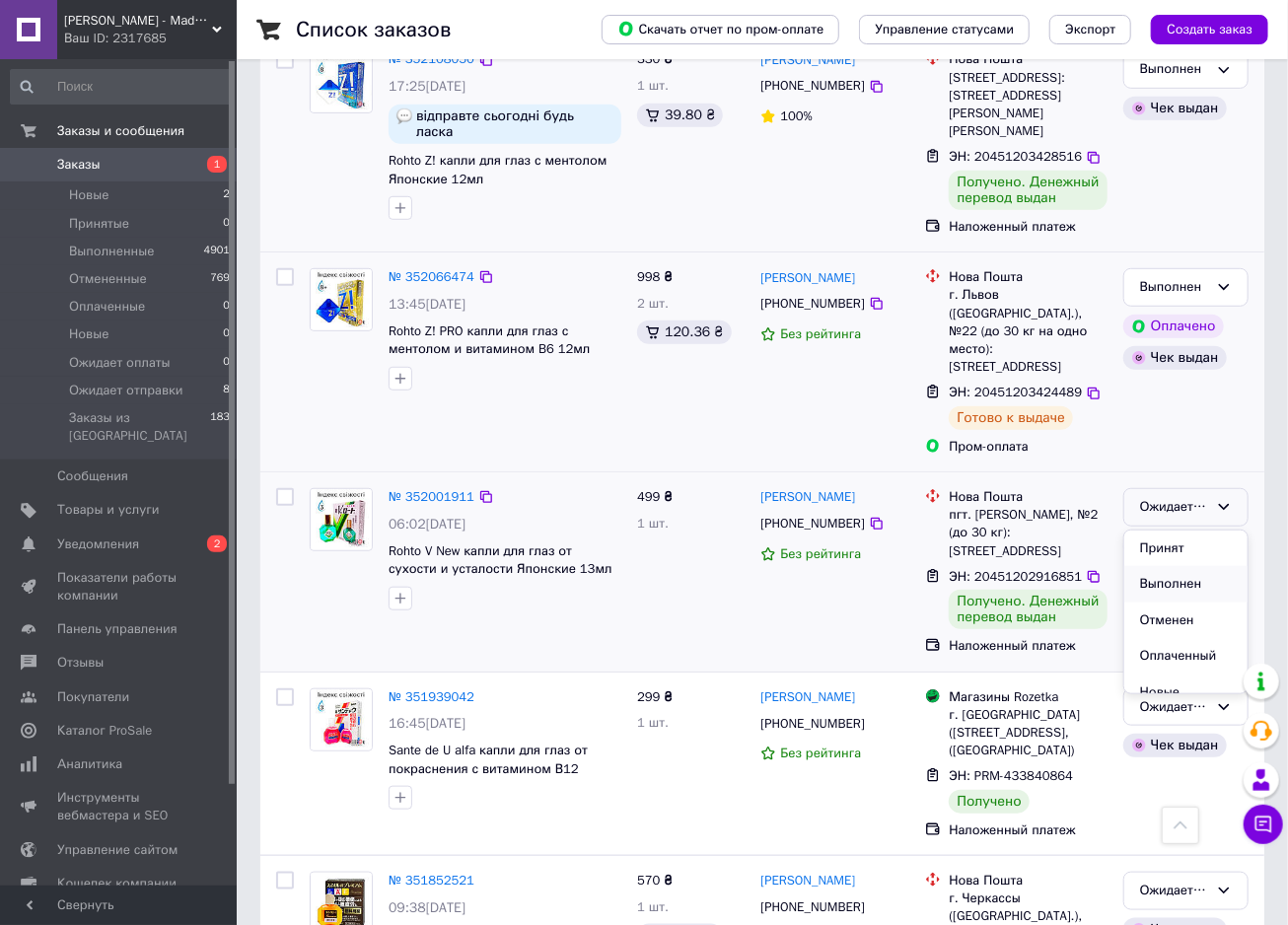 click on "Выполнен" at bounding box center (1185, 584) 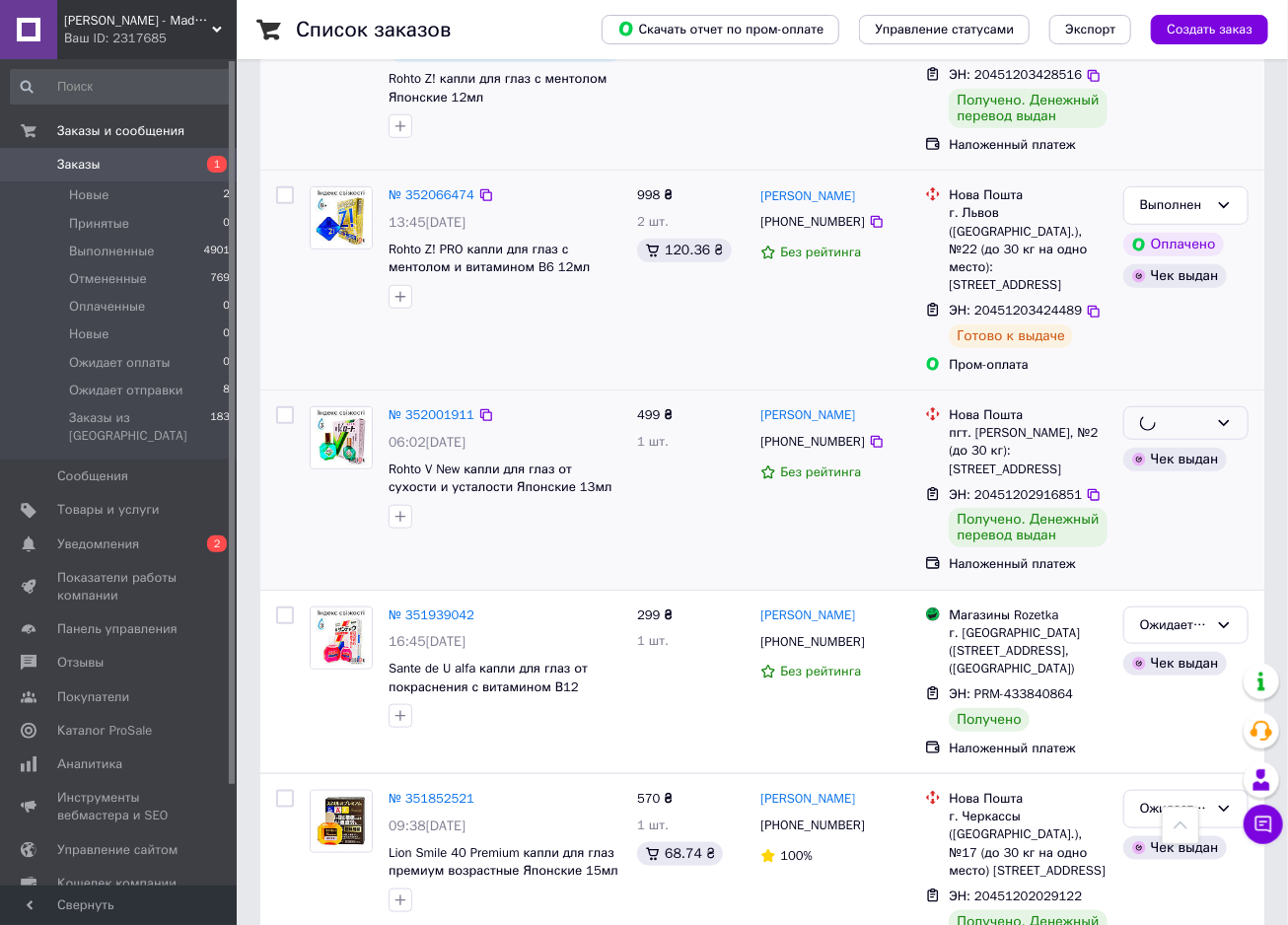 scroll, scrollTop: 689, scrollLeft: 0, axis: vertical 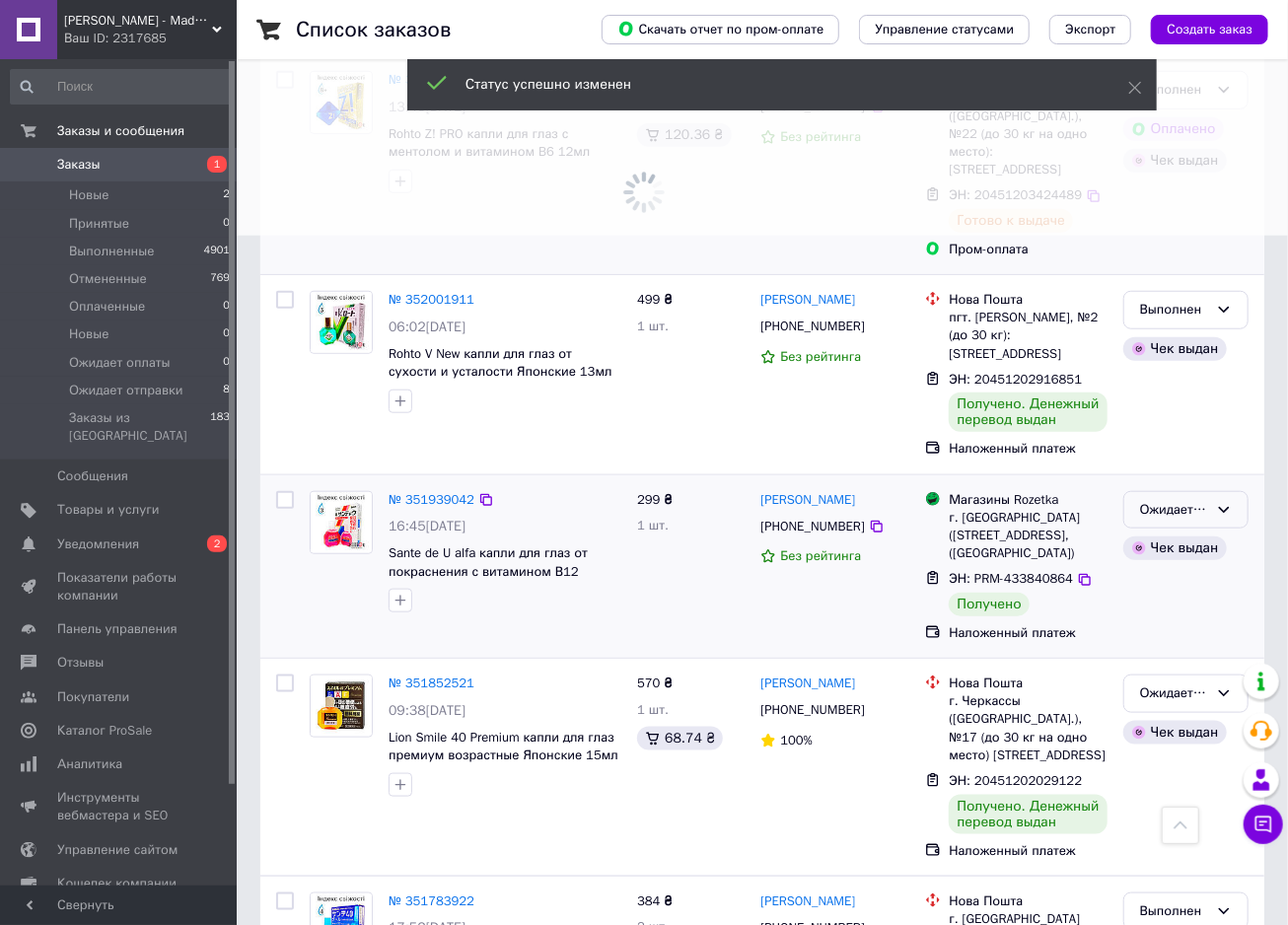 click on "Ожидает отправки" at bounding box center [1174, 510] 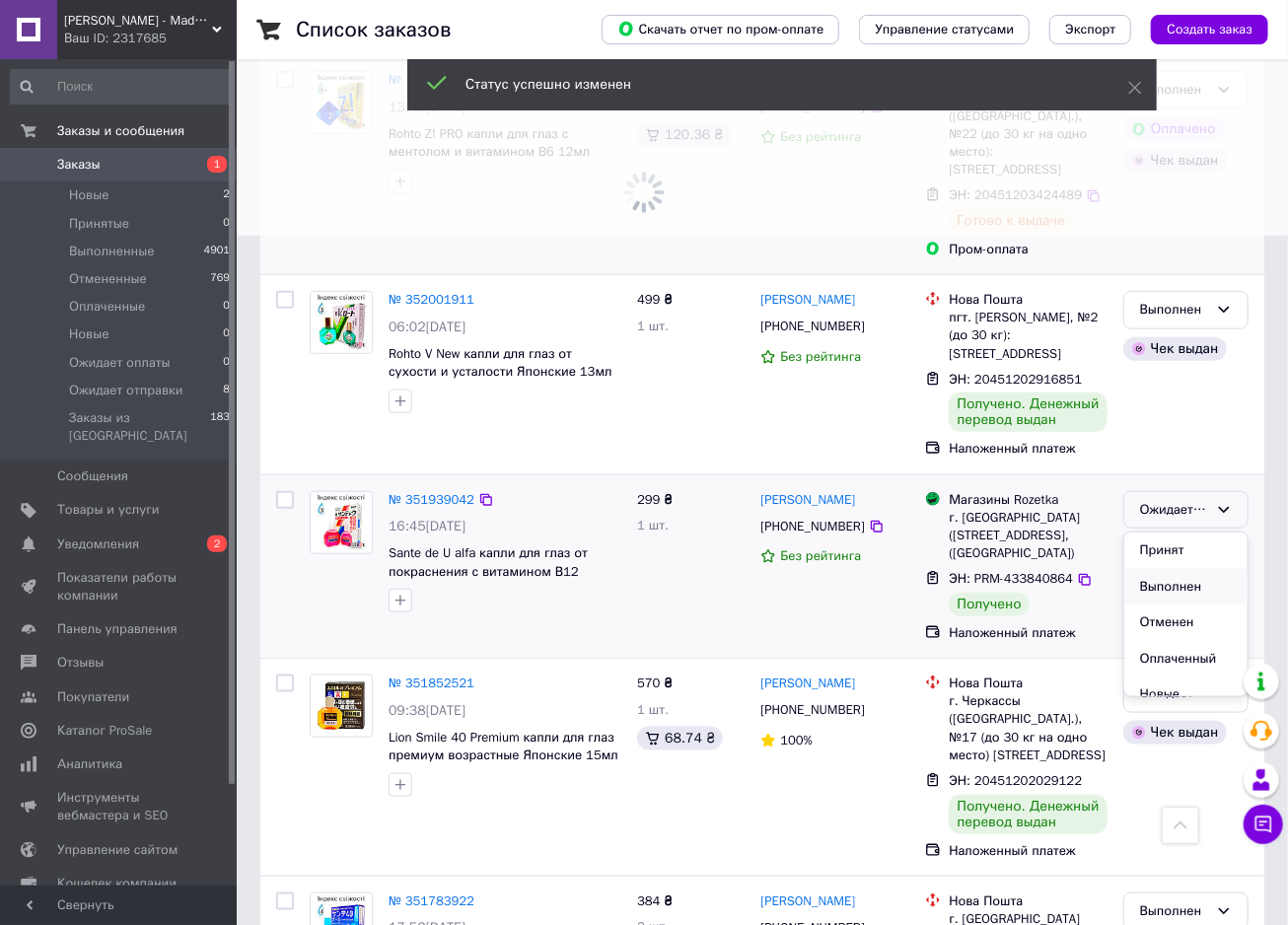 click on "Выполнен" at bounding box center [1185, 587] 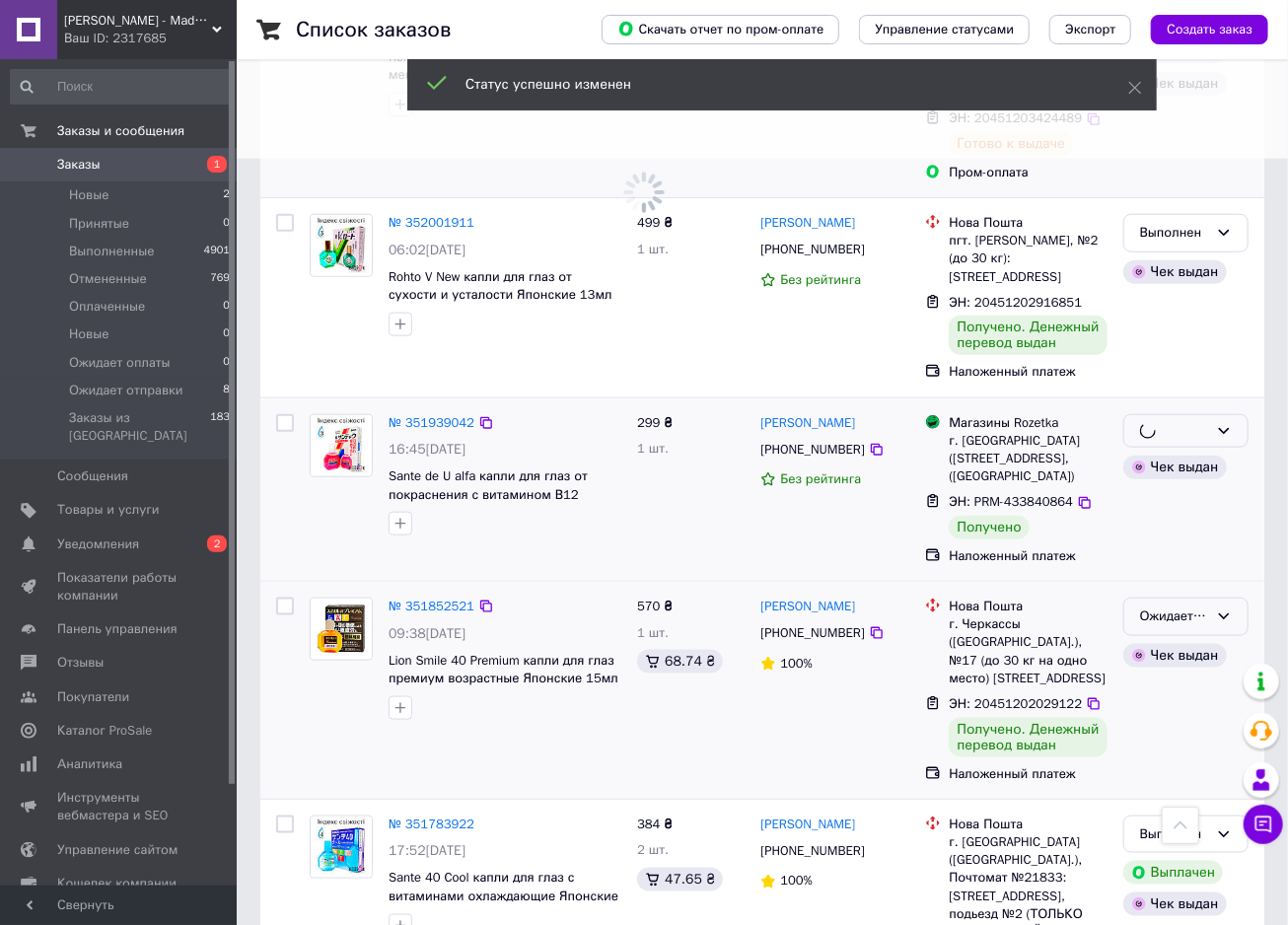 scroll, scrollTop: 888, scrollLeft: 0, axis: vertical 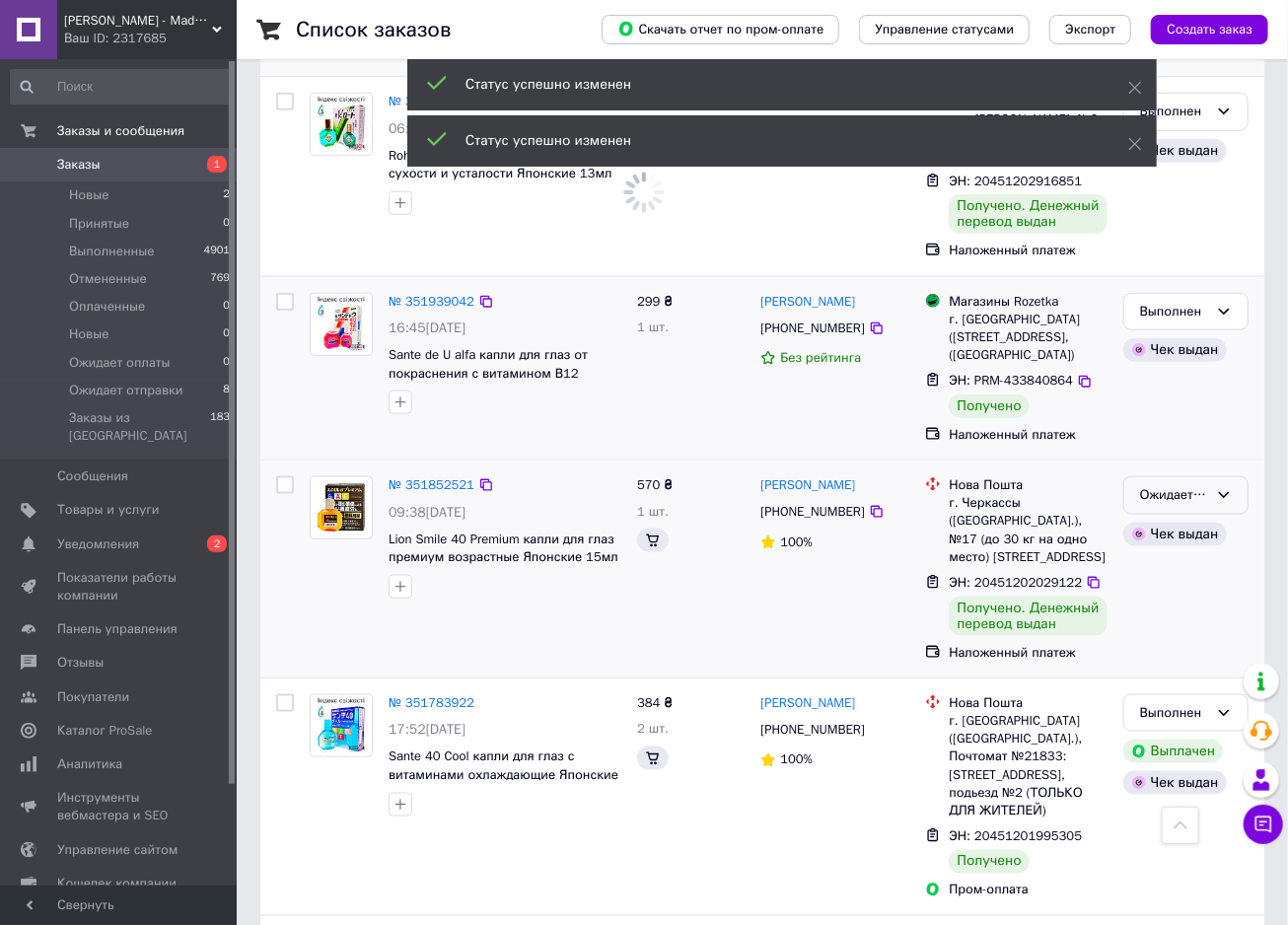 click on "Ожидает отправки" at bounding box center (1174, 495) 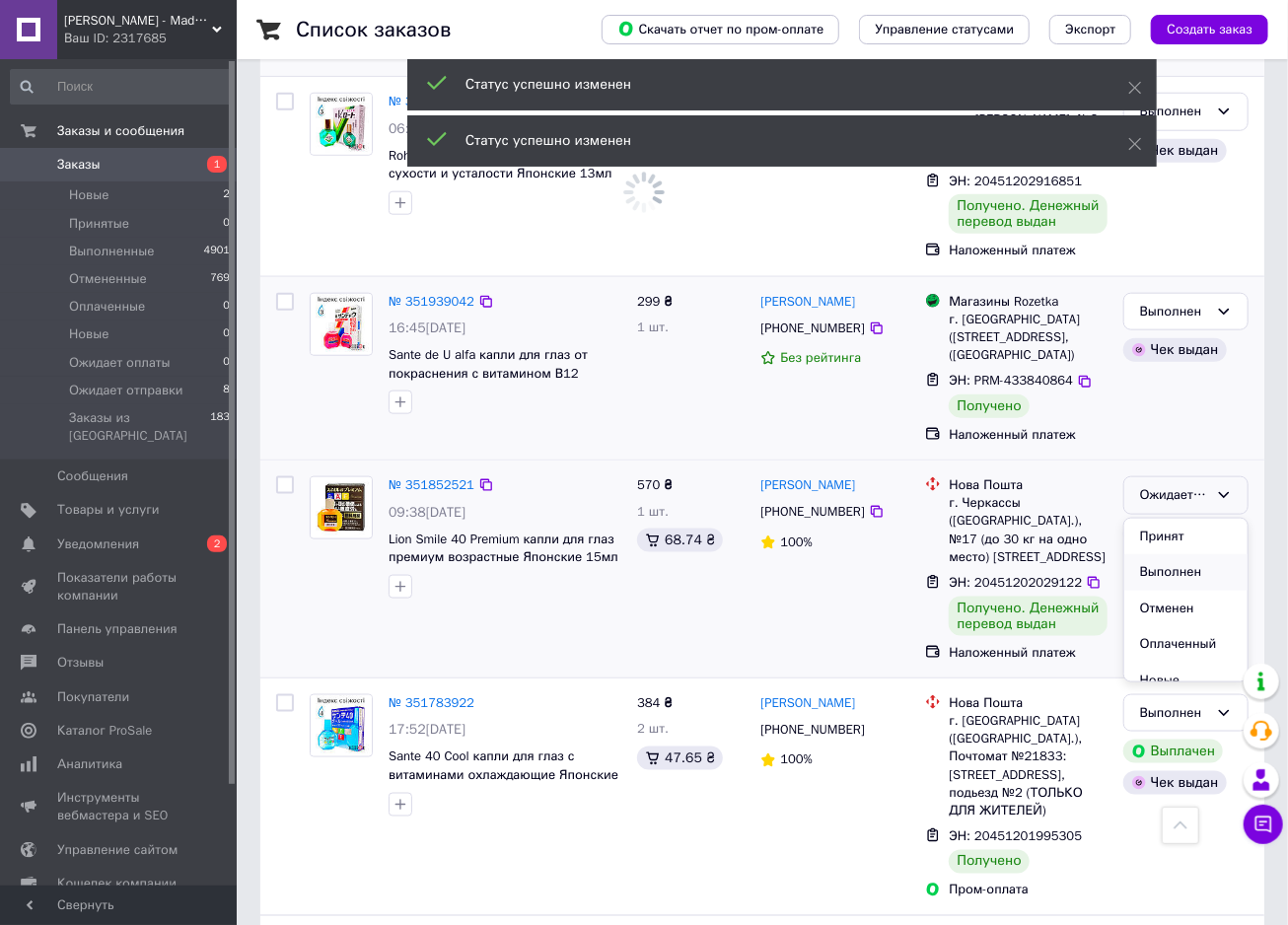 click on "Выполнен" at bounding box center [1185, 572] 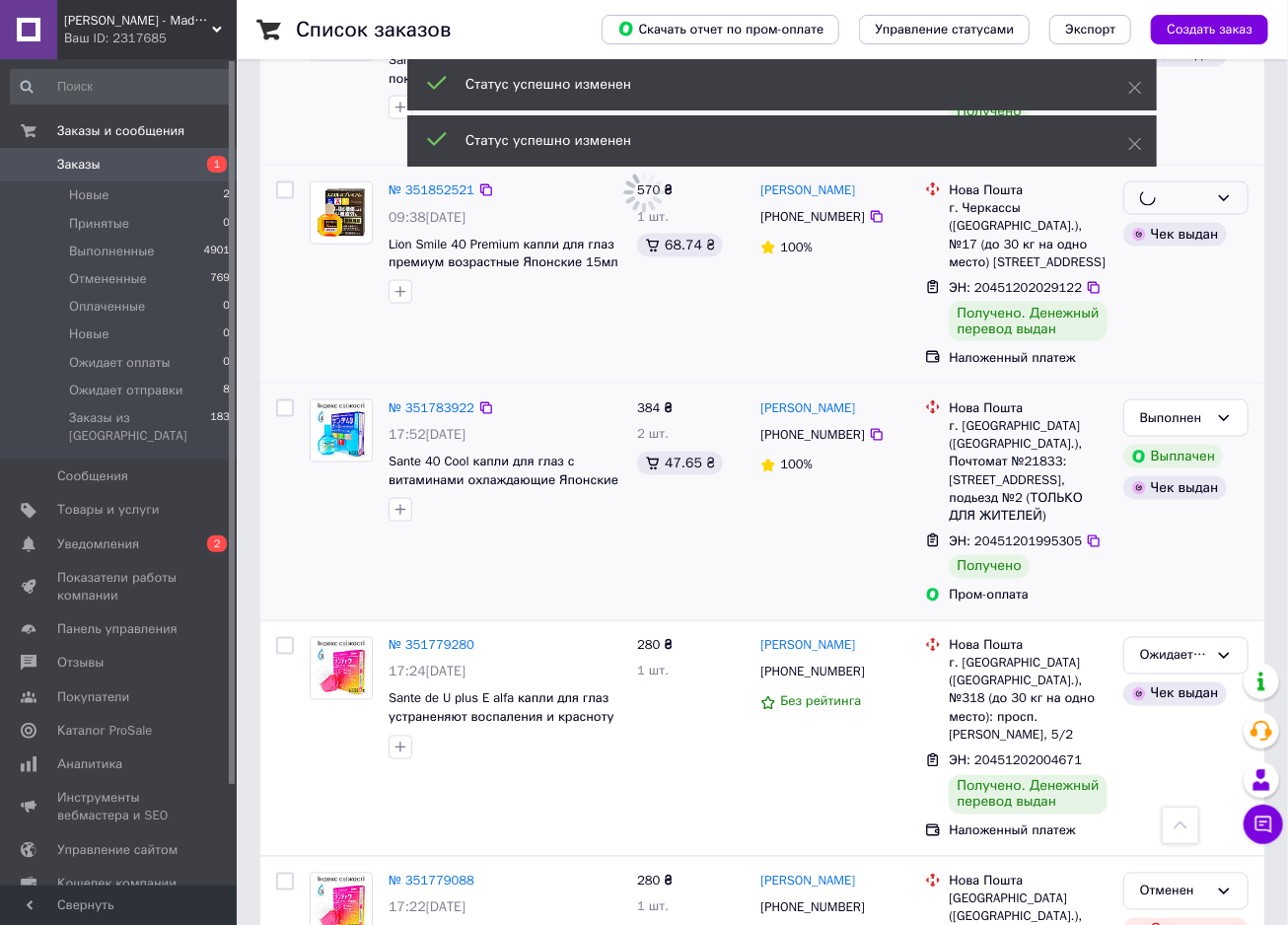 scroll, scrollTop: 1183, scrollLeft: 0, axis: vertical 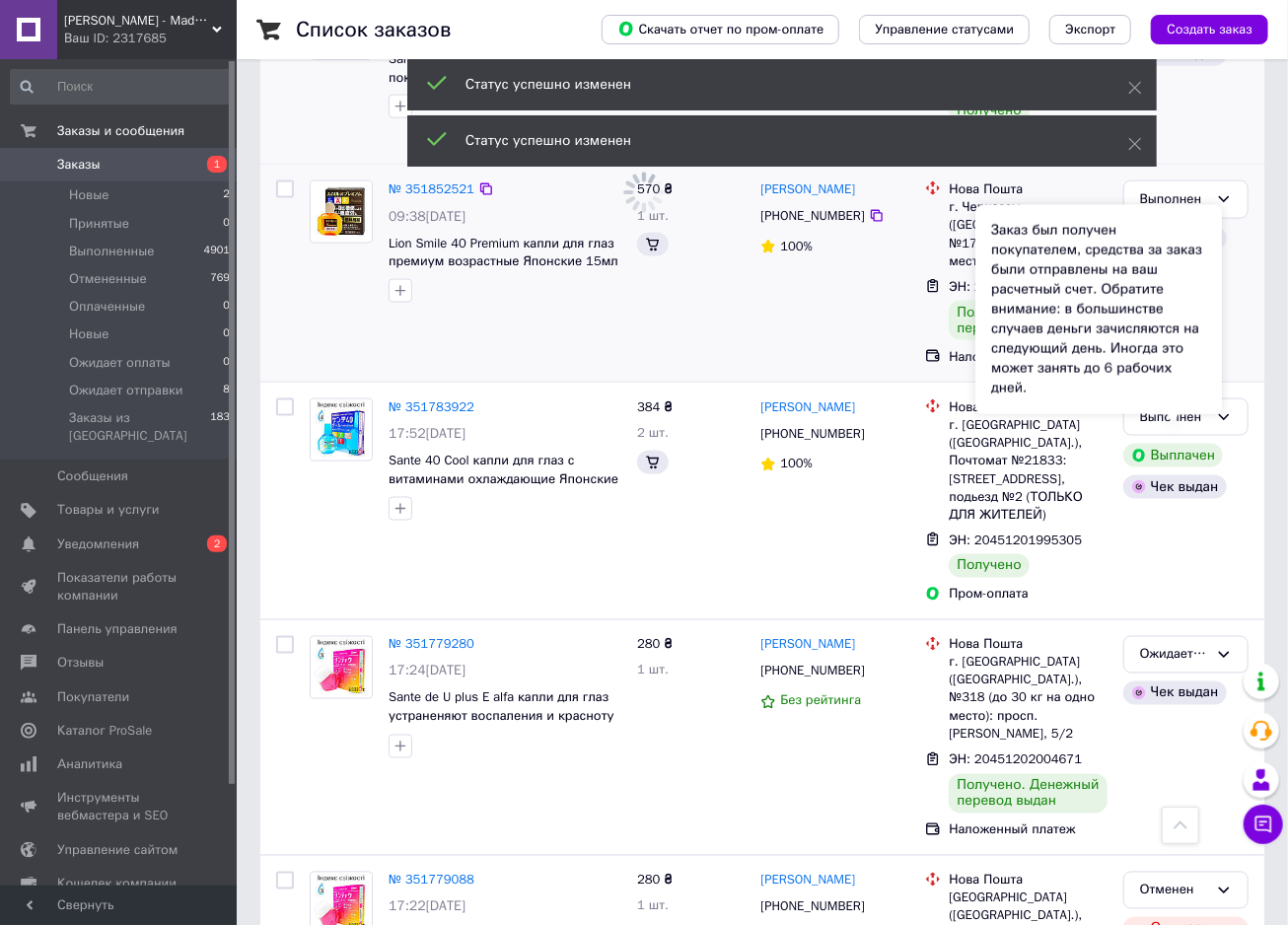 click on "Заказ был получен покупателем, средства за заказ были
отправлены на ваш расчетный счет. Обратите внимание:
в большинстве случаев деньги зачисляются на следующий
день. Иногда это может занять до 6 рабочих дней." at bounding box center [1099, 310] 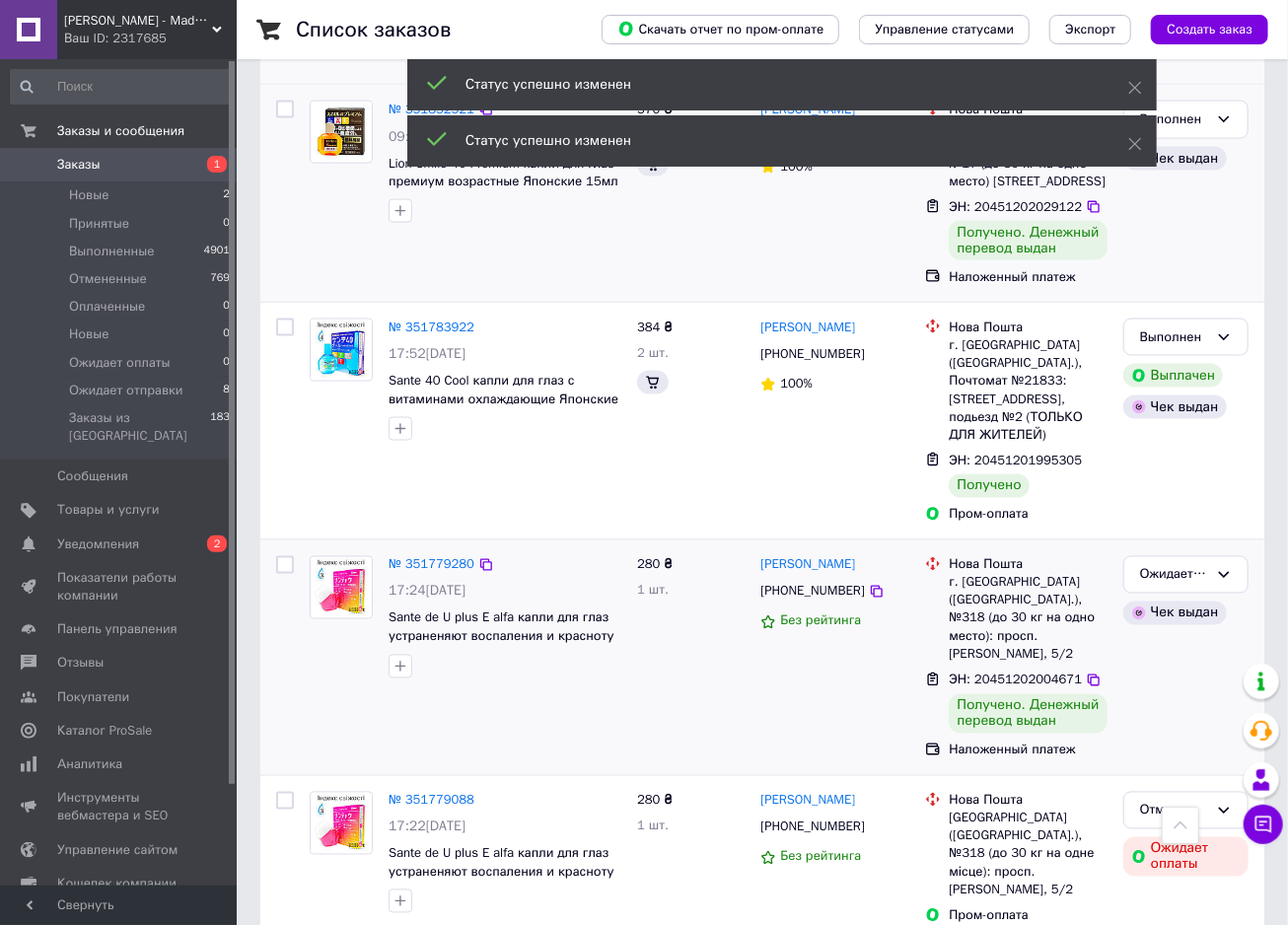 scroll, scrollTop: 1478, scrollLeft: 0, axis: vertical 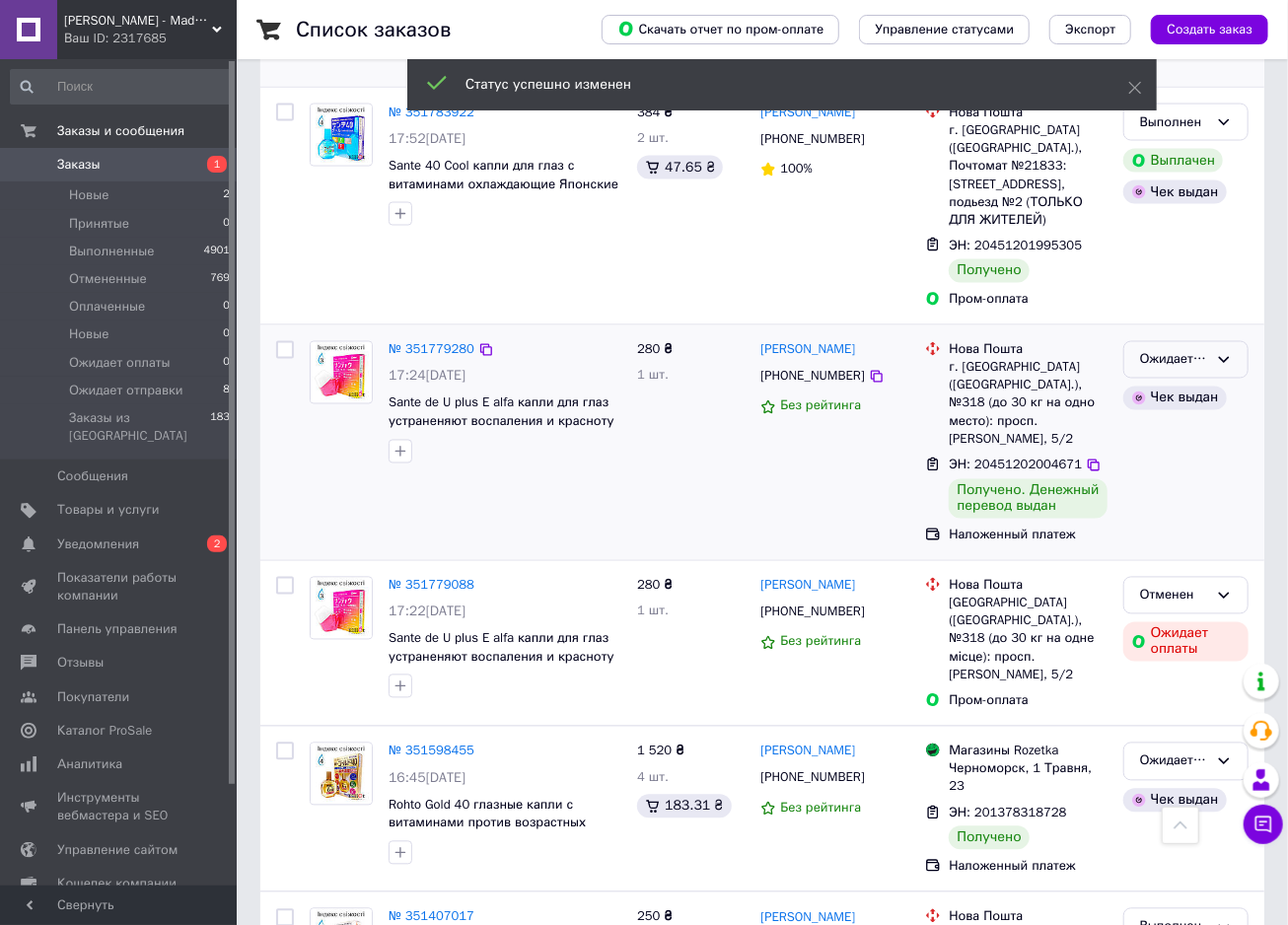 click on "Ожидает отправки" at bounding box center [1185, 360] 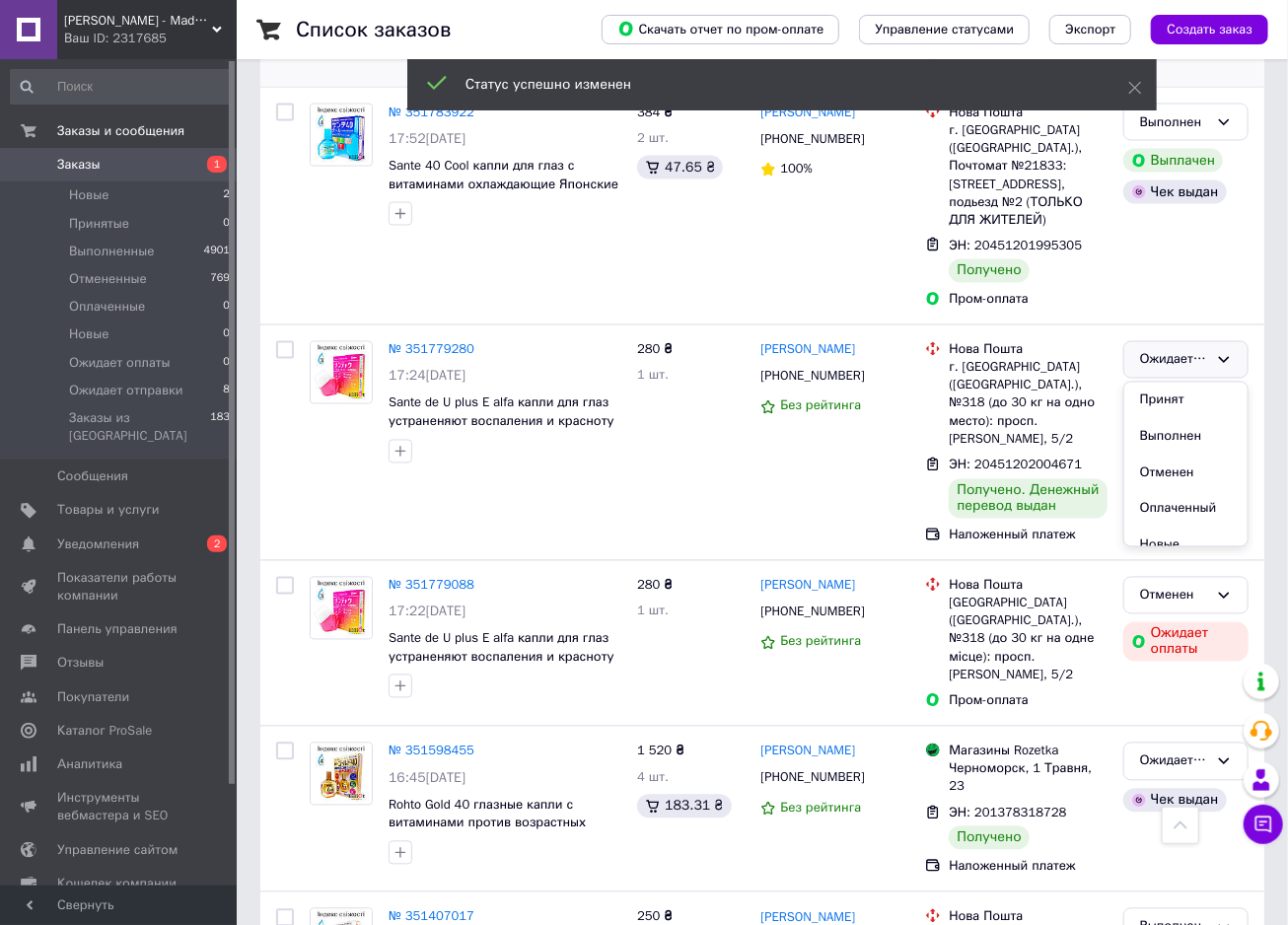 drag, startPoint x: 1181, startPoint y: 391, endPoint x: 1302, endPoint y: 422, distance: 124.90797 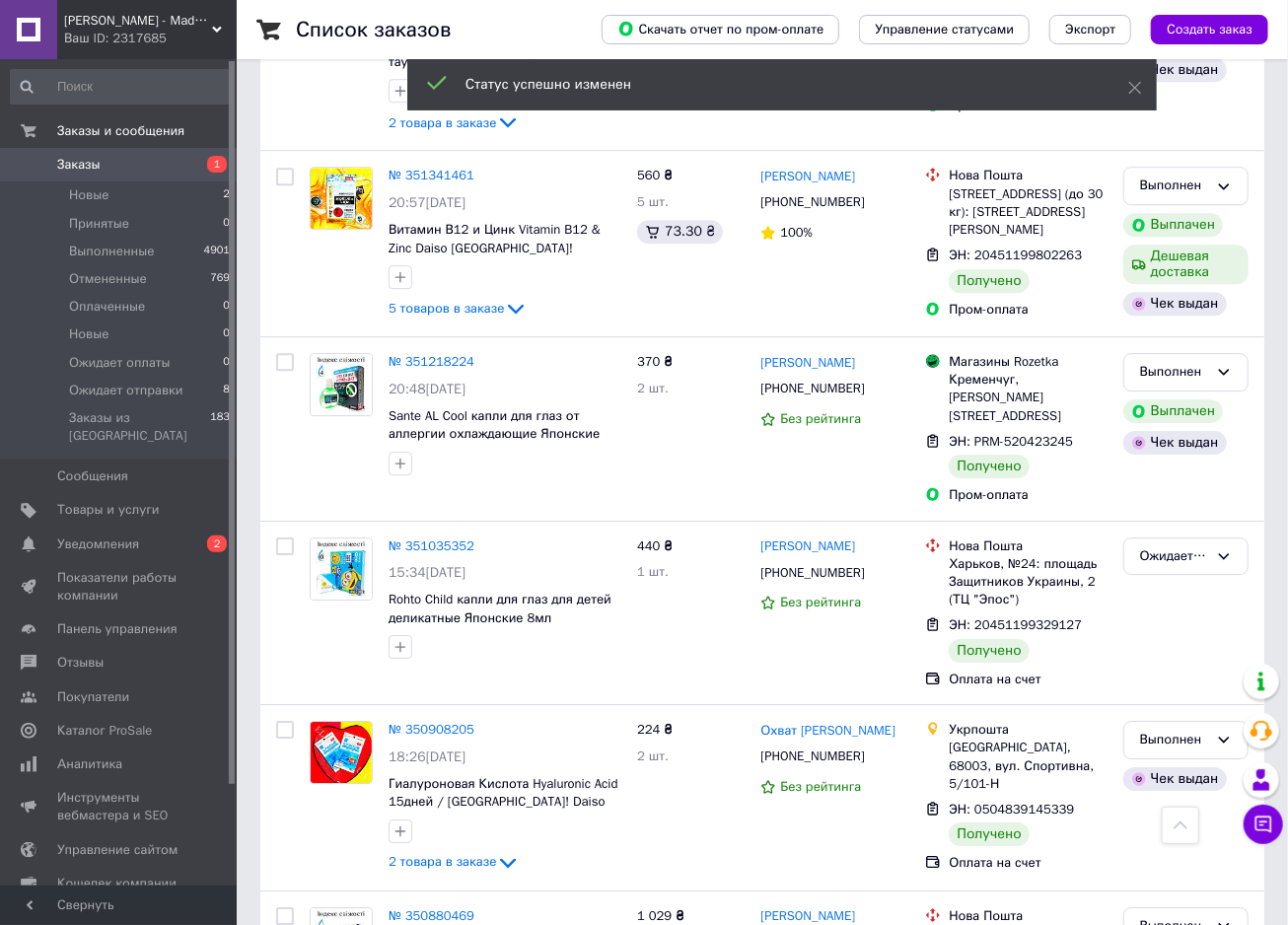 scroll, scrollTop: 2663, scrollLeft: 0, axis: vertical 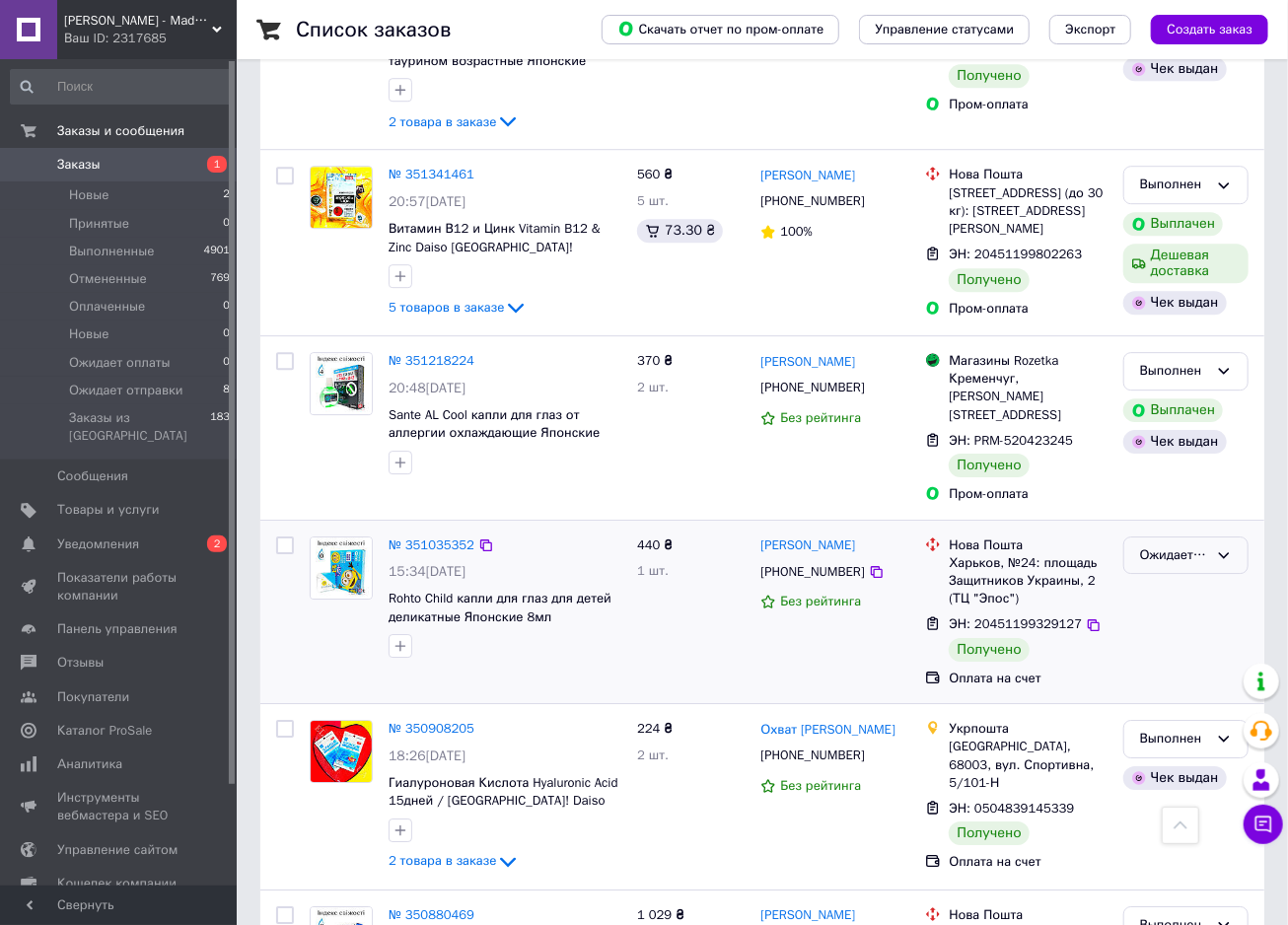 click on "Ожидает отправки" at bounding box center [1174, 555] 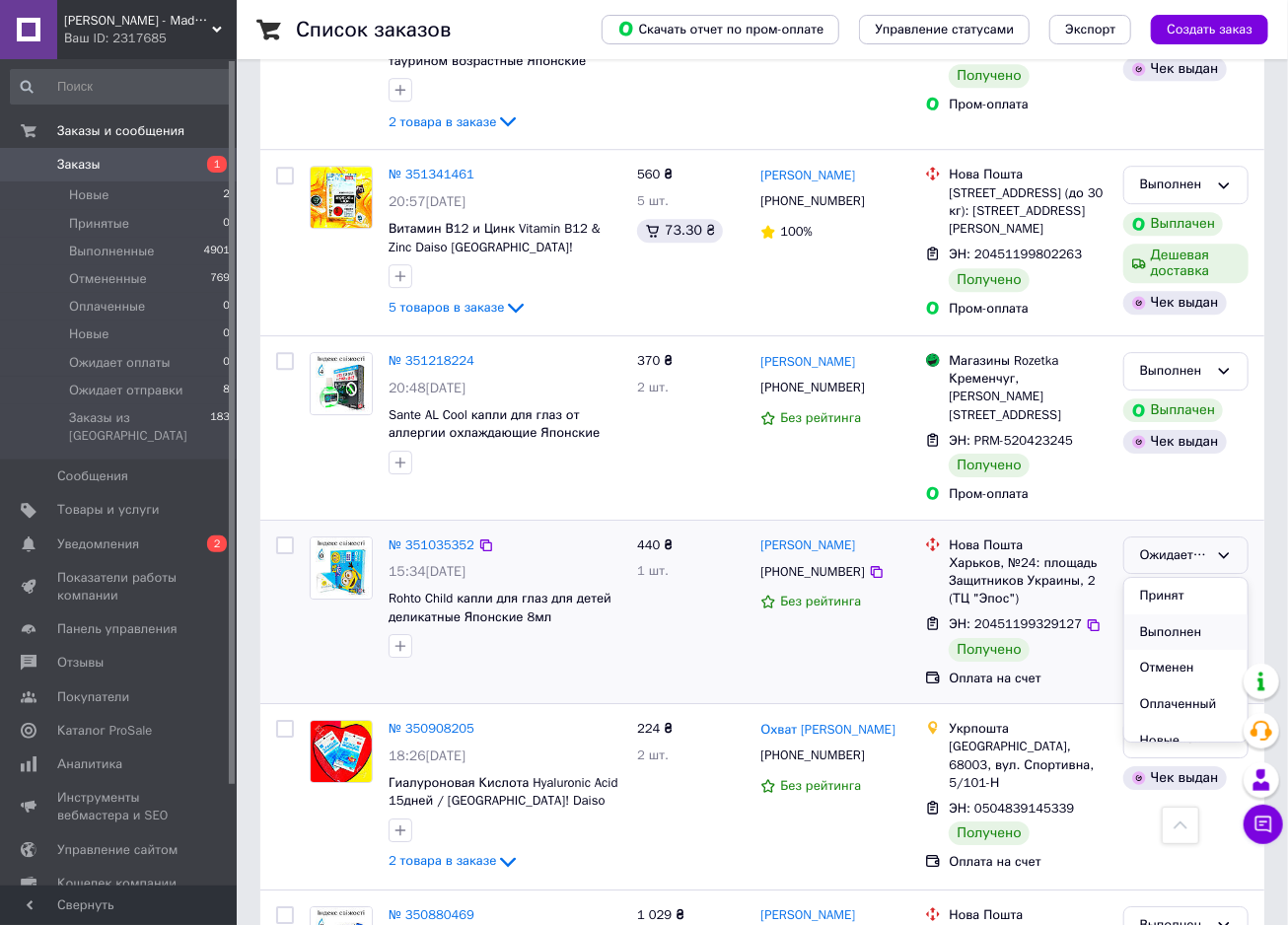 click on "Выполнен" at bounding box center (1185, 632) 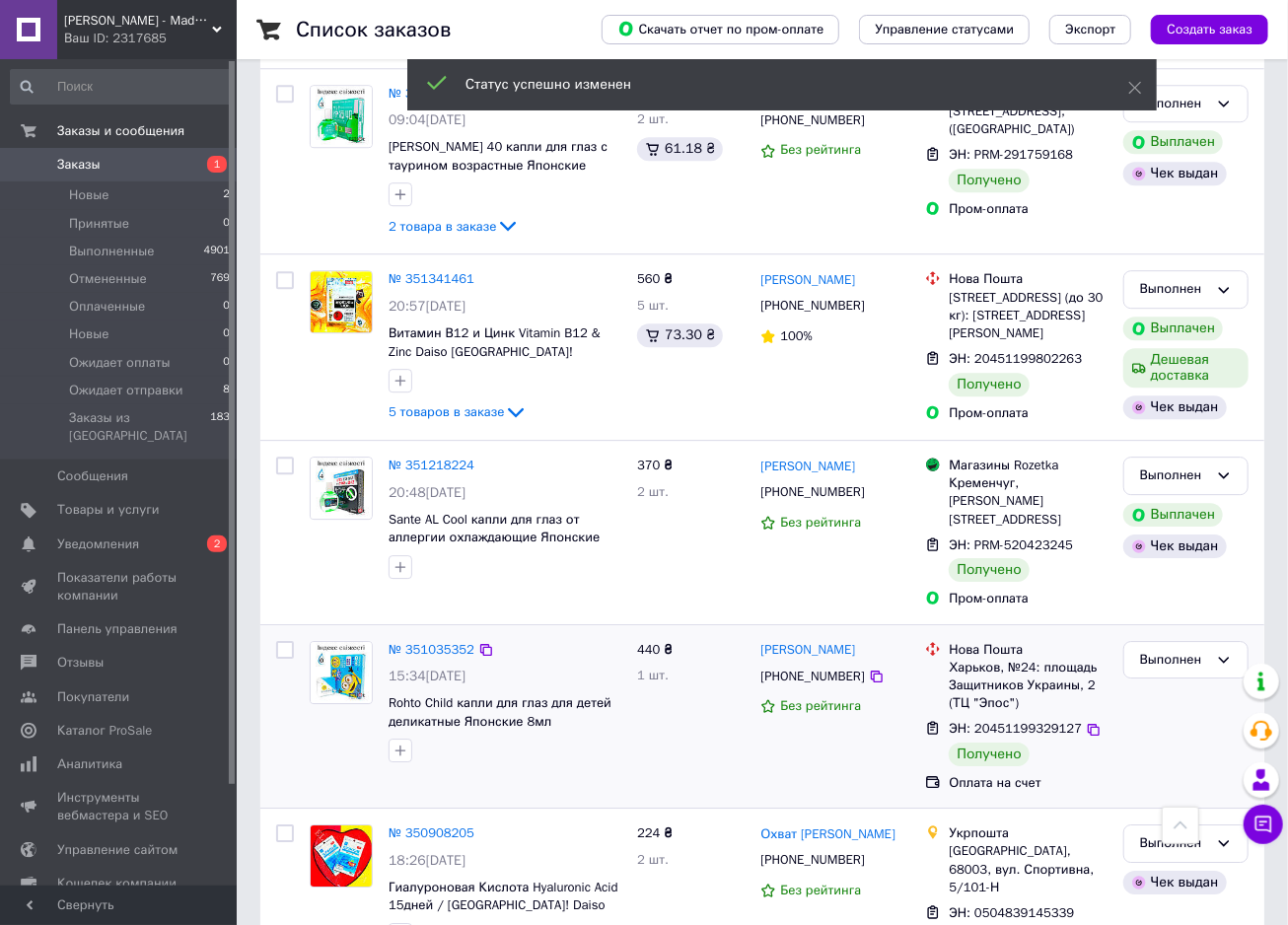 scroll, scrollTop: 0, scrollLeft: 0, axis: both 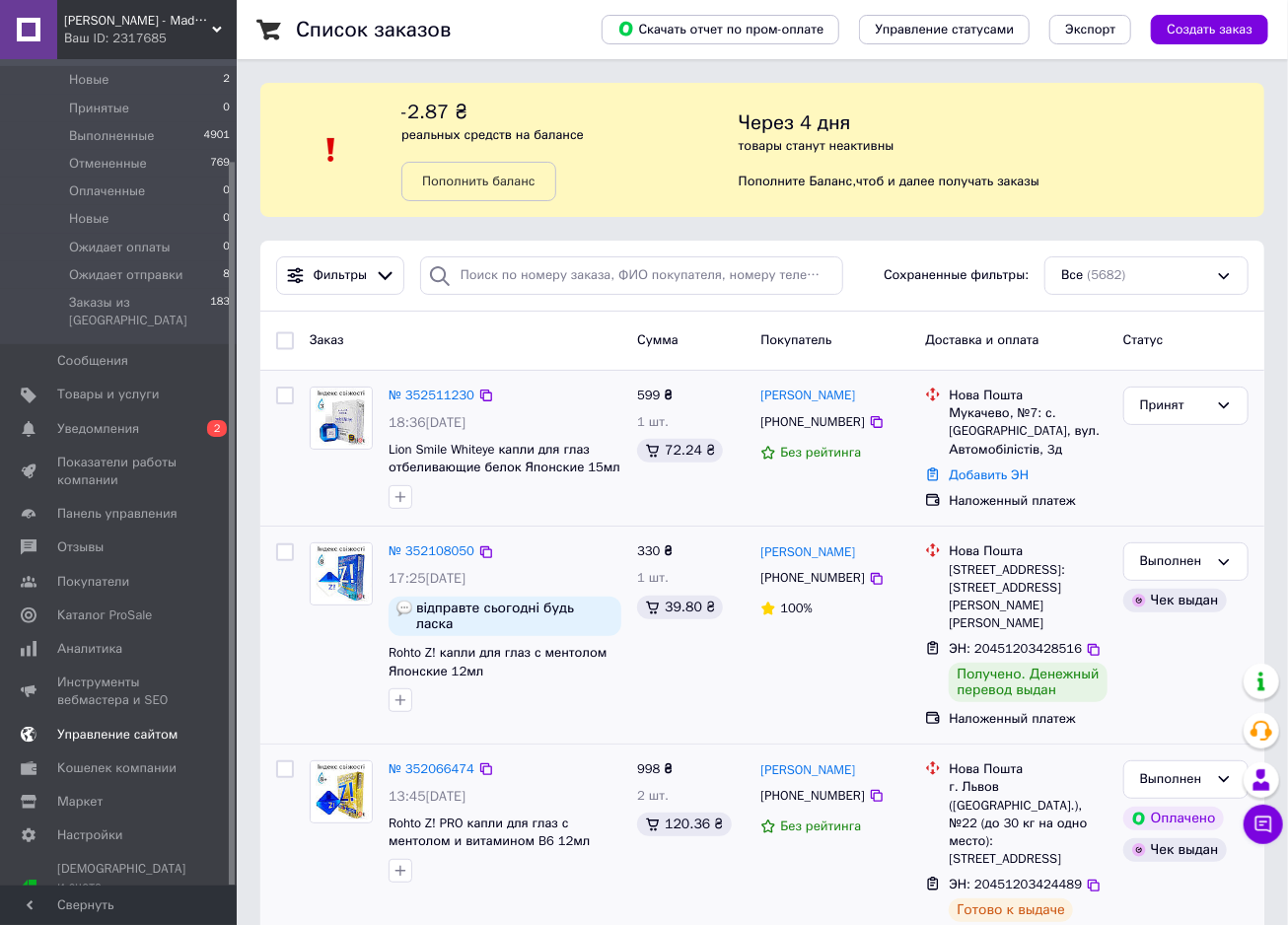 click on "Управление сайтом" at bounding box center (117, 735) 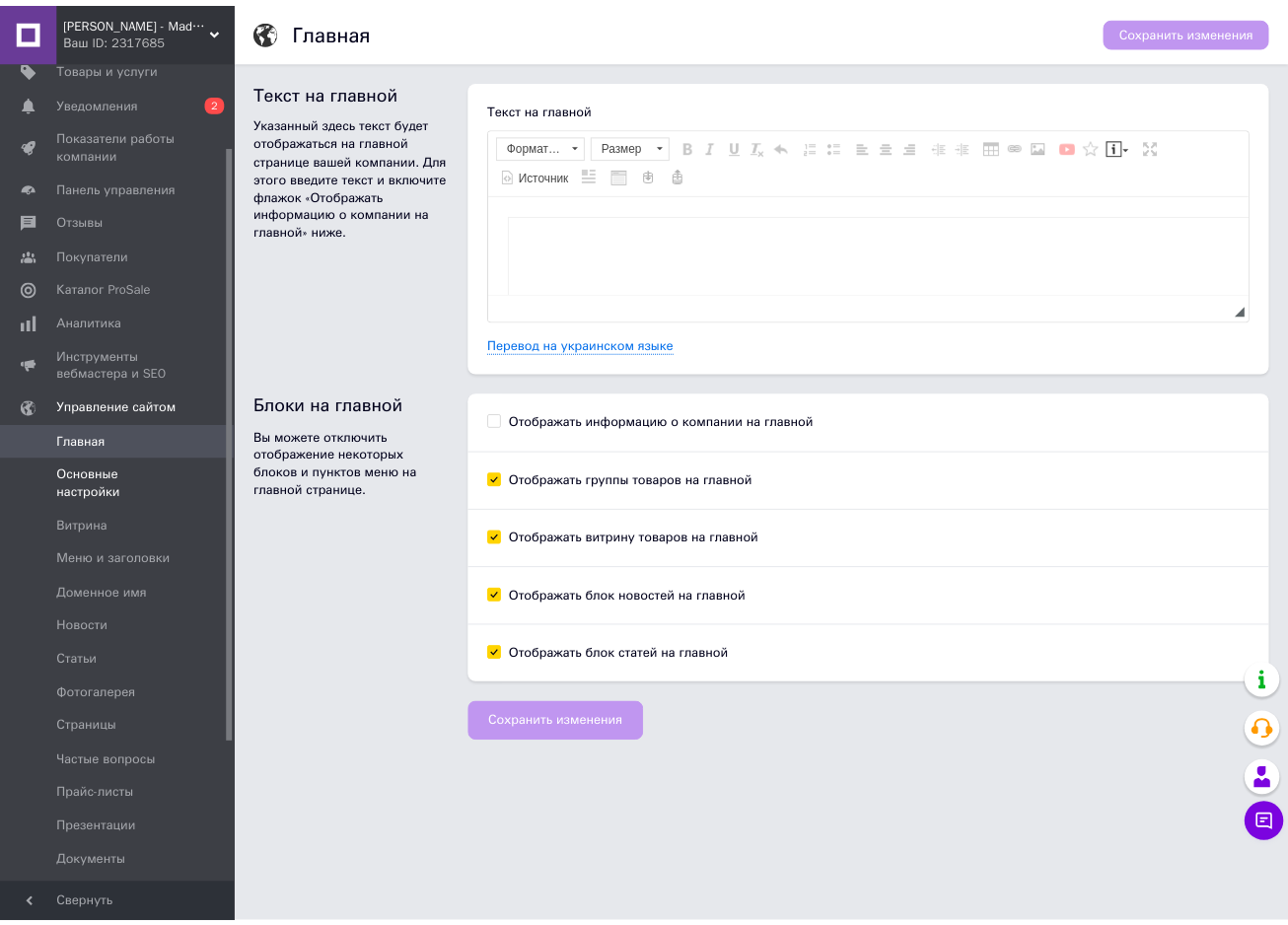 scroll, scrollTop: 0, scrollLeft: 0, axis: both 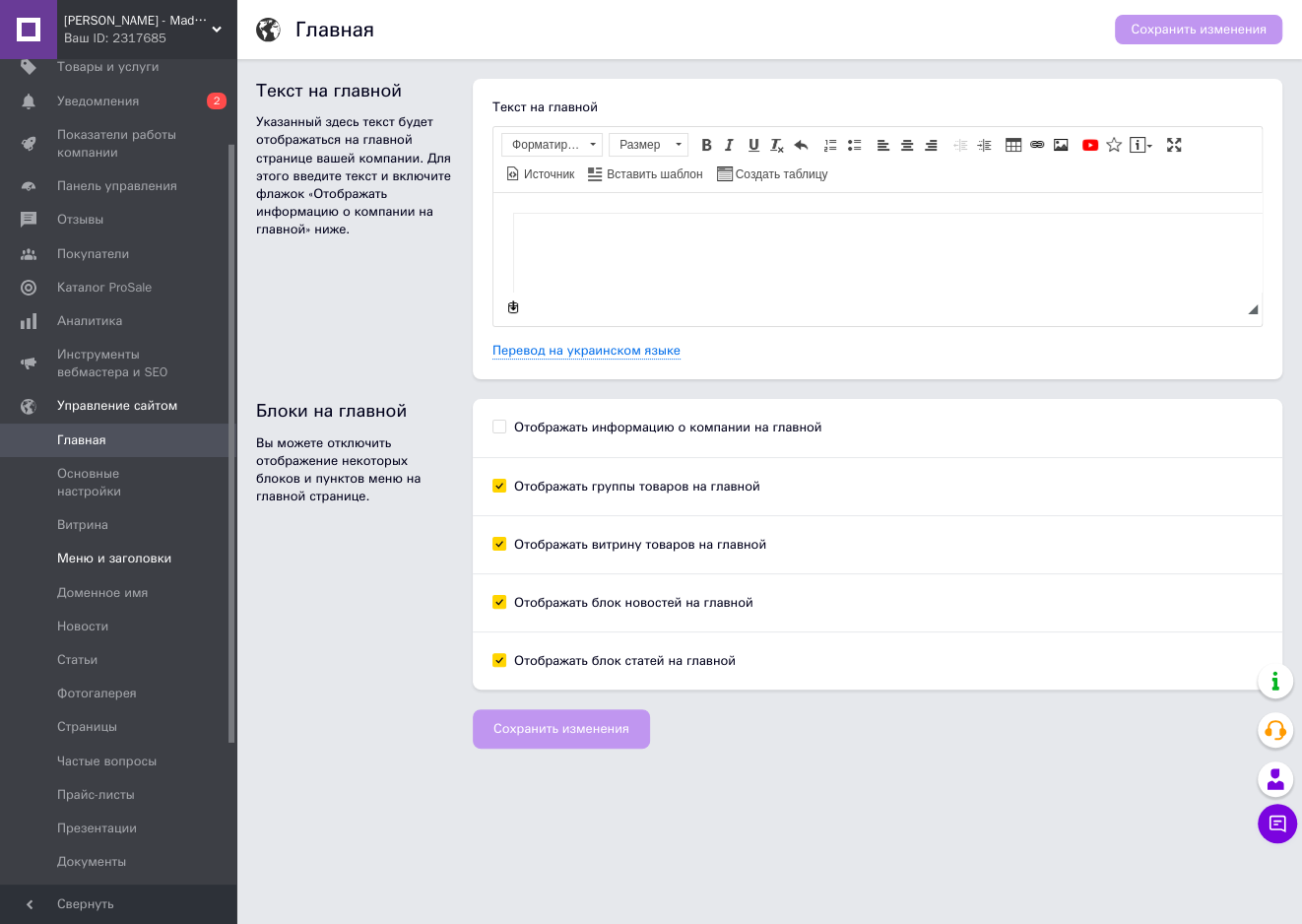 click on "Меню и заголовки" at bounding box center [114, 559] 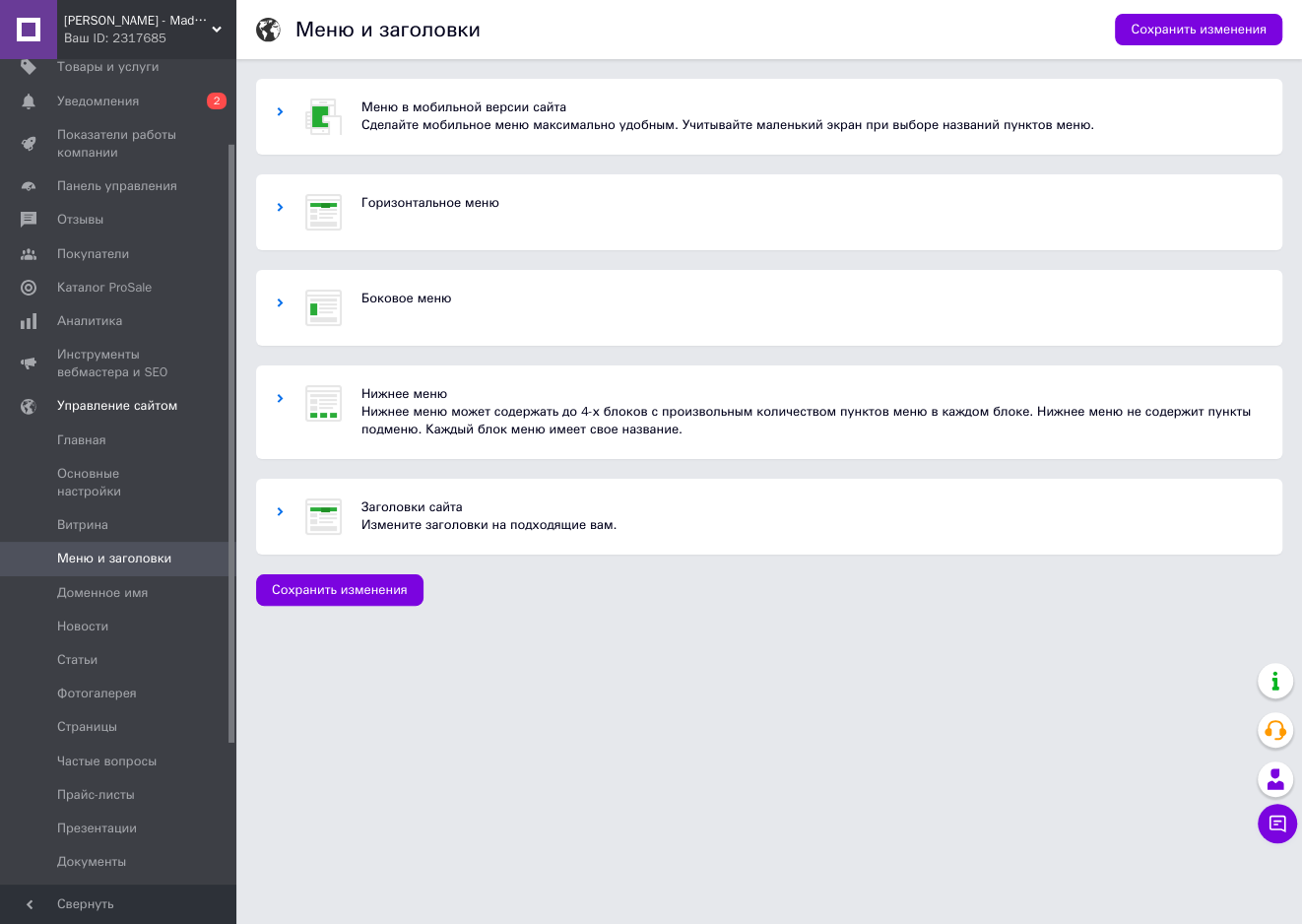 click 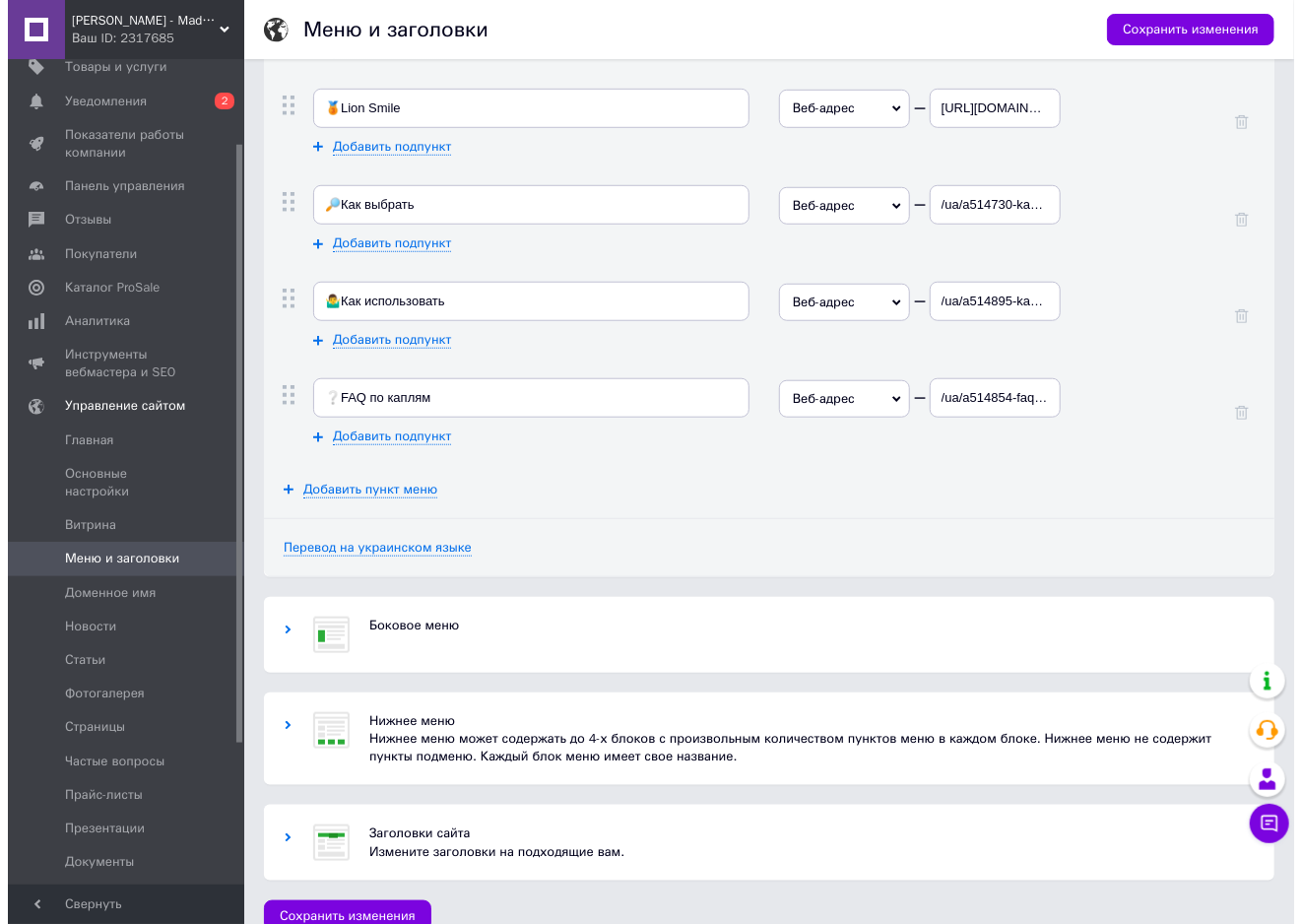 scroll, scrollTop: 635, scrollLeft: 0, axis: vertical 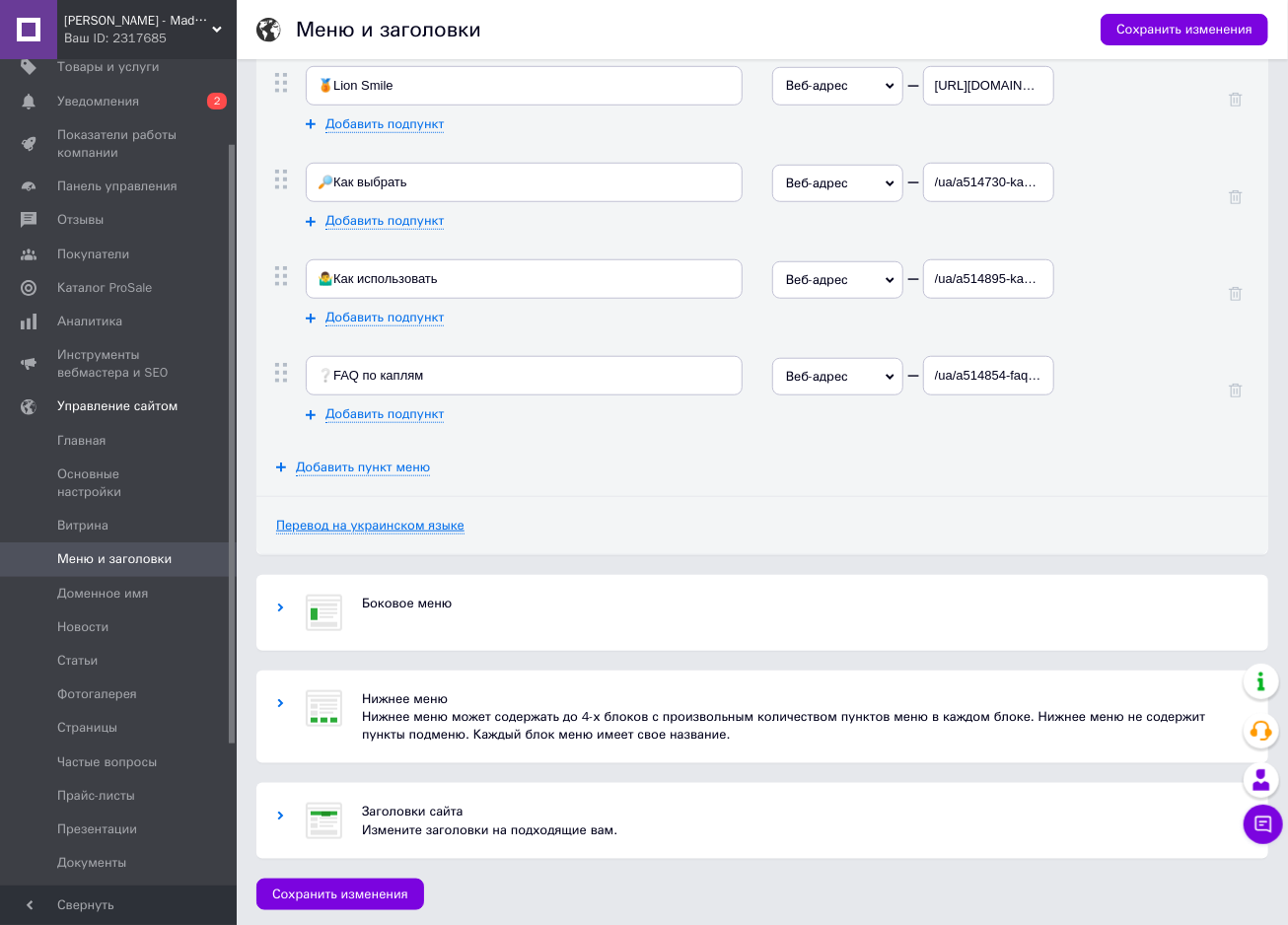 click on "Перевод на украинском языке" at bounding box center (370, 526) 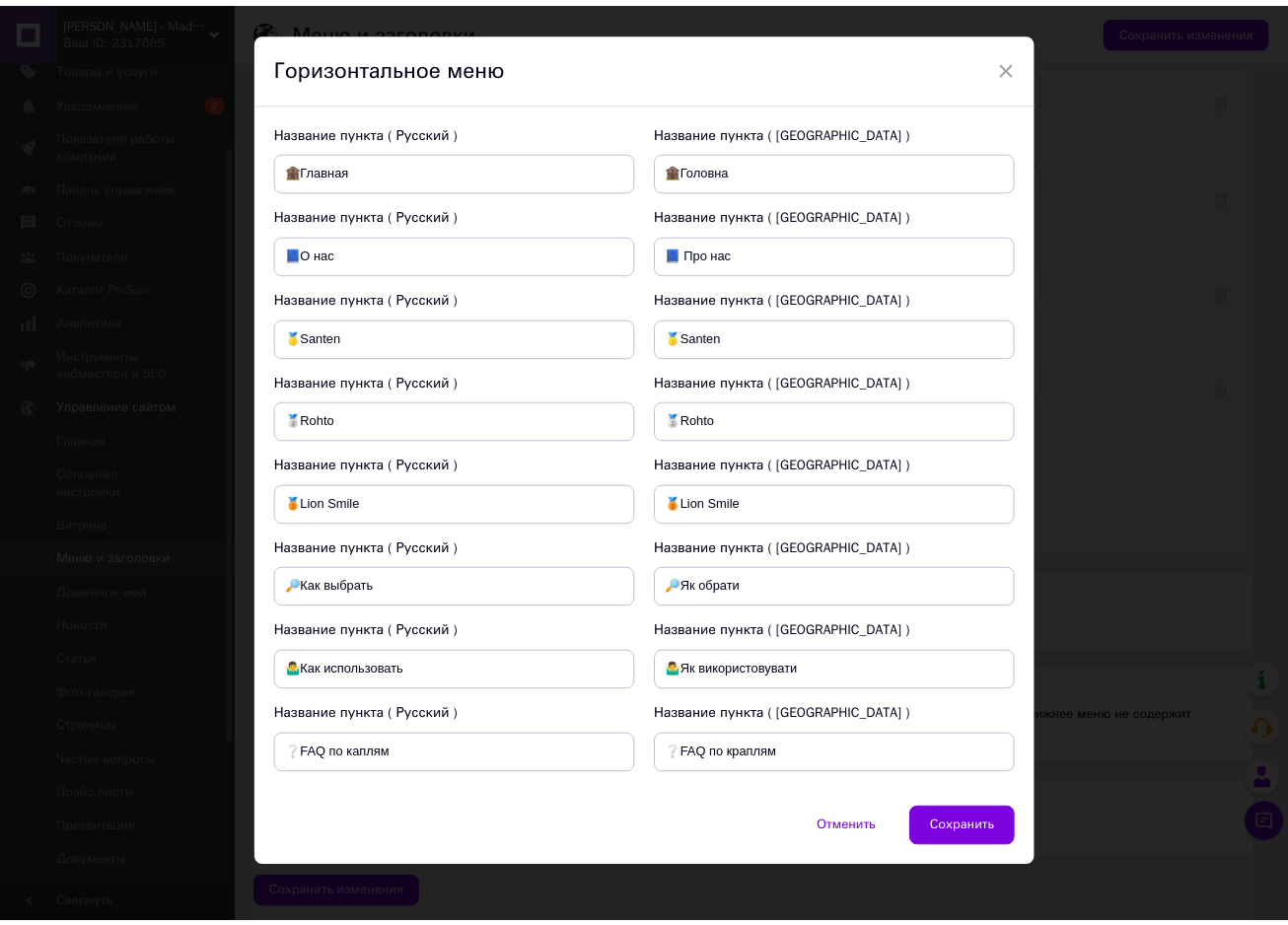 scroll, scrollTop: 45, scrollLeft: 0, axis: vertical 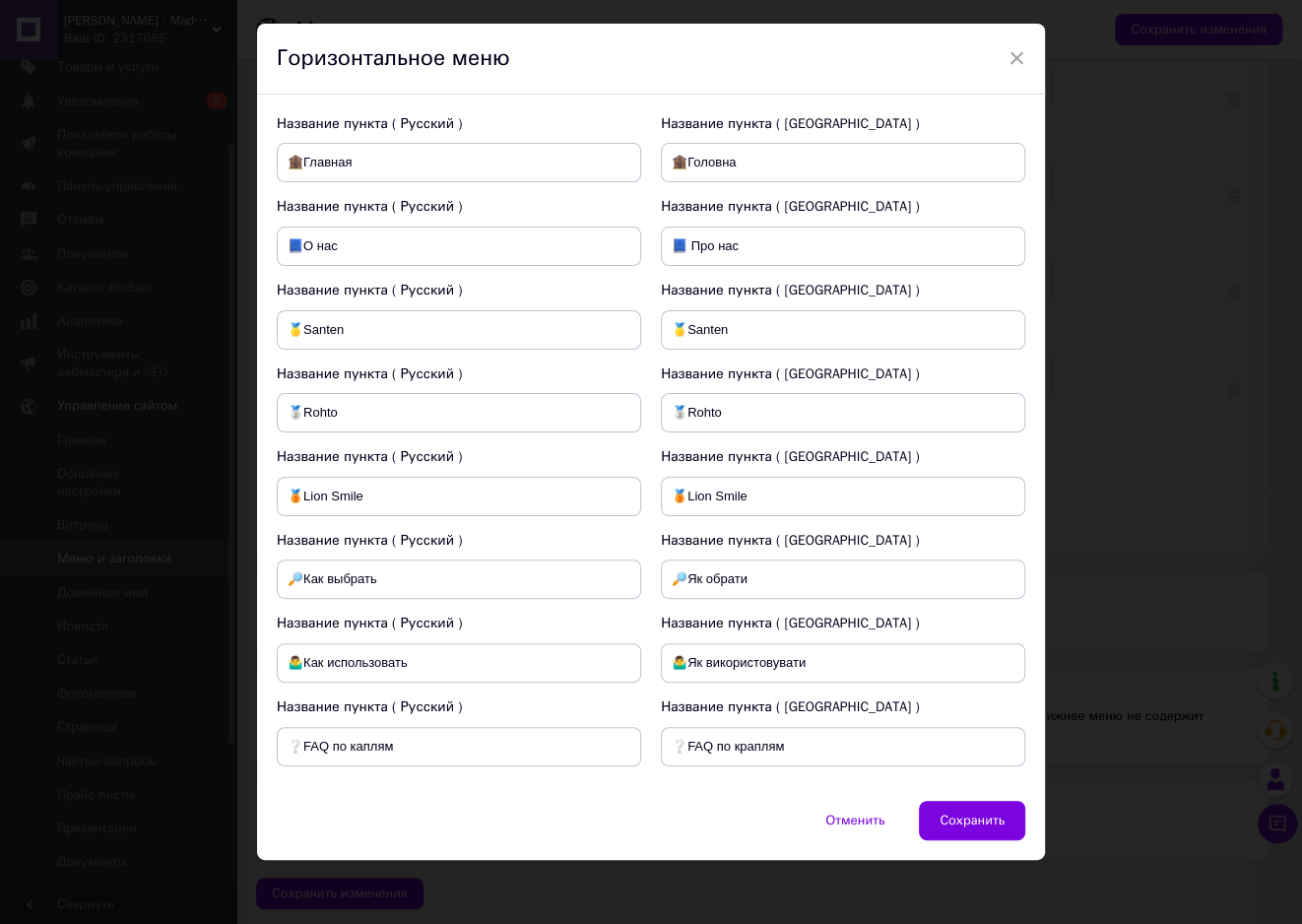 click on "× Горизонтальное меню Название  пункта  ( Русский ) 🏚️Главная Название  пункта  ( [GEOGRAPHIC_DATA] ) 🏚️Головна Название  пункта  ( Русский ) 📘О нас Название  пункта  ( [GEOGRAPHIC_DATA] ) 📘 Про нас Название  пункта  ( Русский ) 🥇Santen Название  пункта  ( [GEOGRAPHIC_DATA] ) 🥇Santen Название  пункта  ( Русский ) 🥈Rohto Название  пункта  ( [GEOGRAPHIC_DATA] ) 🥈Rohto Название  пункта  ( Русский ) 🥉Lion Smile Название  пункта  ( [GEOGRAPHIC_DATA] ) 🥉Lion Smile Название  пункта  ( Русский ) 🔎Как выбрать Название  пункта  ( [GEOGRAPHIC_DATA] ) 🔎Як обрати Название  пункта  ( Русский ) 🤷‍♂️Как использовать ❔FAQ по каплям Отменить" at bounding box center [651, 462] 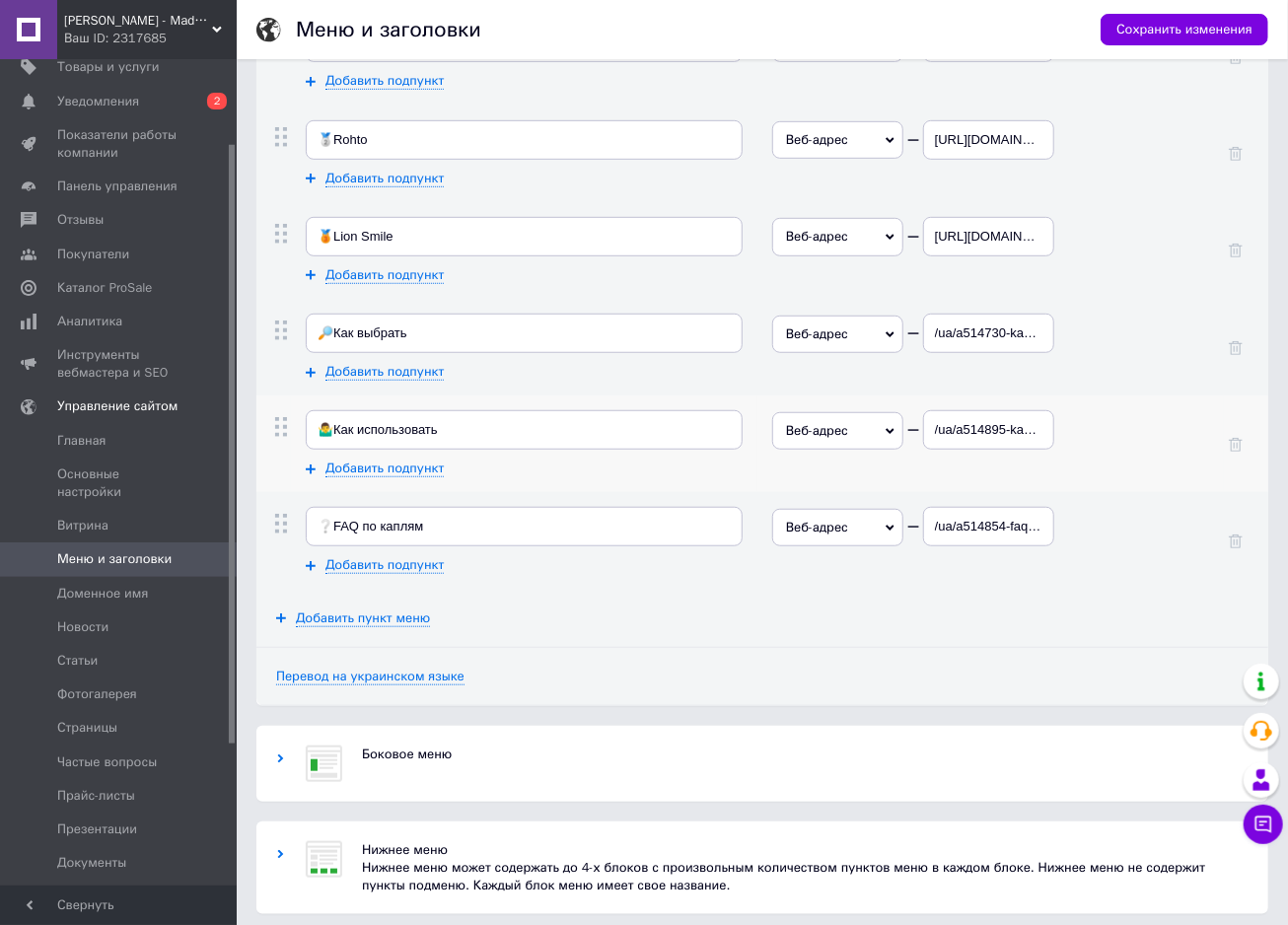 scroll, scrollTop: 439, scrollLeft: 0, axis: vertical 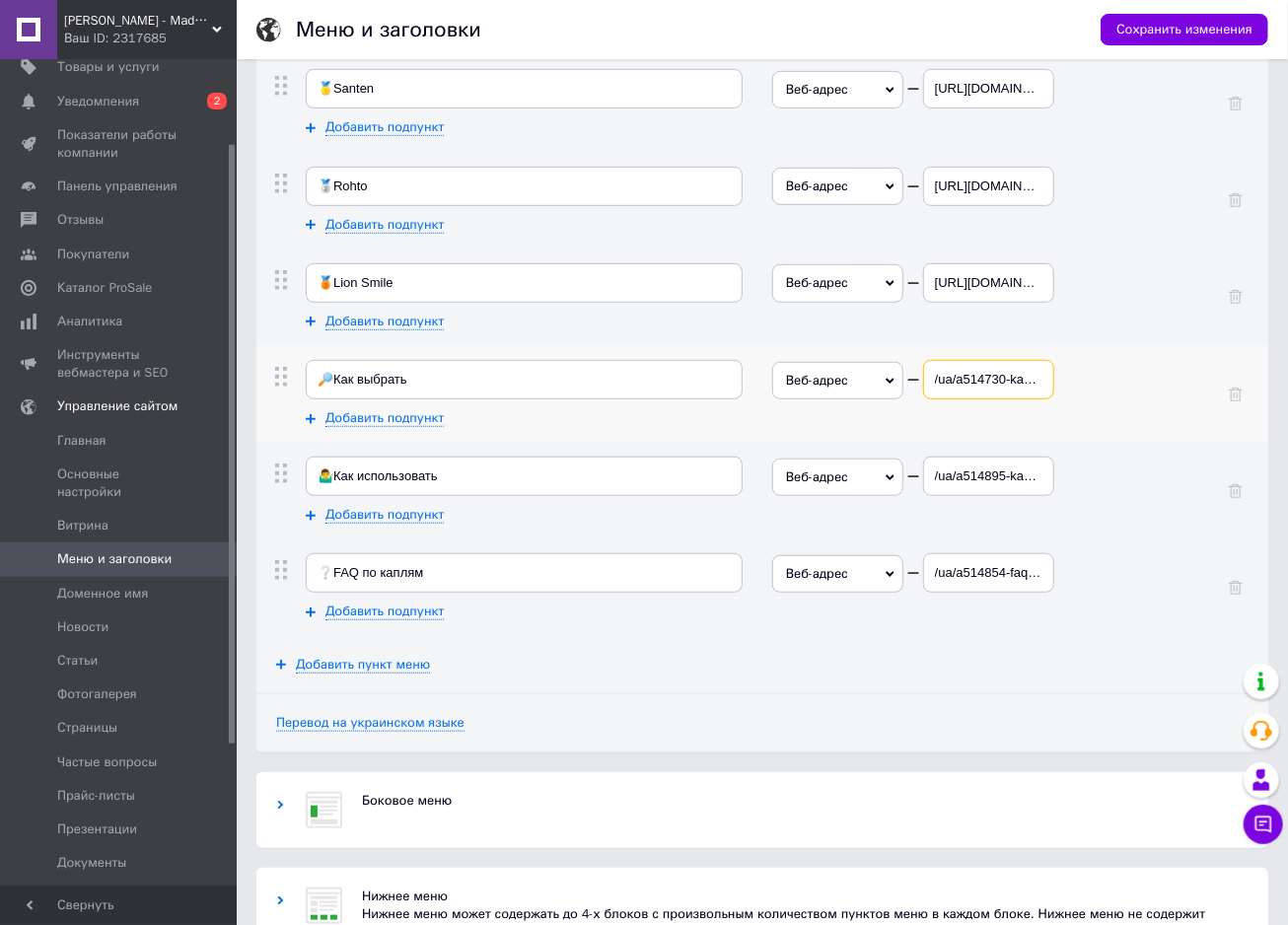 drag, startPoint x: 982, startPoint y: 381, endPoint x: 839, endPoint y: 397, distance: 143.89232 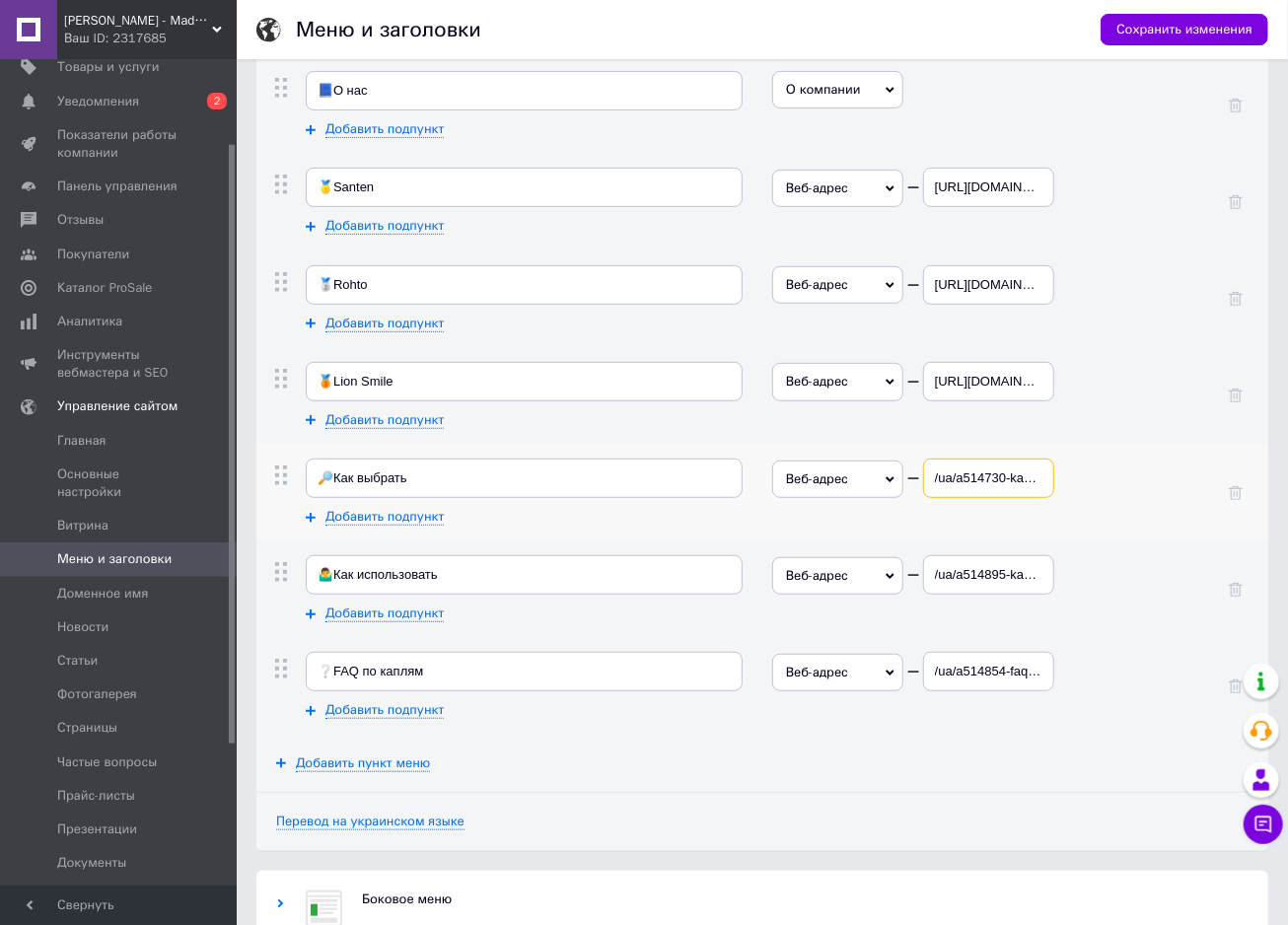 scroll, scrollTop: 339, scrollLeft: 0, axis: vertical 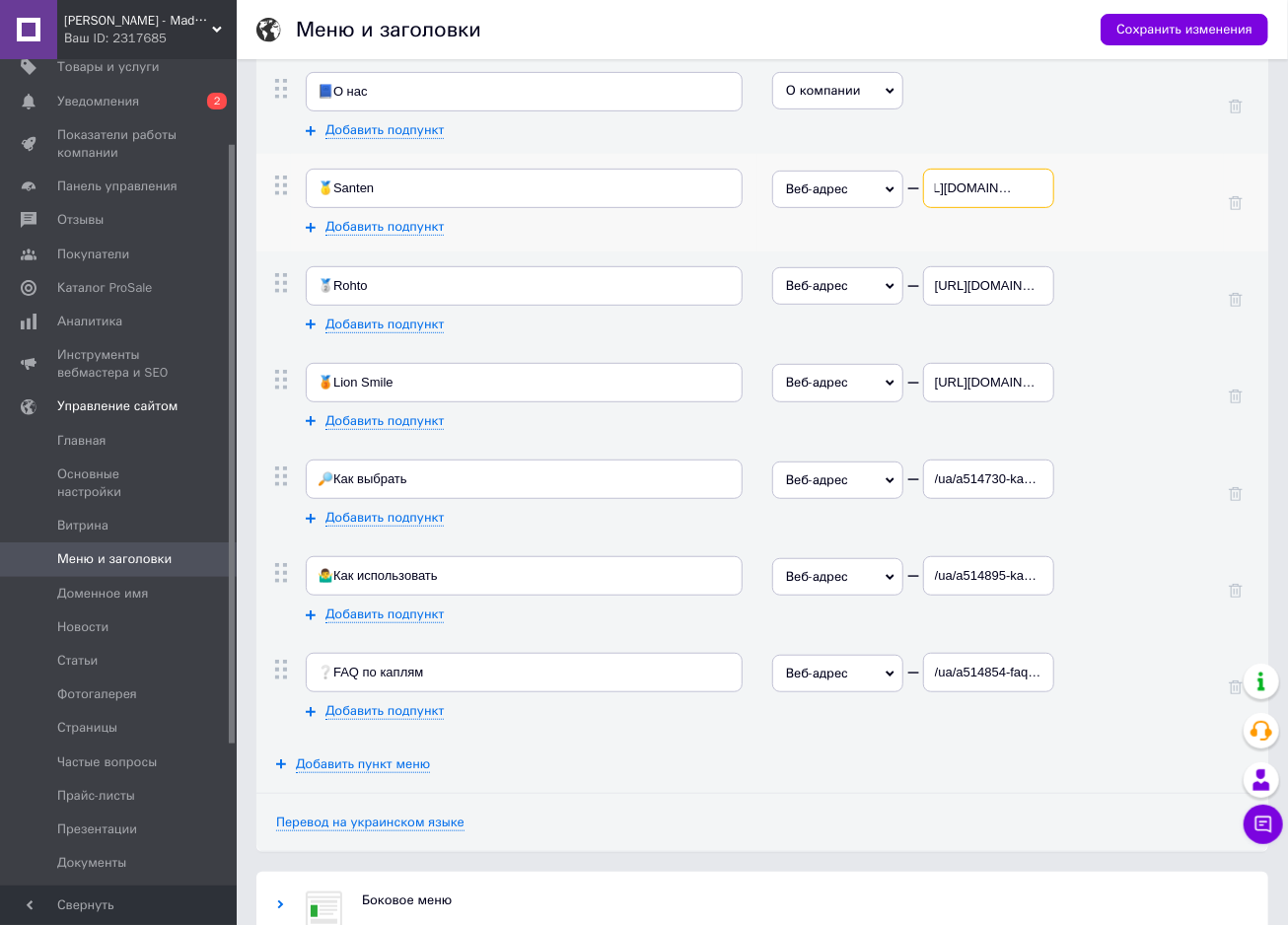 click on "[URL][DOMAIN_NAME]" at bounding box center (988, 188) 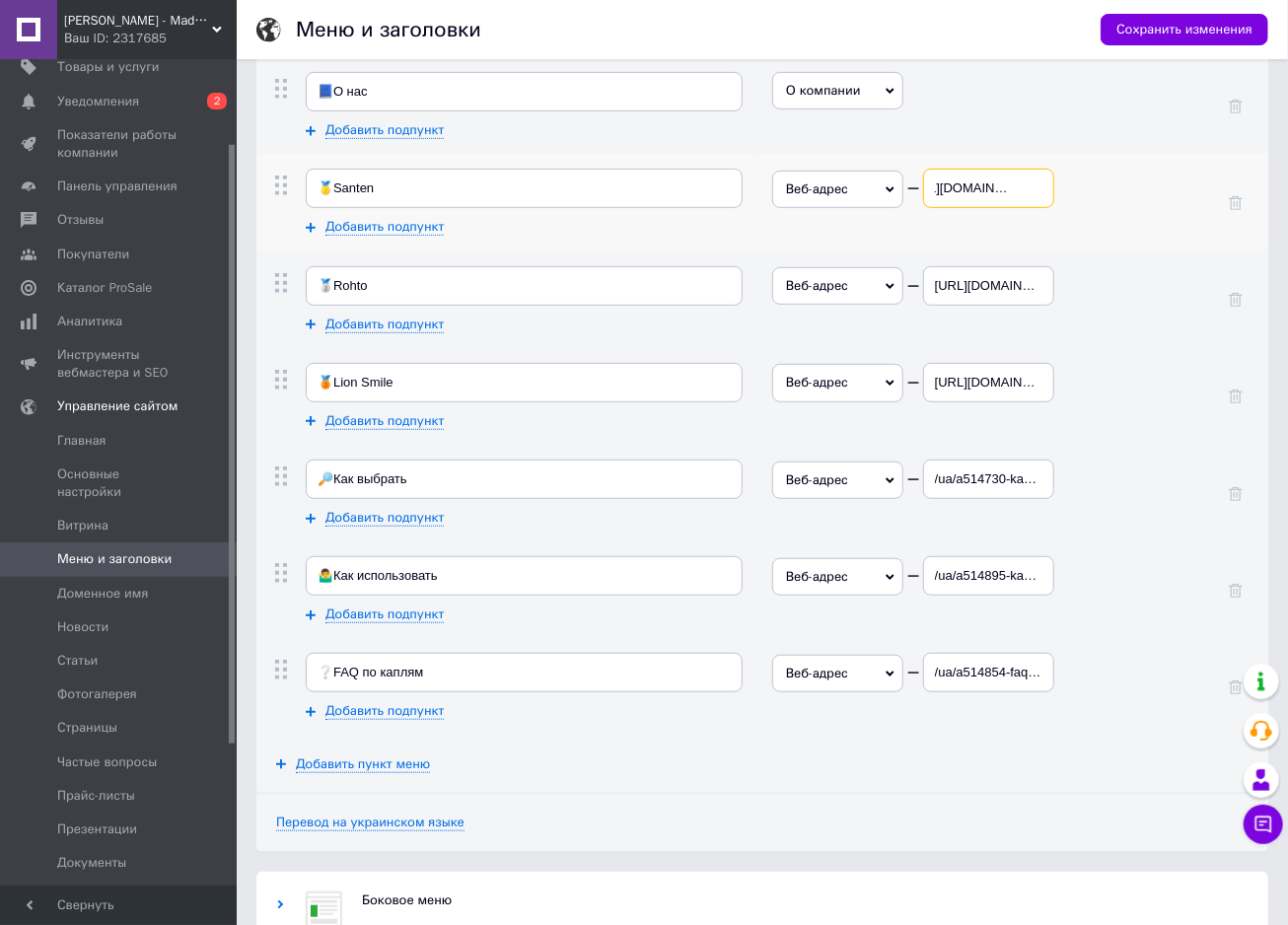 click on "[URL][DOMAIN_NAME]" at bounding box center [988, 188] 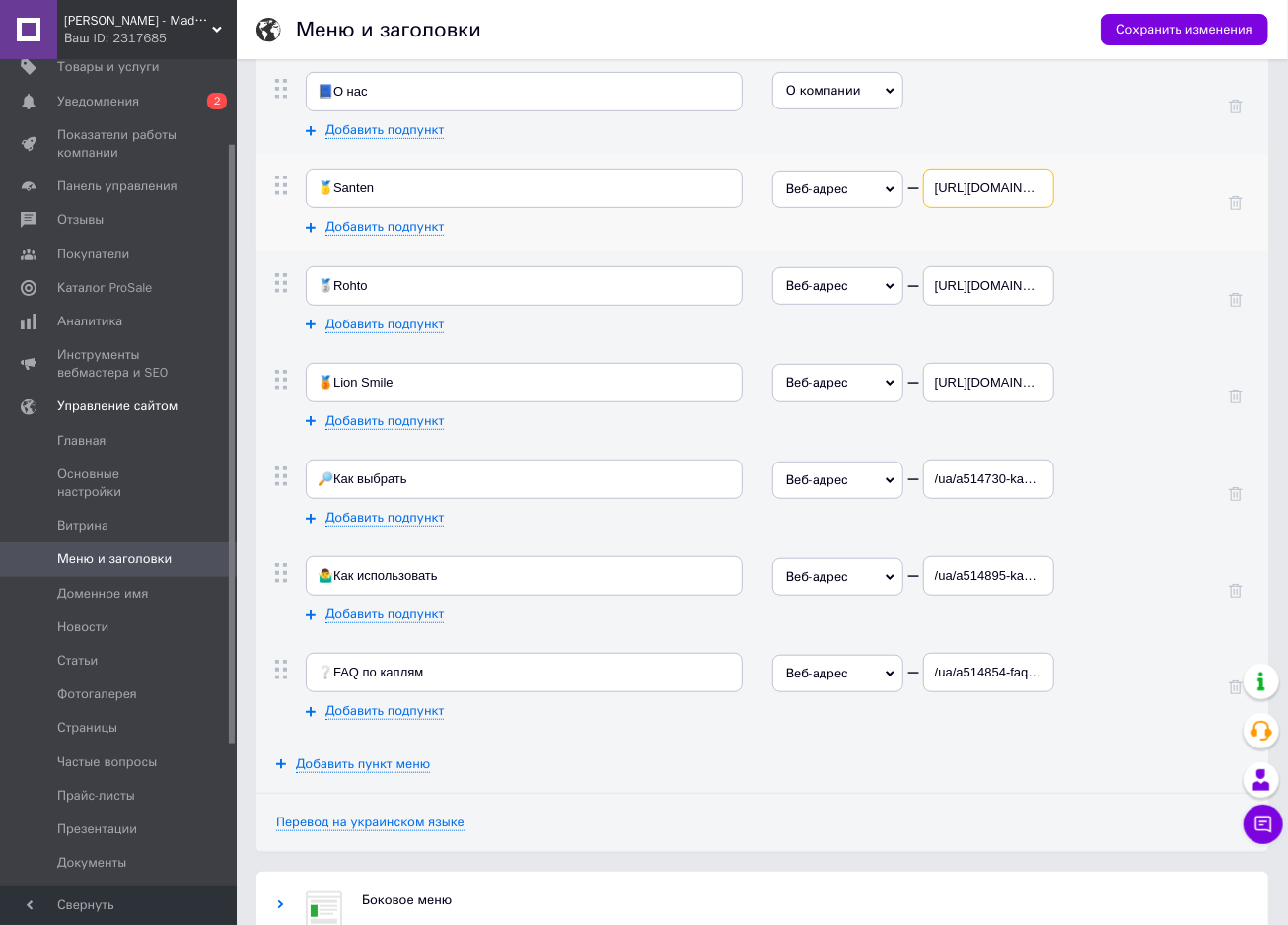 drag, startPoint x: 993, startPoint y: 185, endPoint x: 858, endPoint y: 178, distance: 135.18136 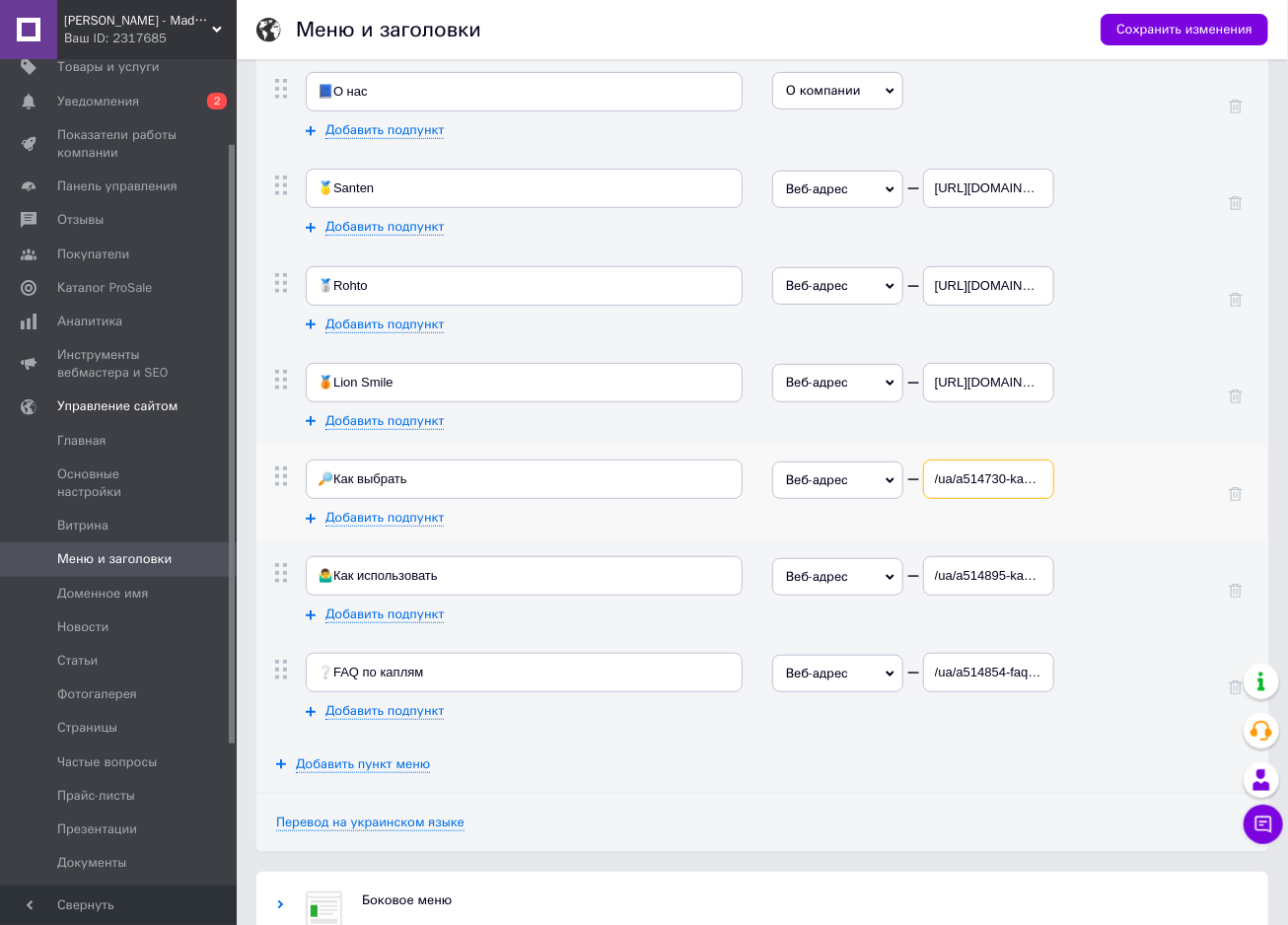 click on "/ua/a514730-kak-vybrat-yaponskie.html" at bounding box center (988, 479) 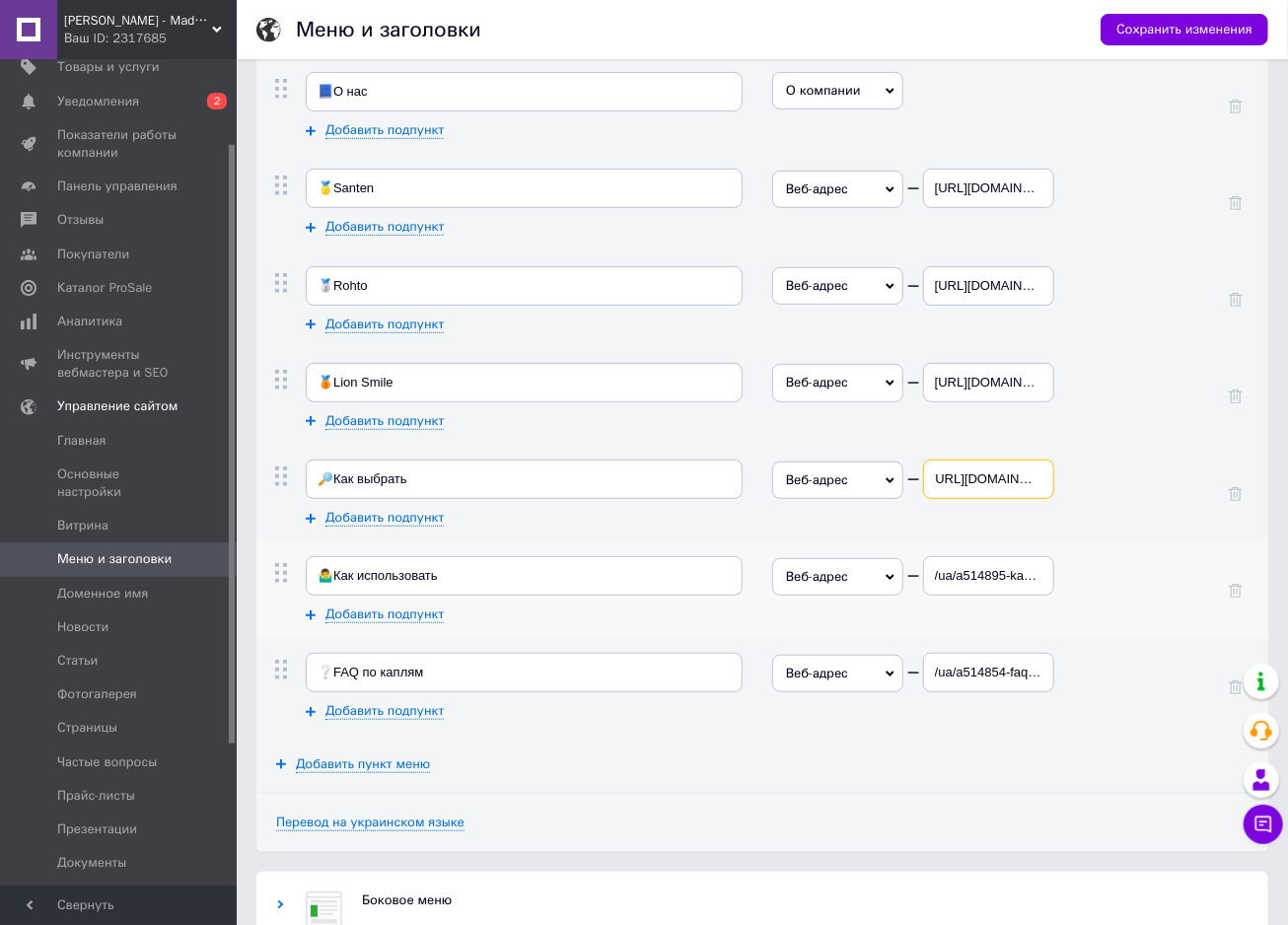 scroll, scrollTop: 0, scrollLeft: 6, axis: horizontal 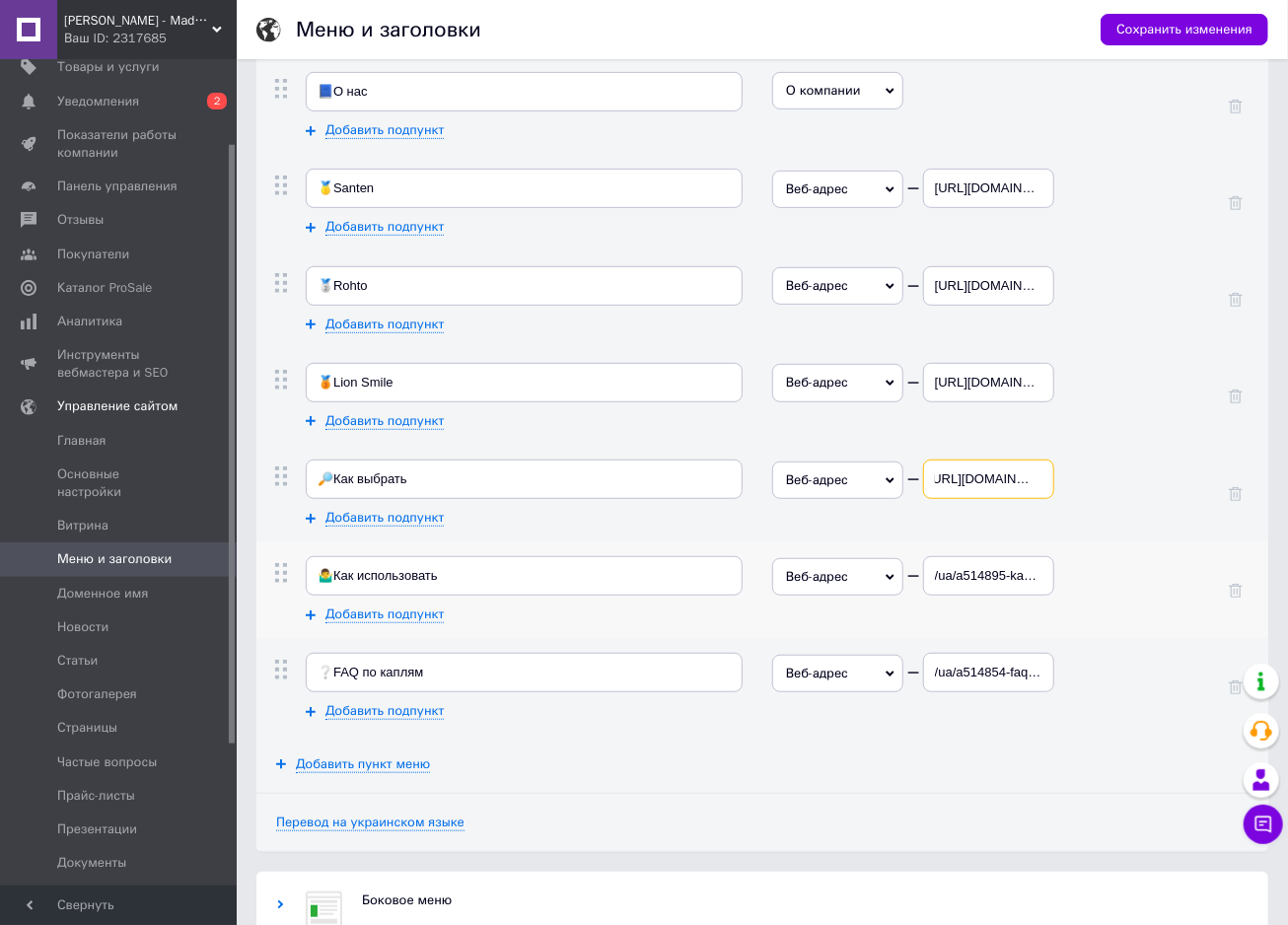 type on "[URL][DOMAIN_NAME]" 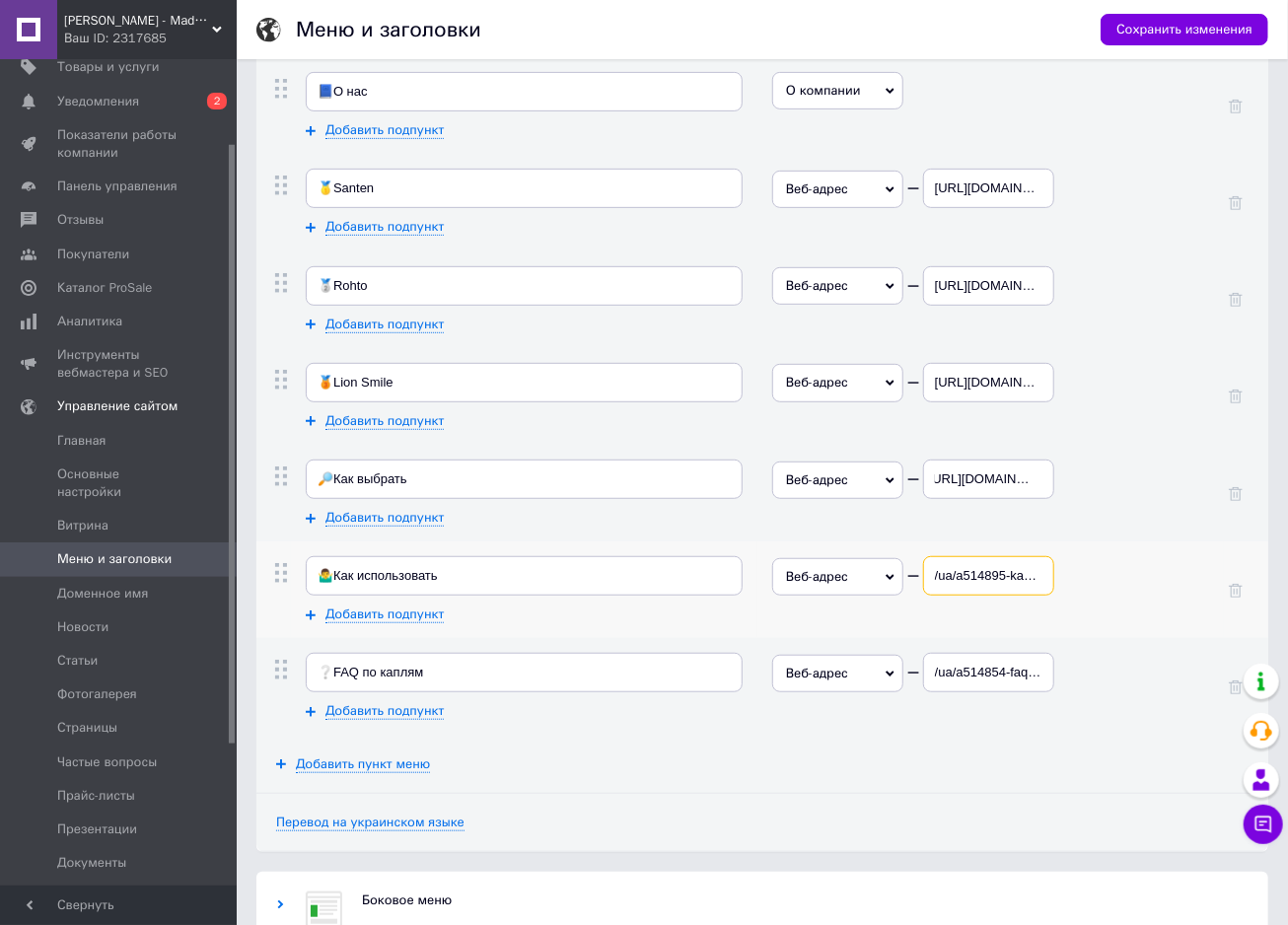 scroll, scrollTop: 0, scrollLeft: 0, axis: both 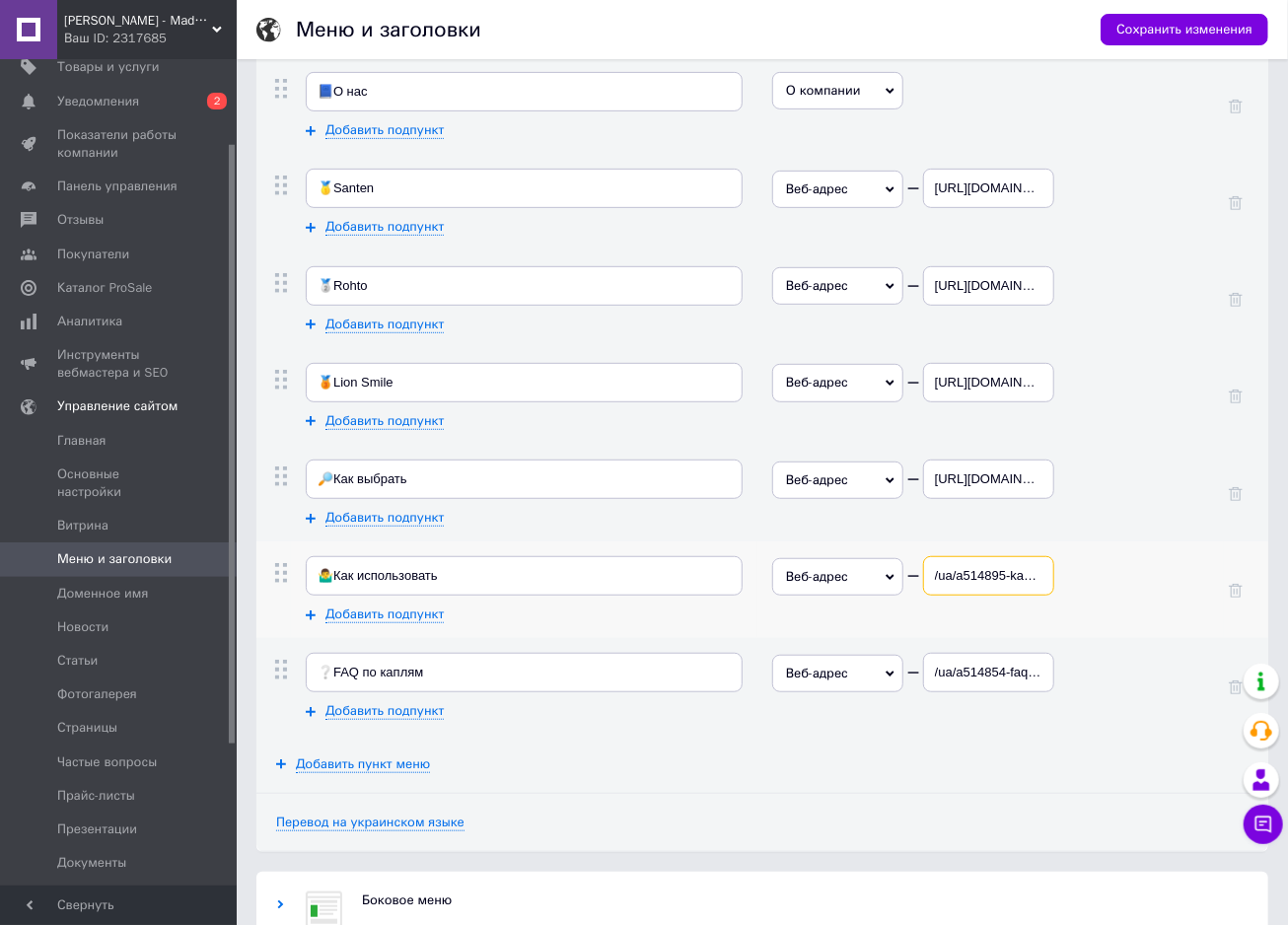 click on "/ua/a514895-kak-pravilno-zakapyvat.html" at bounding box center (988, 576) 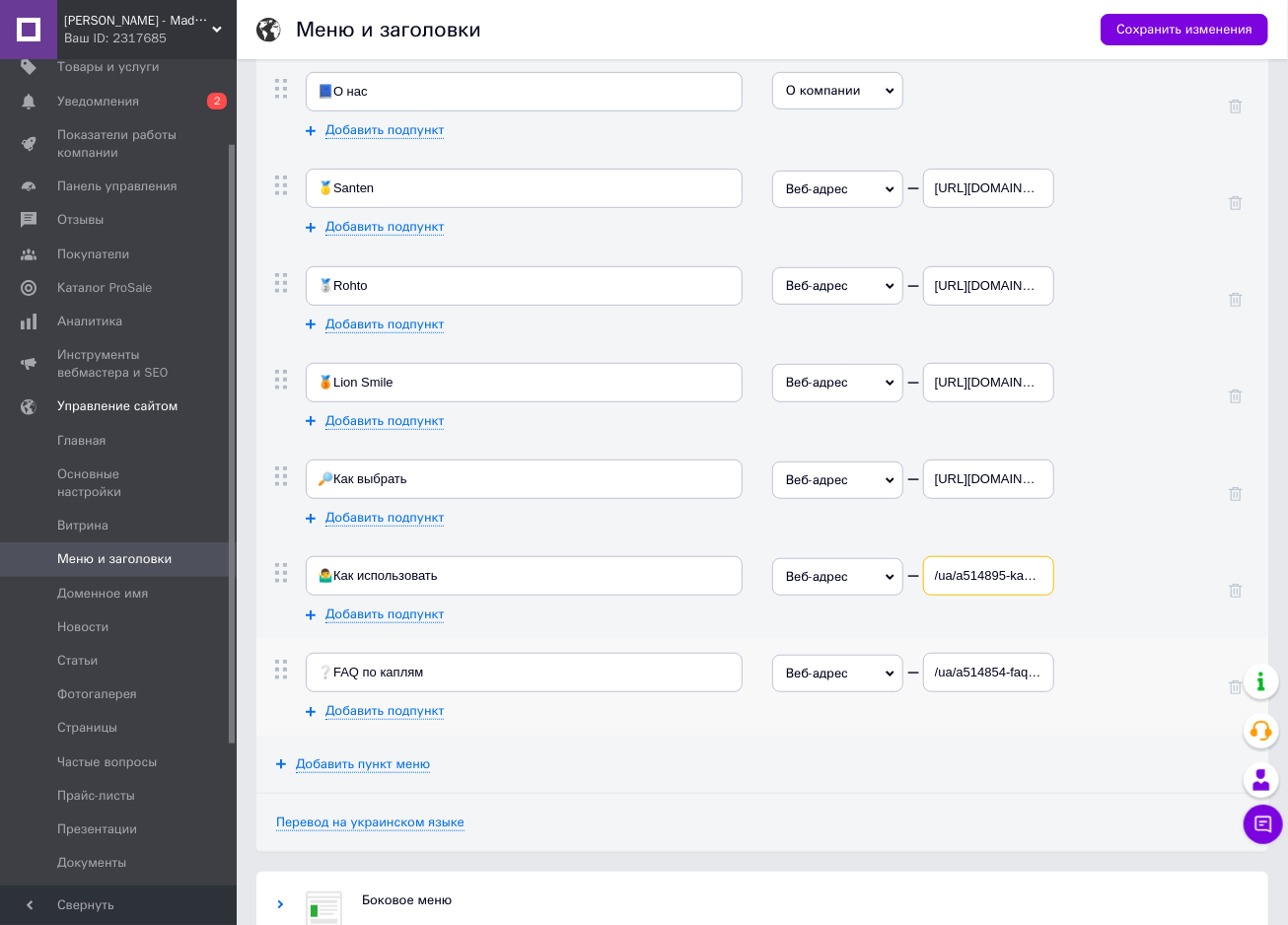paste on "[URL][DOMAIN_NAME]" 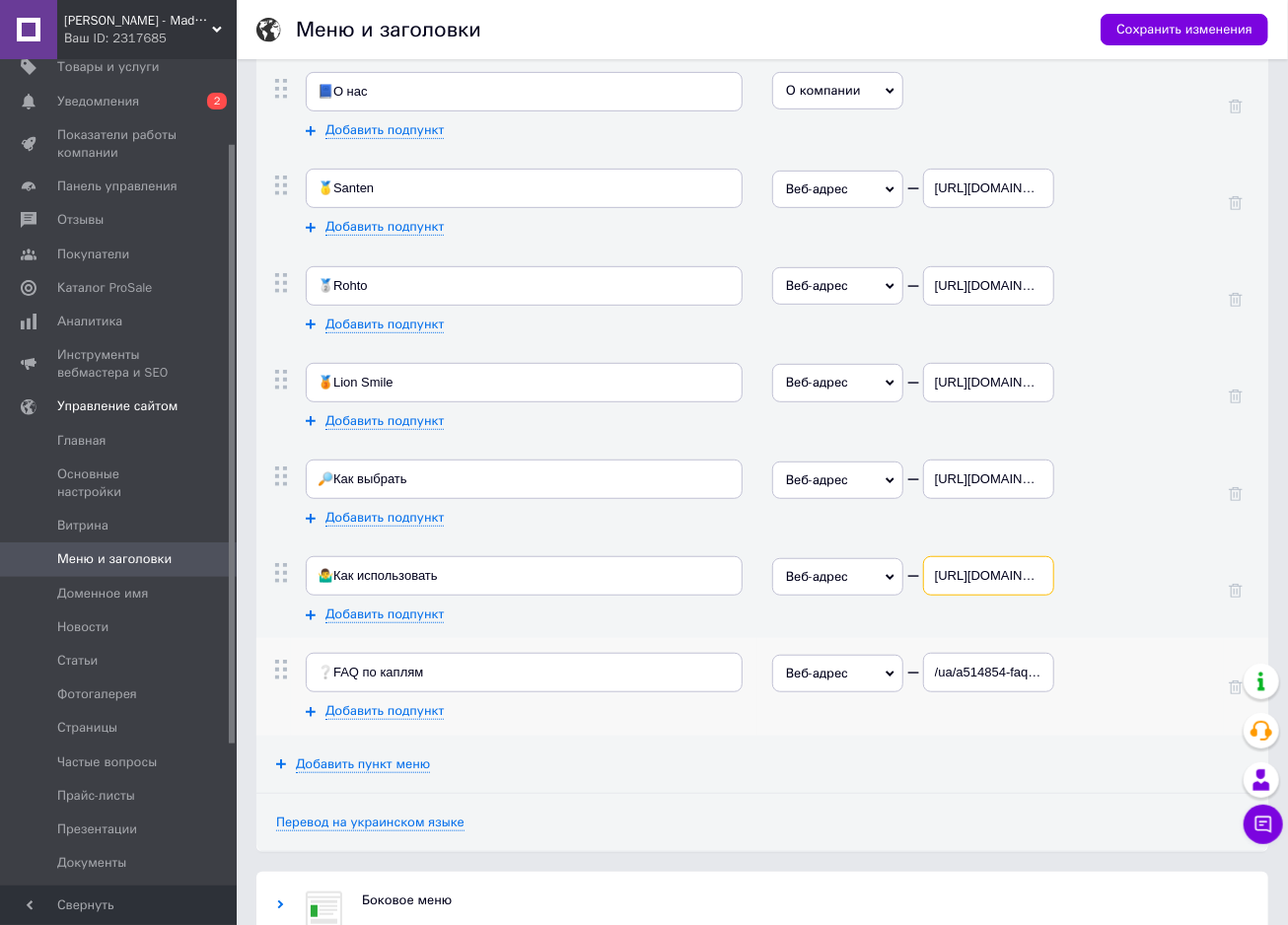 scroll, scrollTop: 0, scrollLeft: 3, axis: horizontal 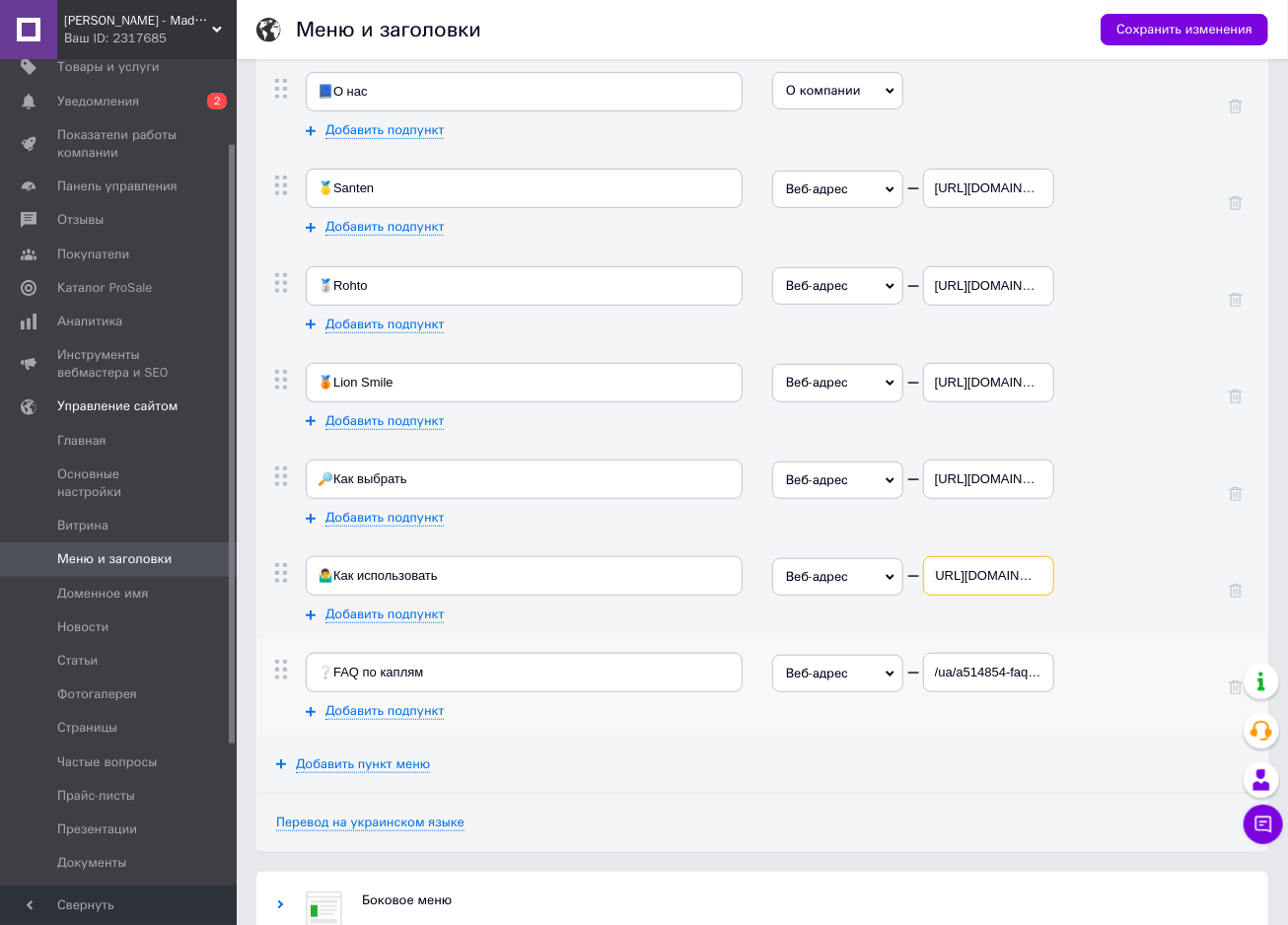 type on "[URL][DOMAIN_NAME]" 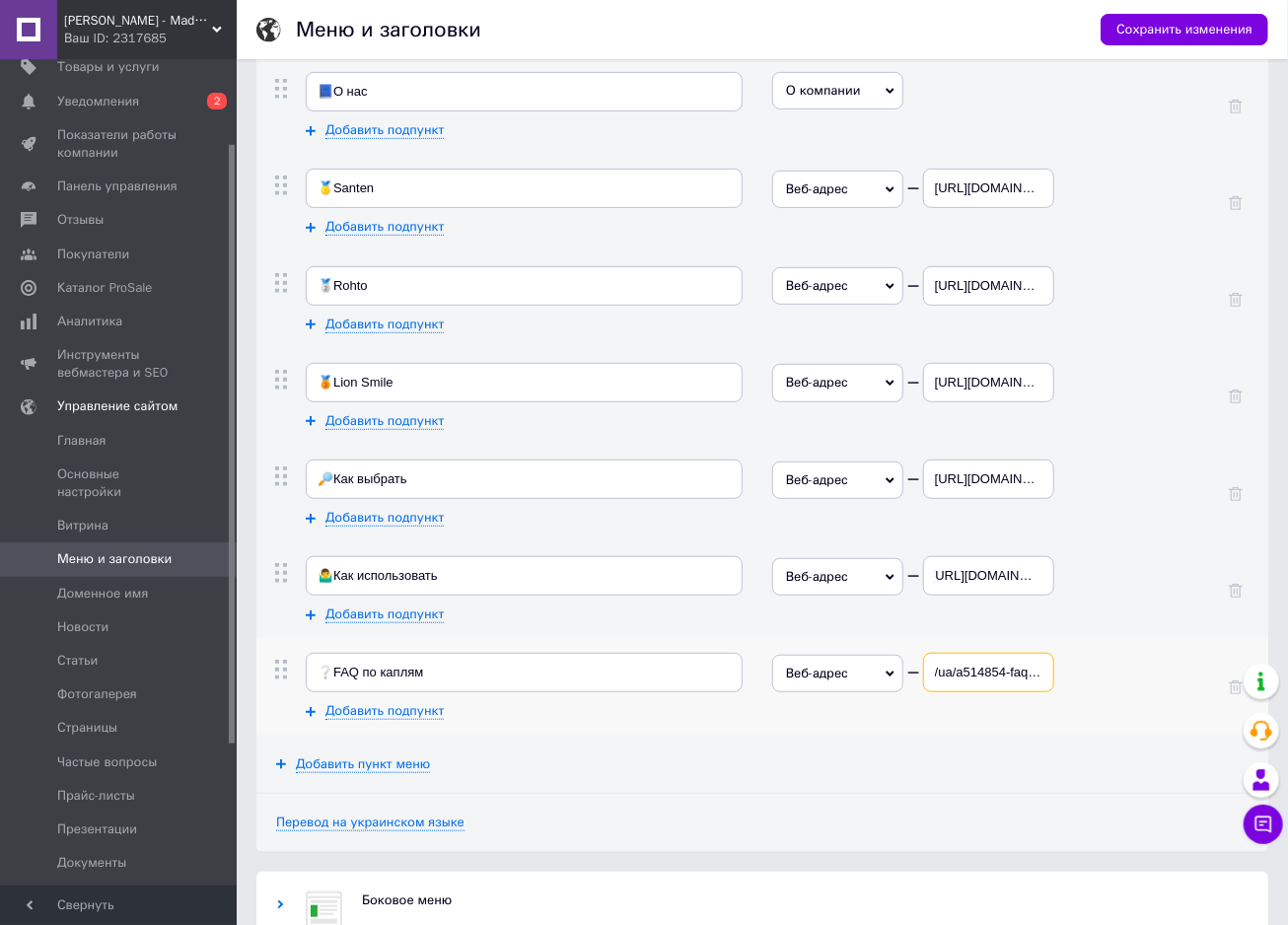 scroll, scrollTop: 0, scrollLeft: 0, axis: both 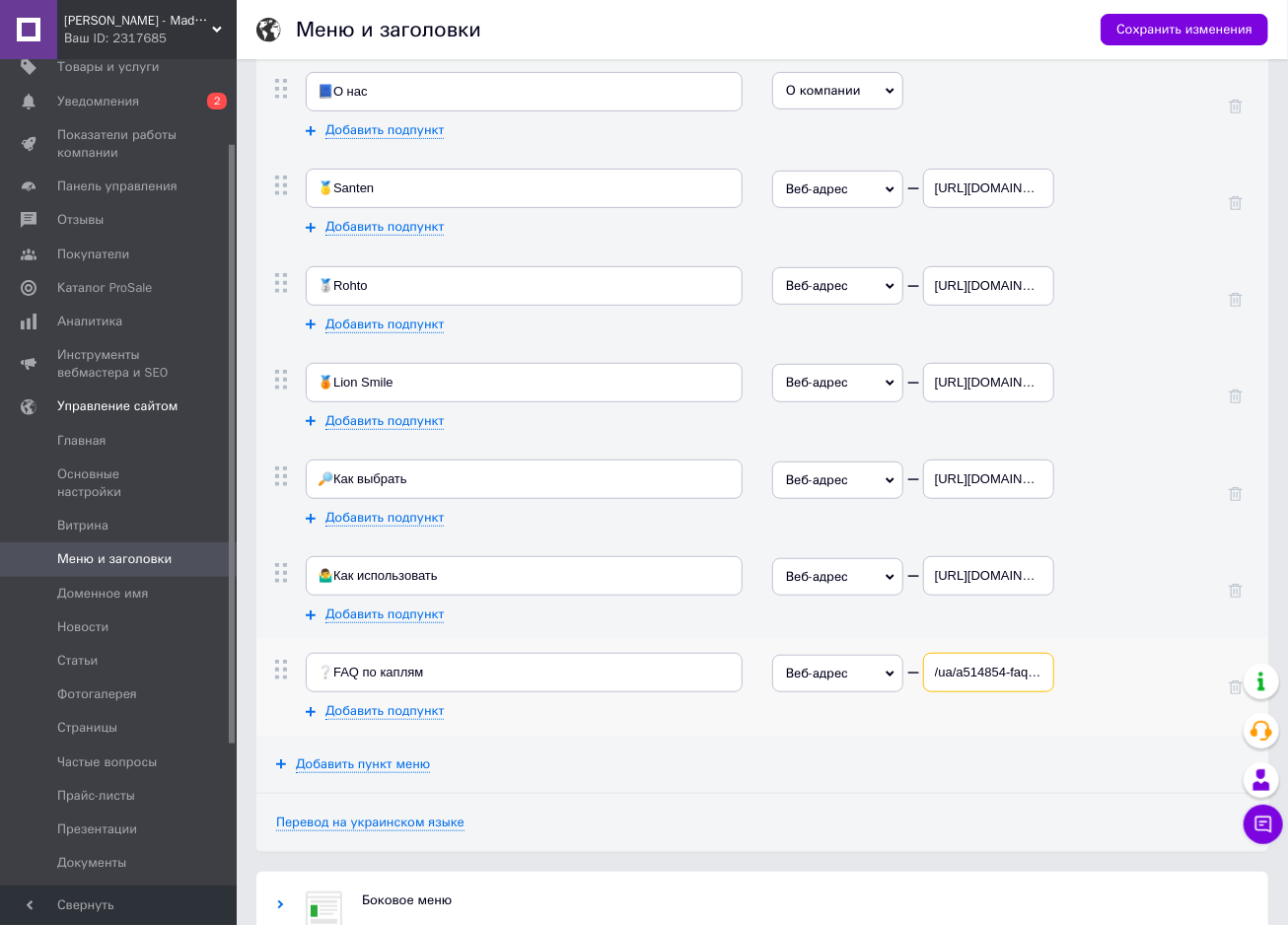 click on "/ua/a514854-faq-yaponskie-glaznye.html" at bounding box center [988, 673] 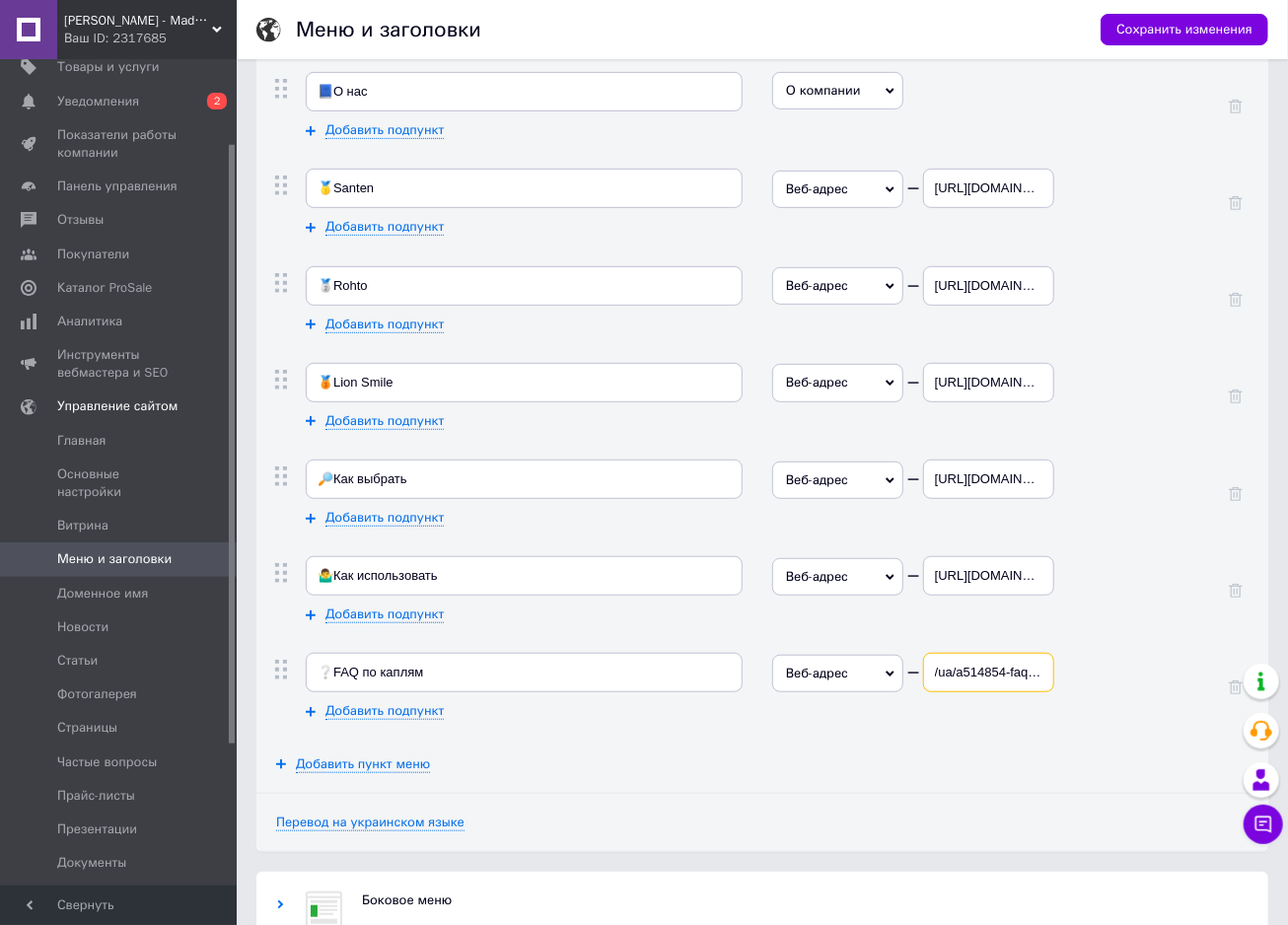 paste on "[URL][DOMAIN_NAME]" 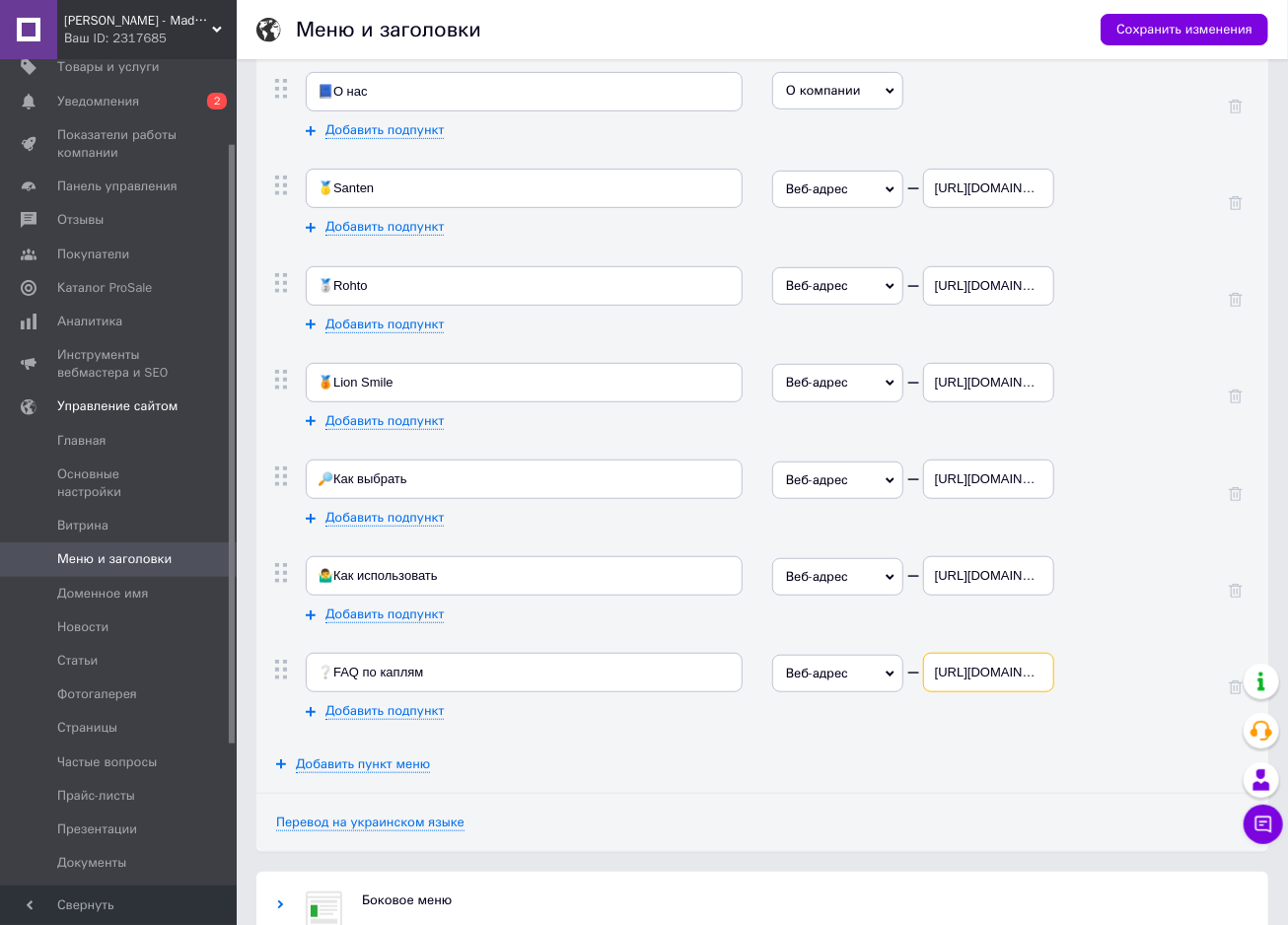 scroll, scrollTop: 0, scrollLeft: 3, axis: horizontal 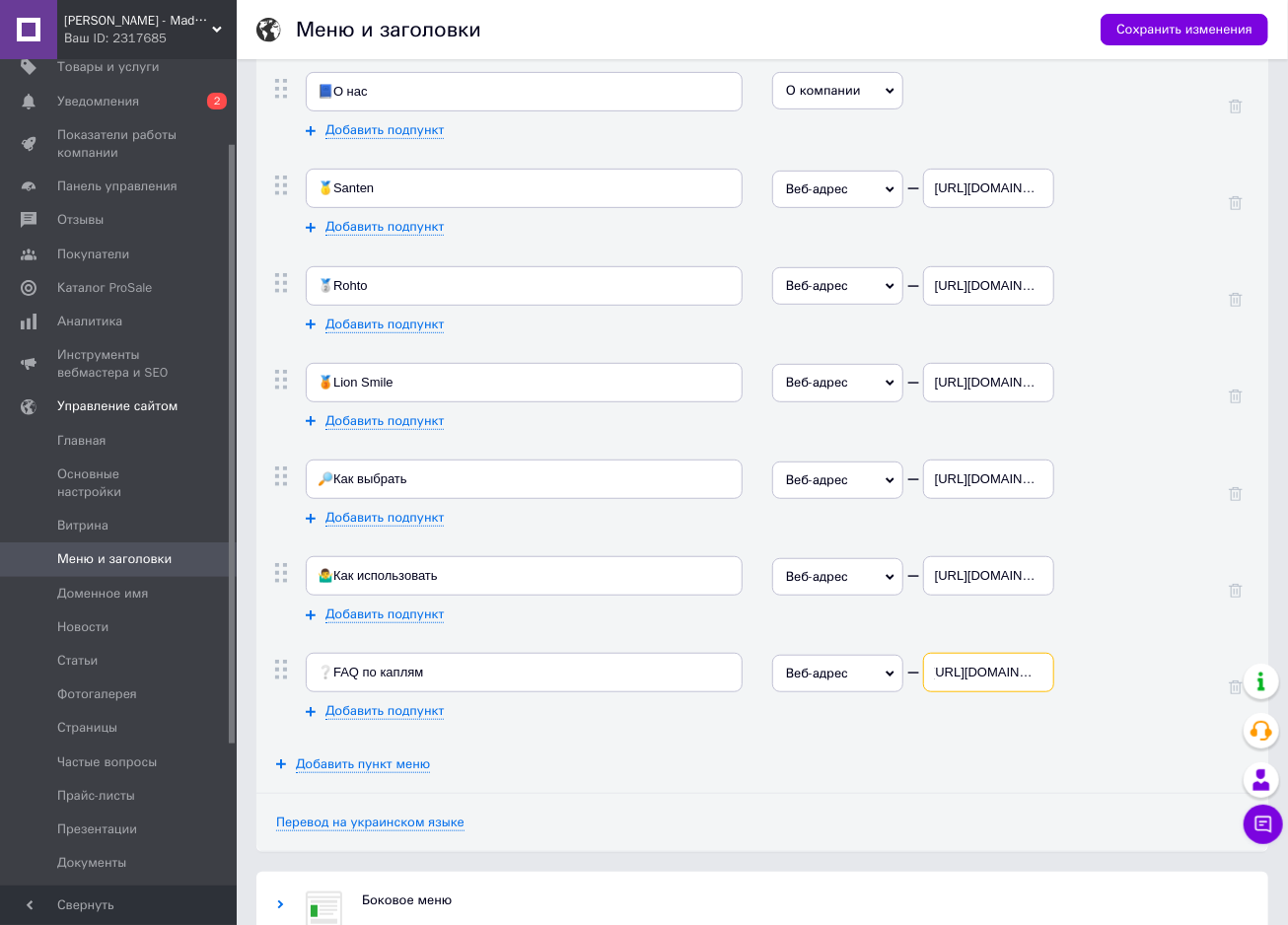 type on "[URL][DOMAIN_NAME]" 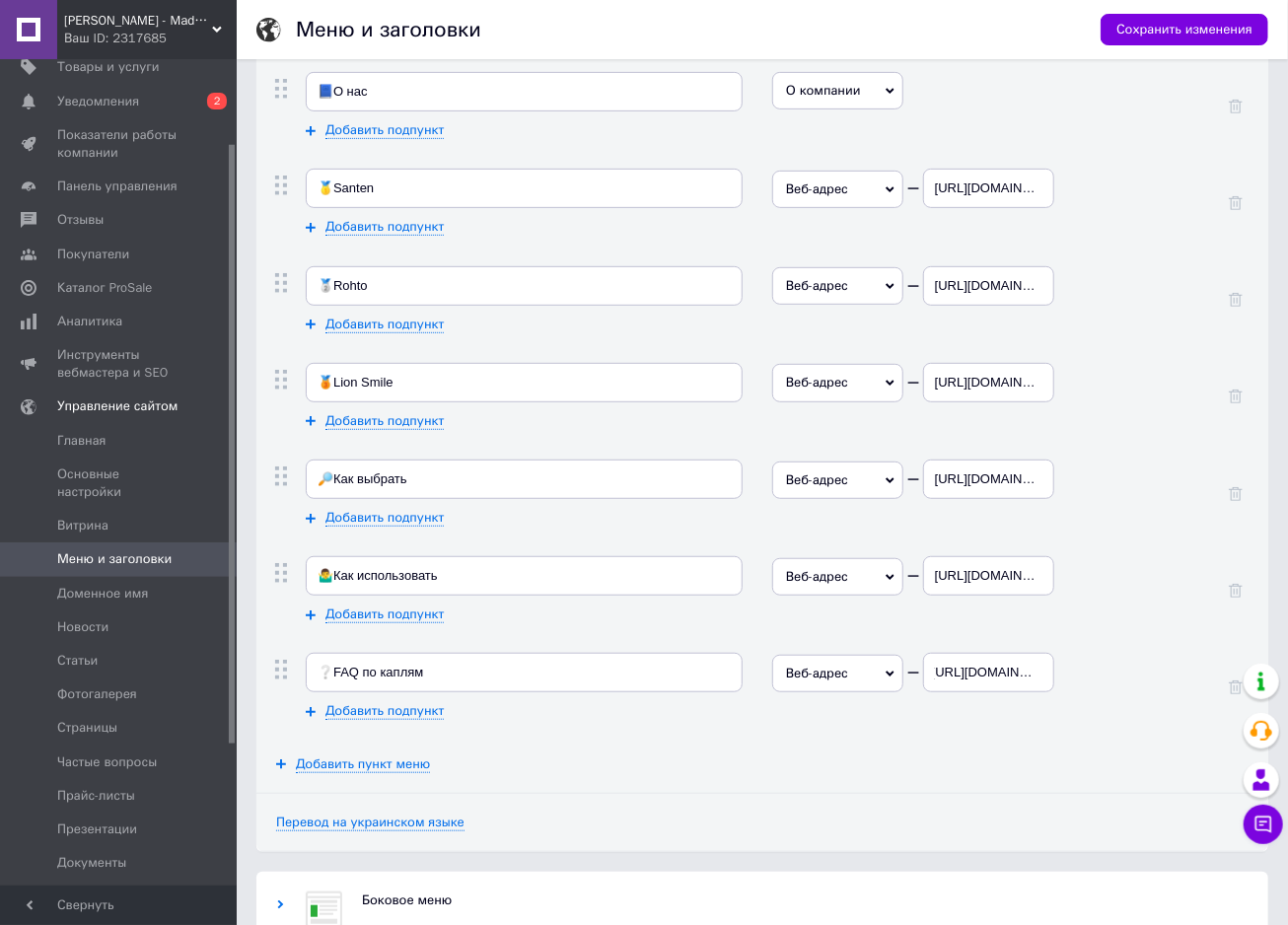 scroll, scrollTop: 0, scrollLeft: 0, axis: both 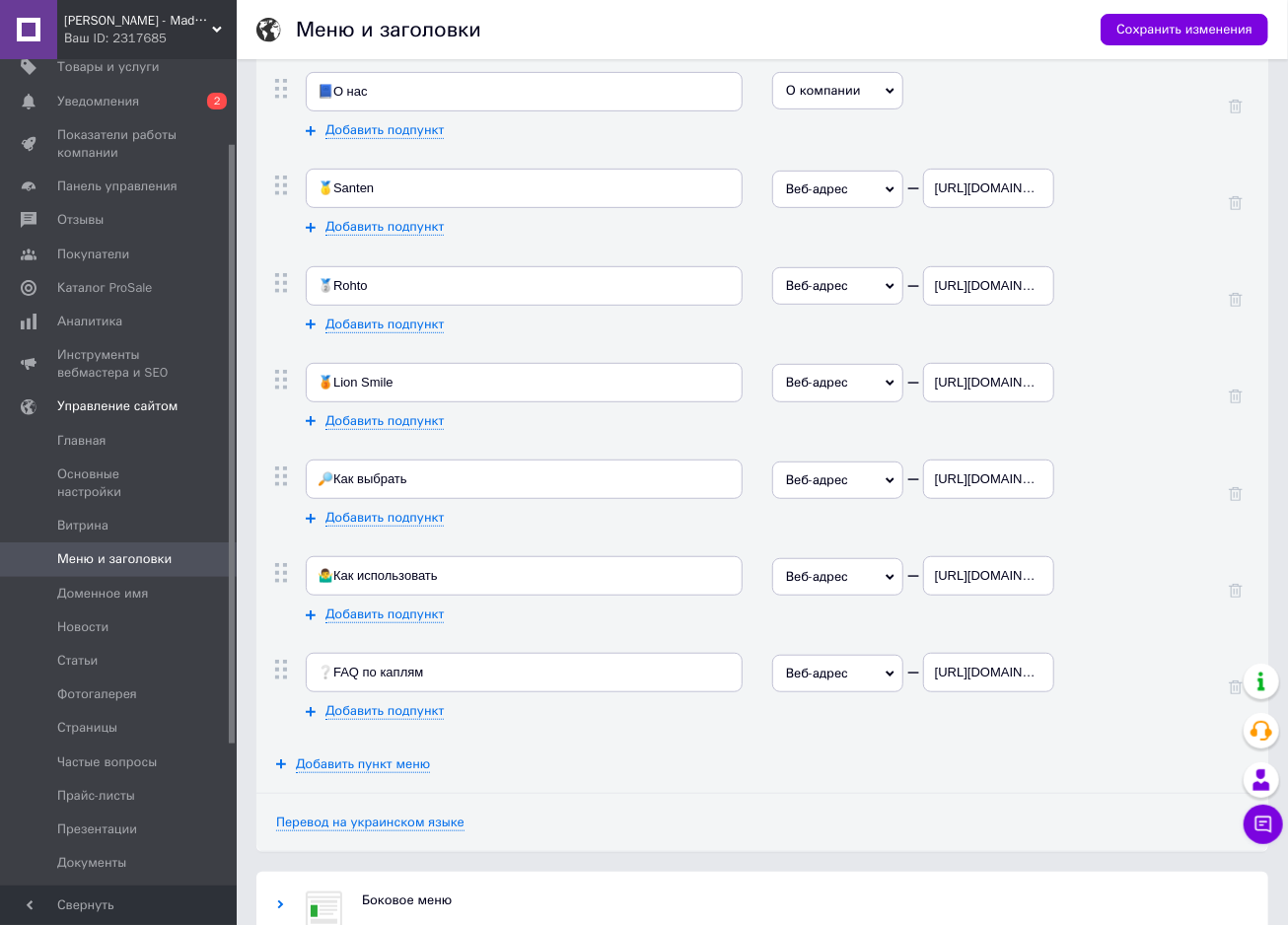 click on "Сохранить изменения" at bounding box center [1175, 30] 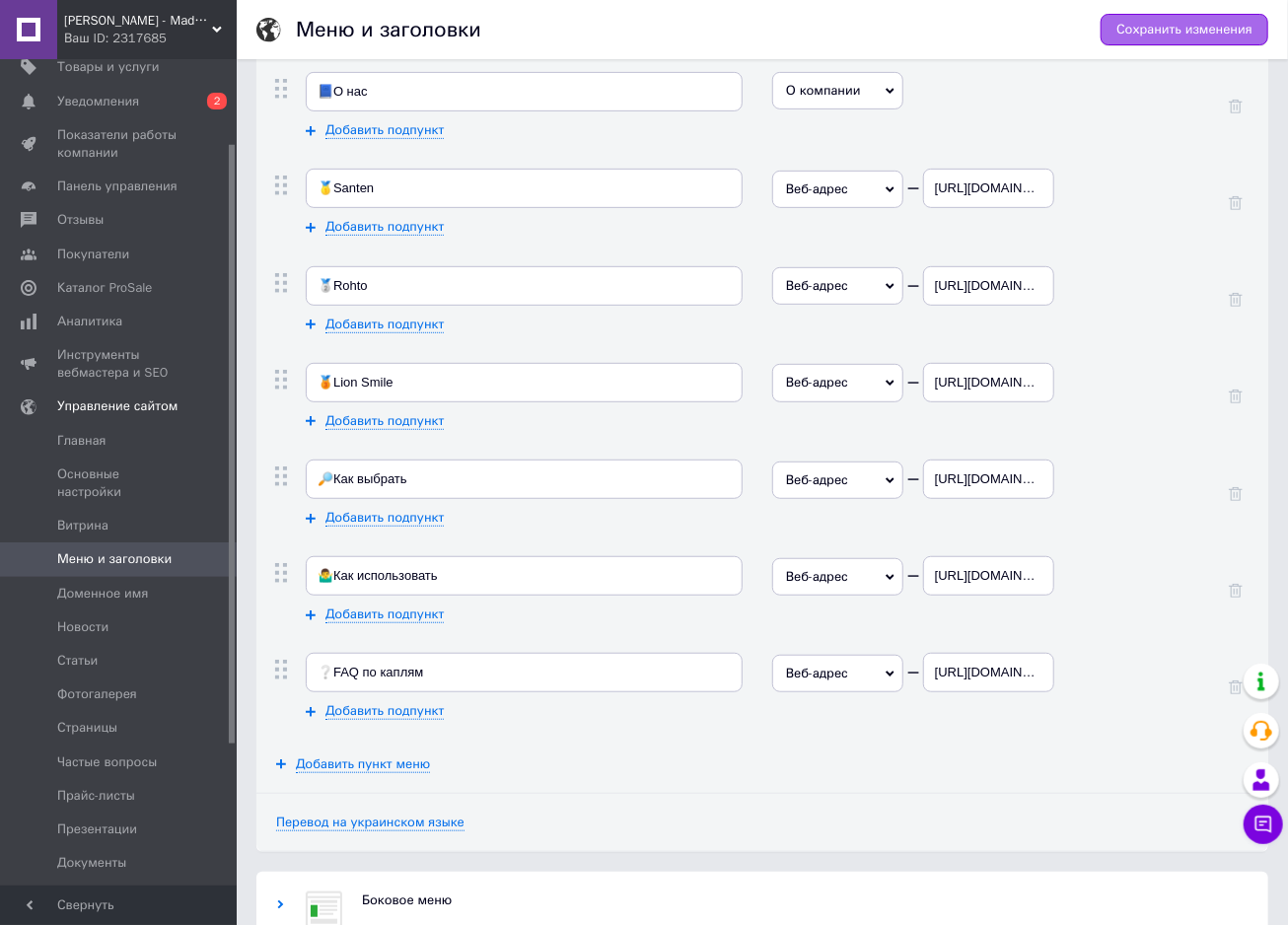 click on "Сохранить изменения" at bounding box center [1184, 30] 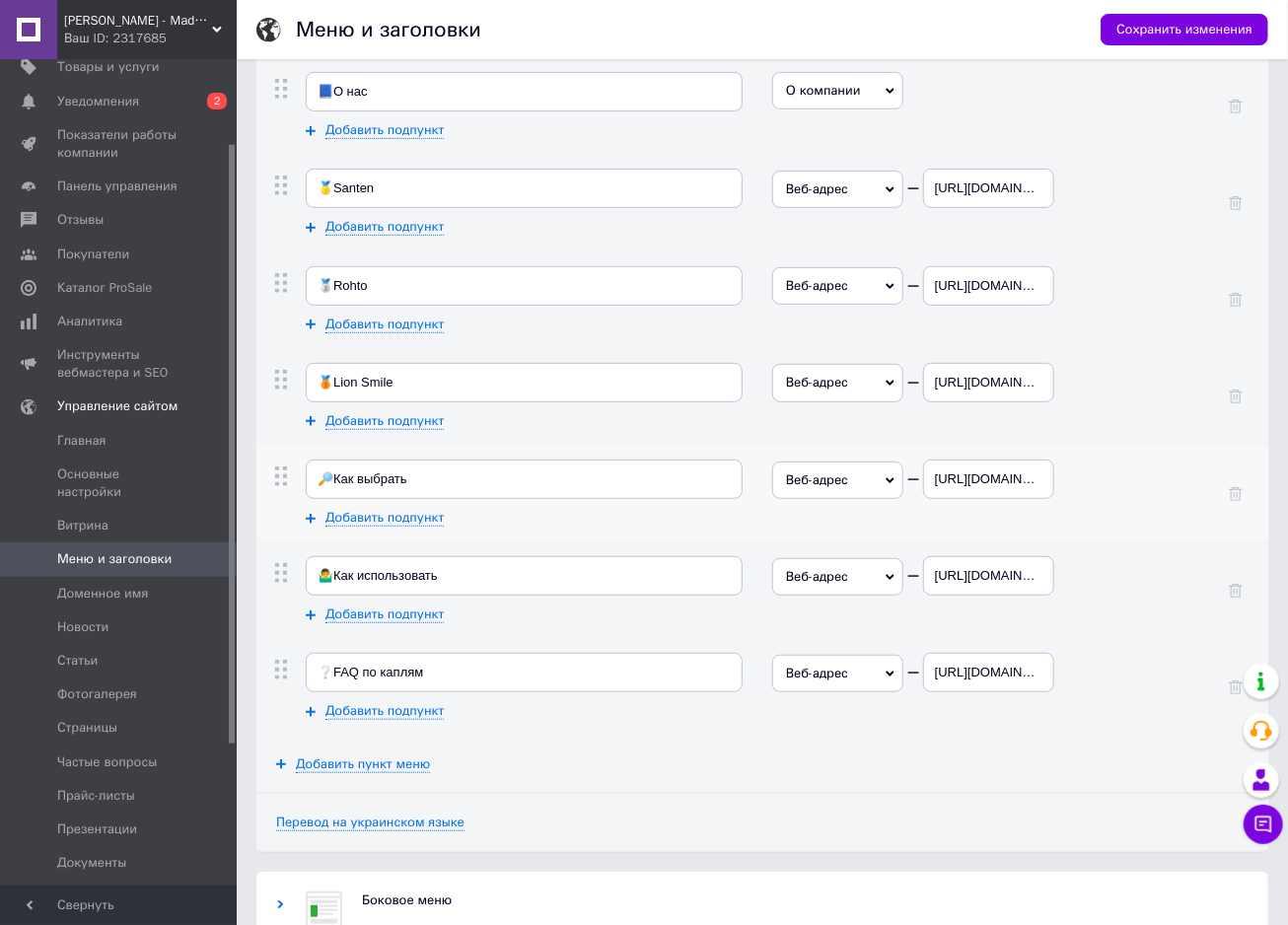 click on "Веб-адрес" at bounding box center (837, 480) 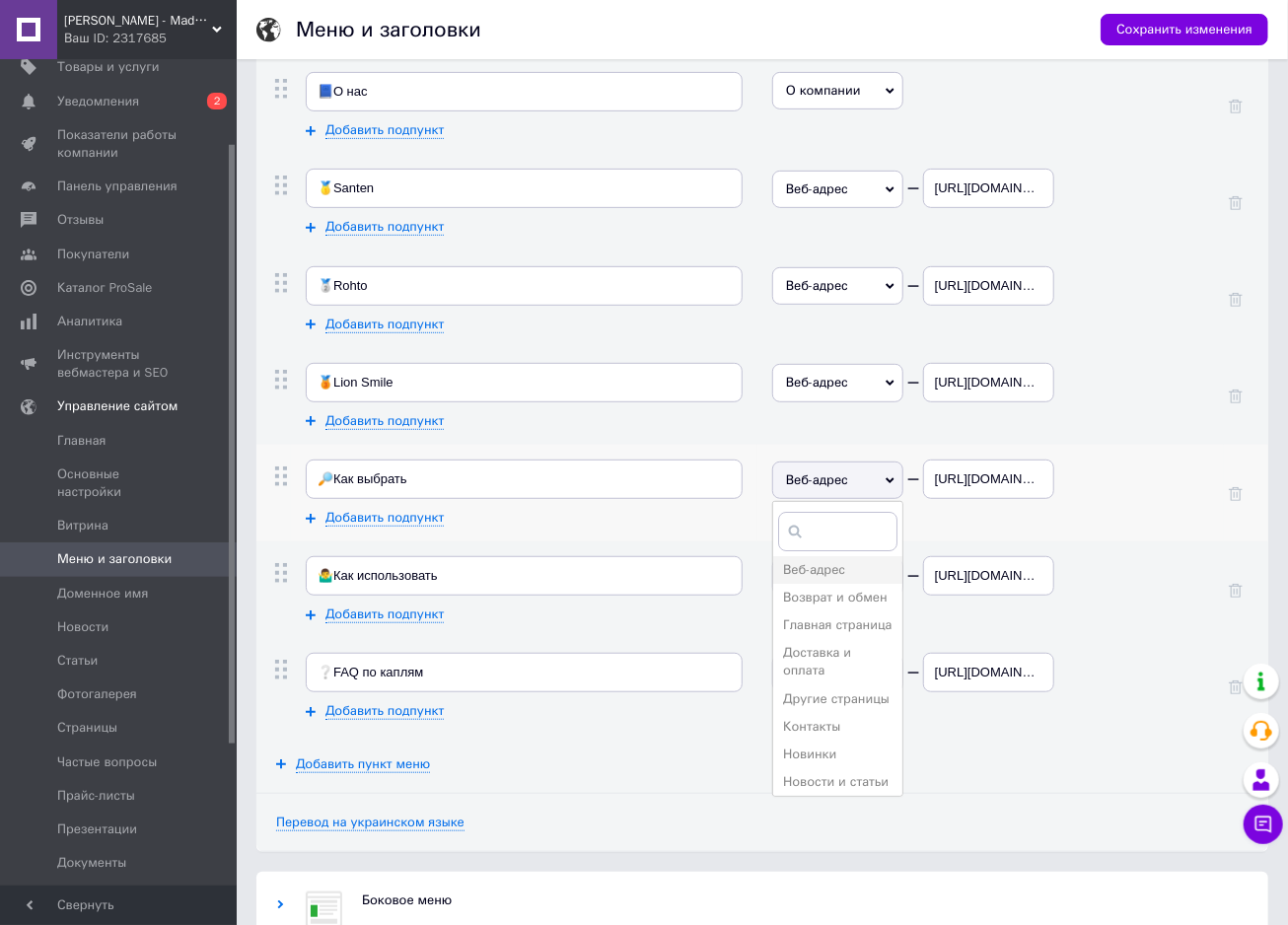 click on "Веб-адрес" at bounding box center [837, 480] 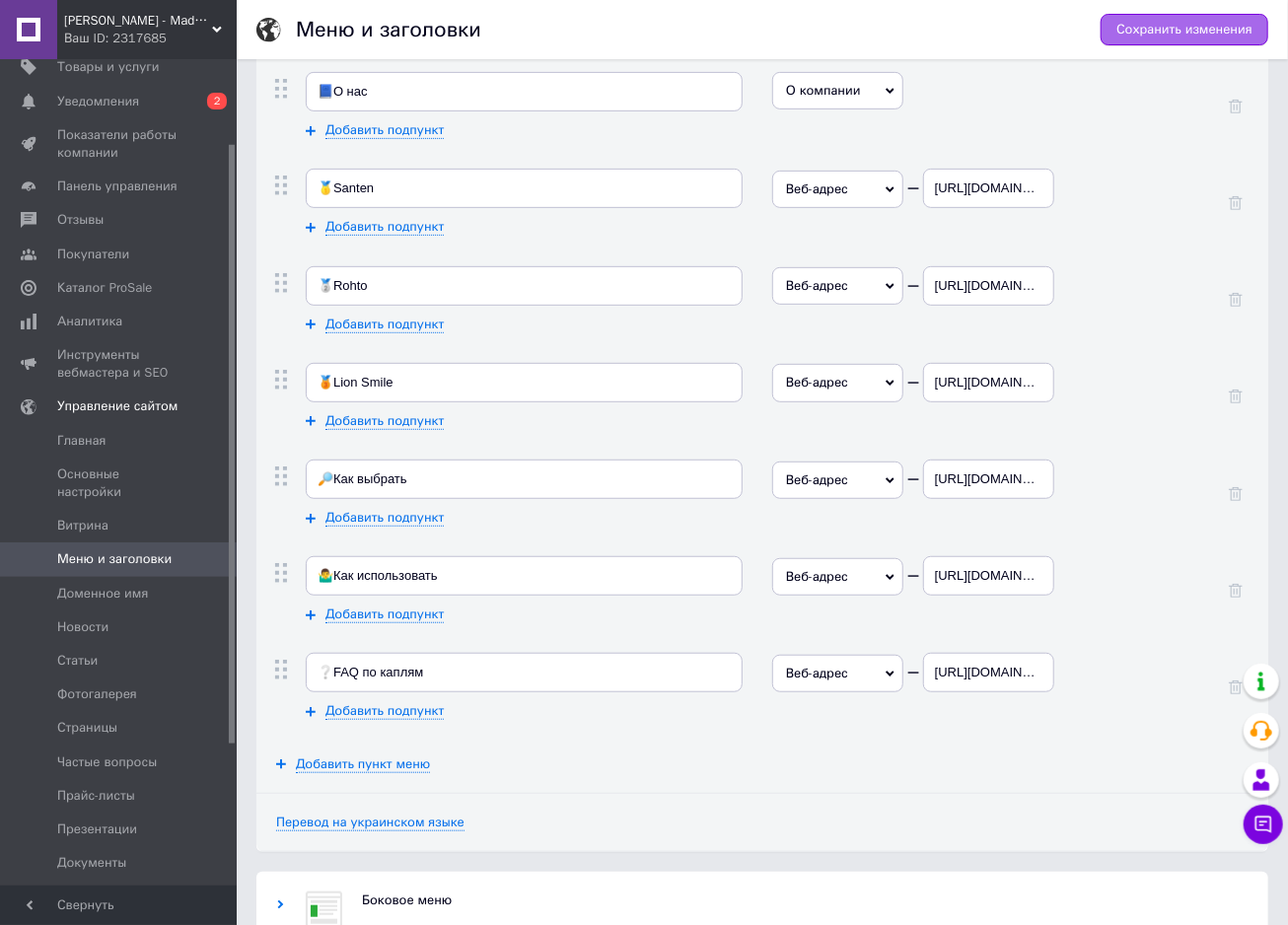 click on "Сохранить изменения" at bounding box center (1184, 30) 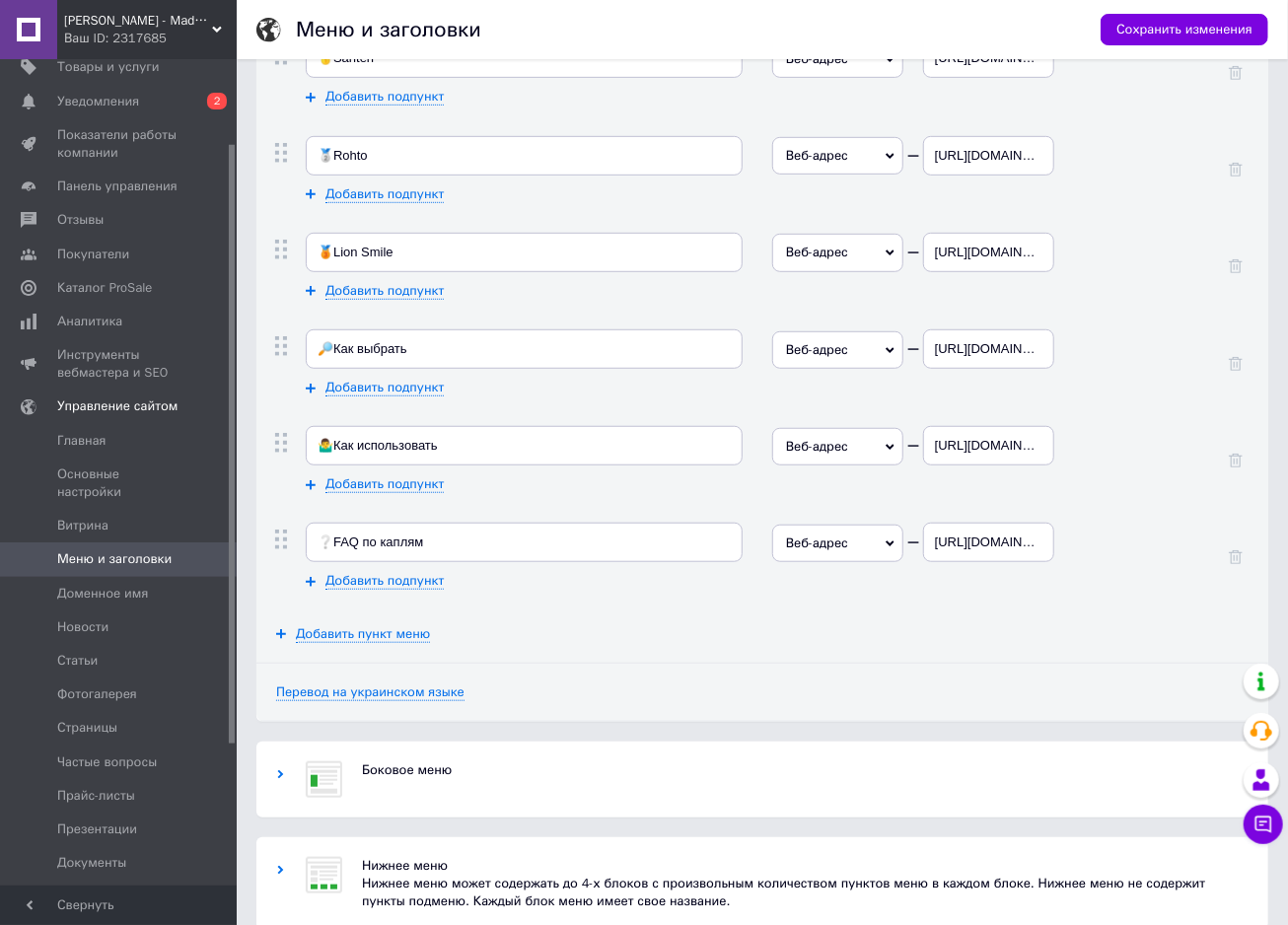 scroll, scrollTop: 636, scrollLeft: 0, axis: vertical 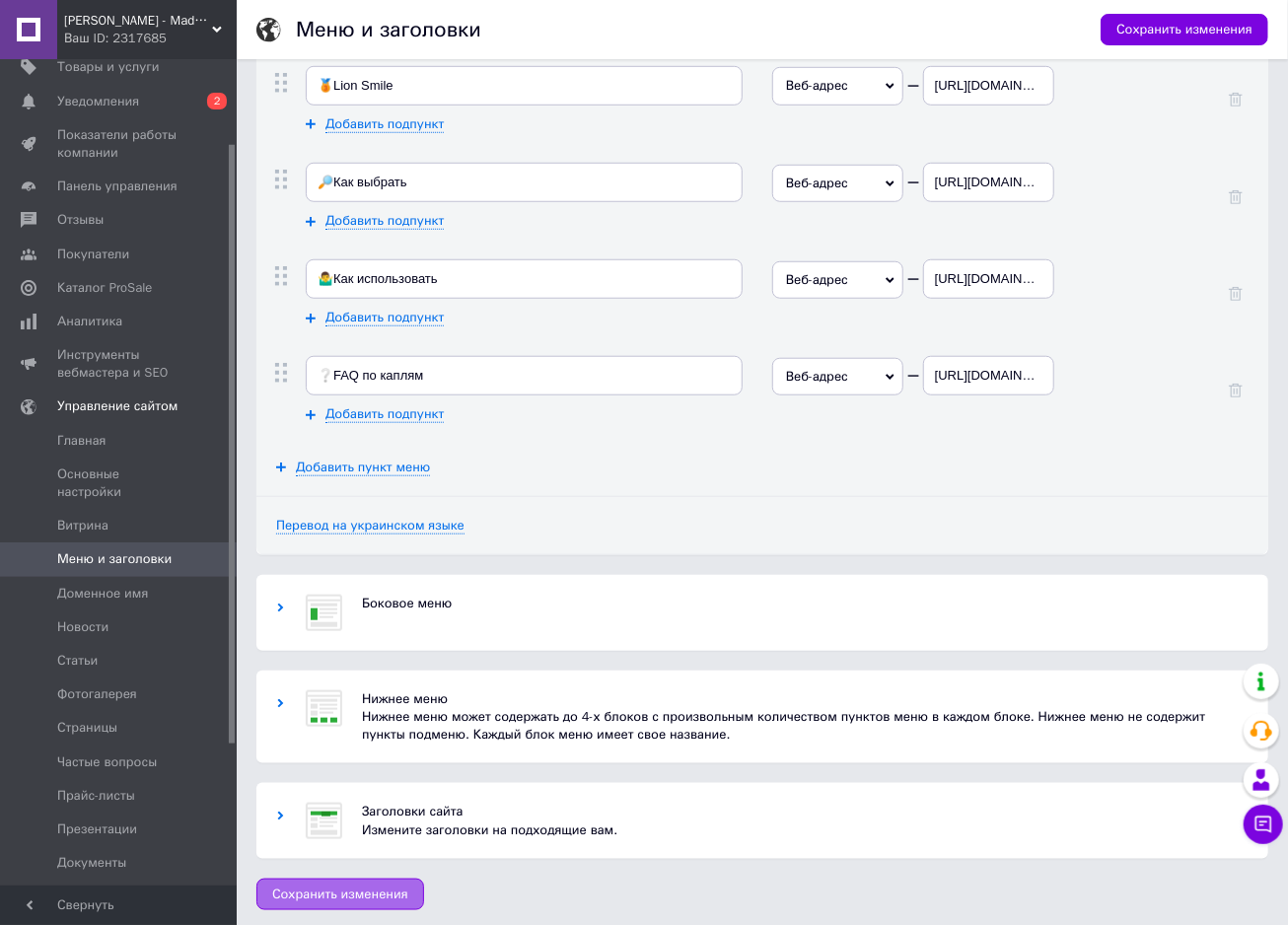 click on "Сохранить изменения" at bounding box center [340, 894] 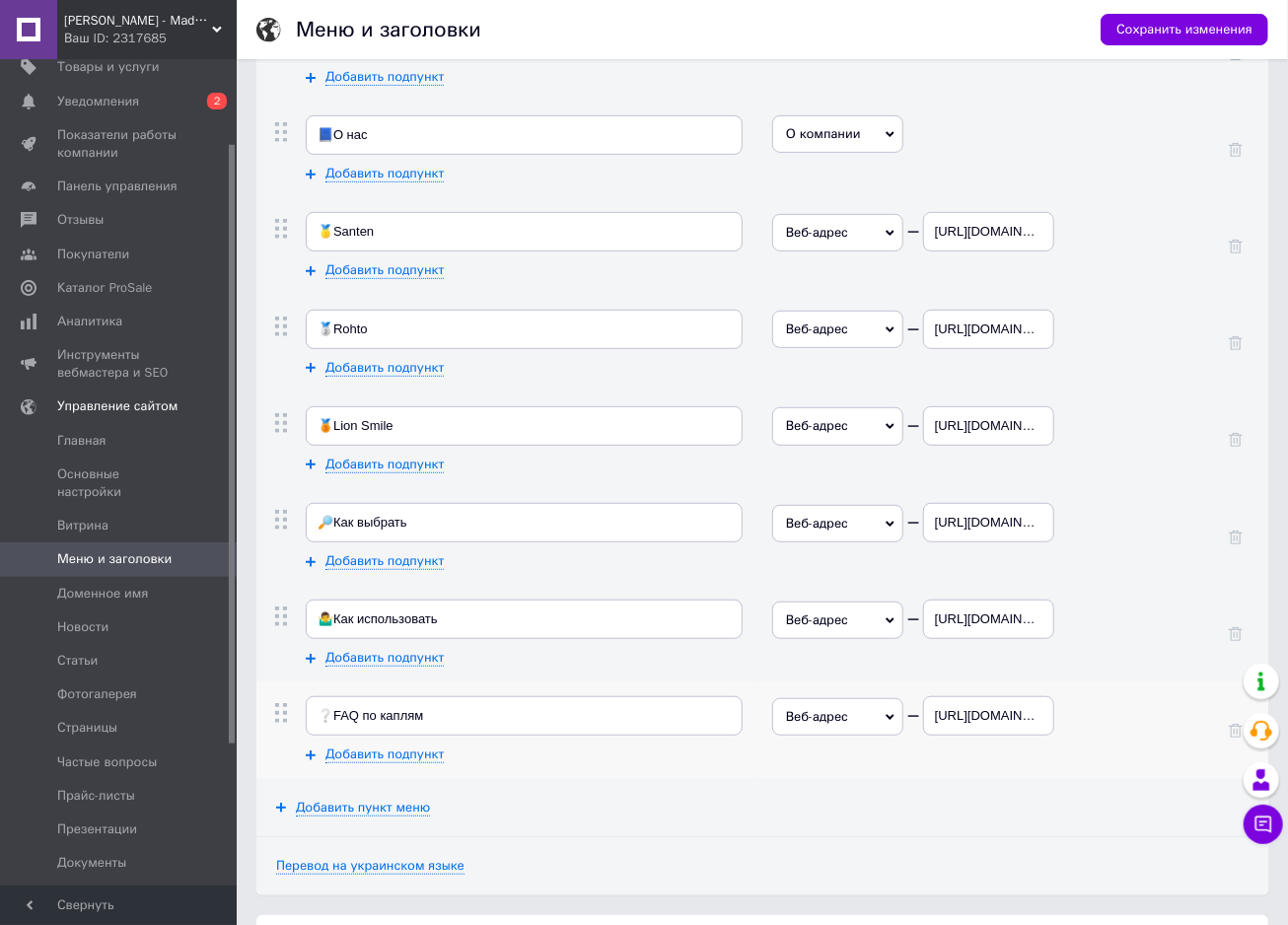 scroll, scrollTop: 394, scrollLeft: 0, axis: vertical 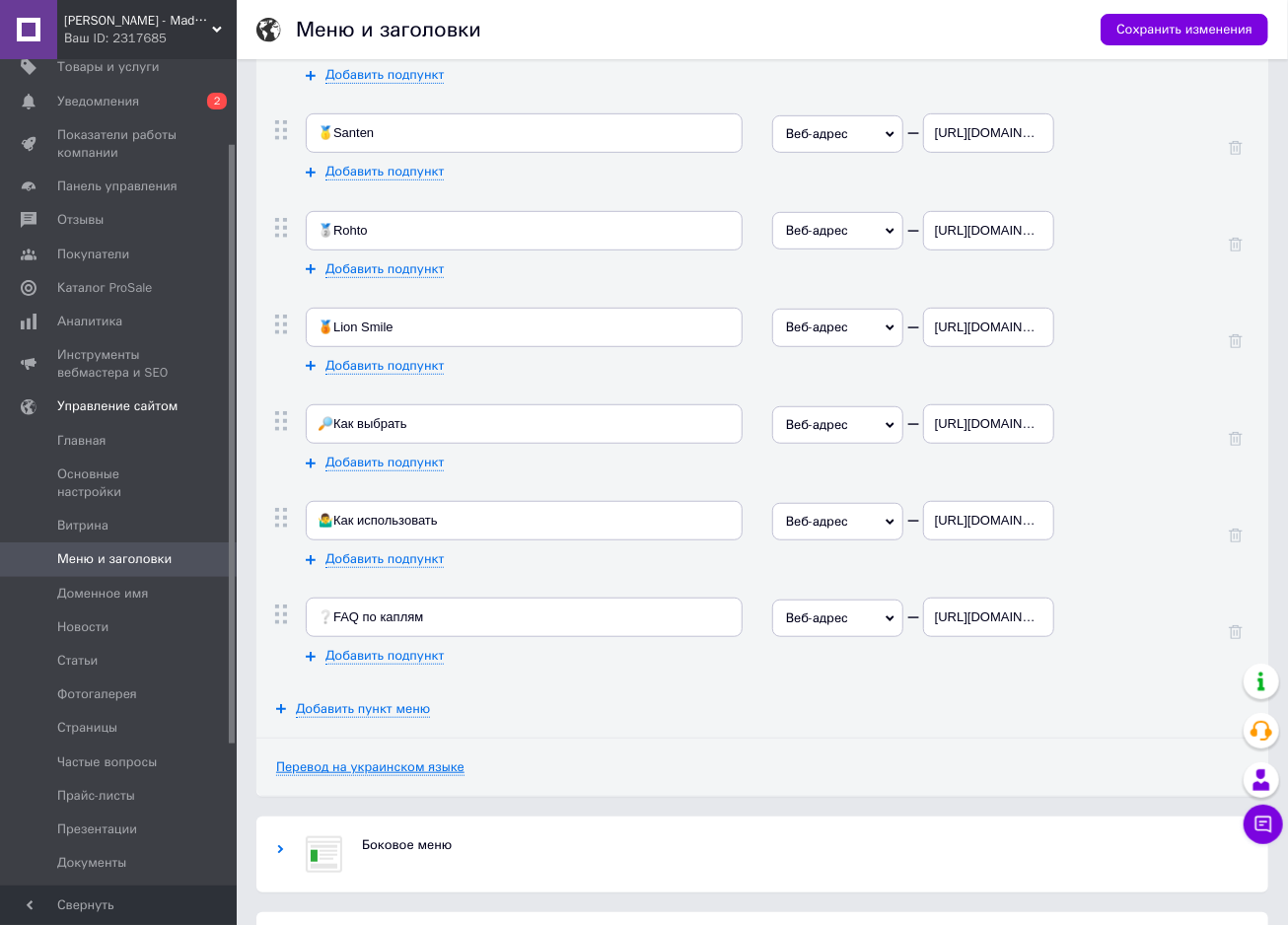 click on "Перевод на украинском языке" at bounding box center (370, 767) 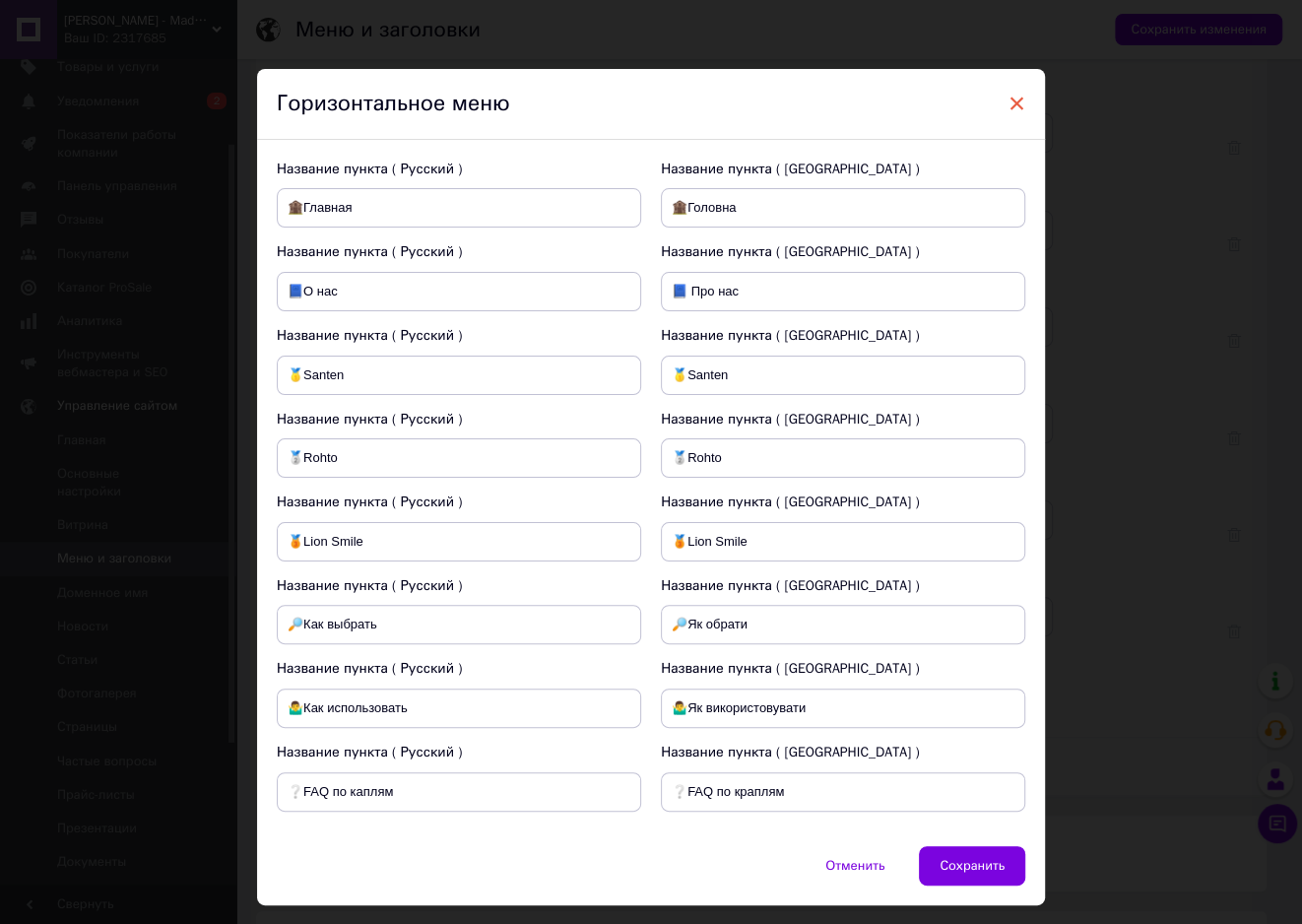 click on "×" at bounding box center [1016, 103] 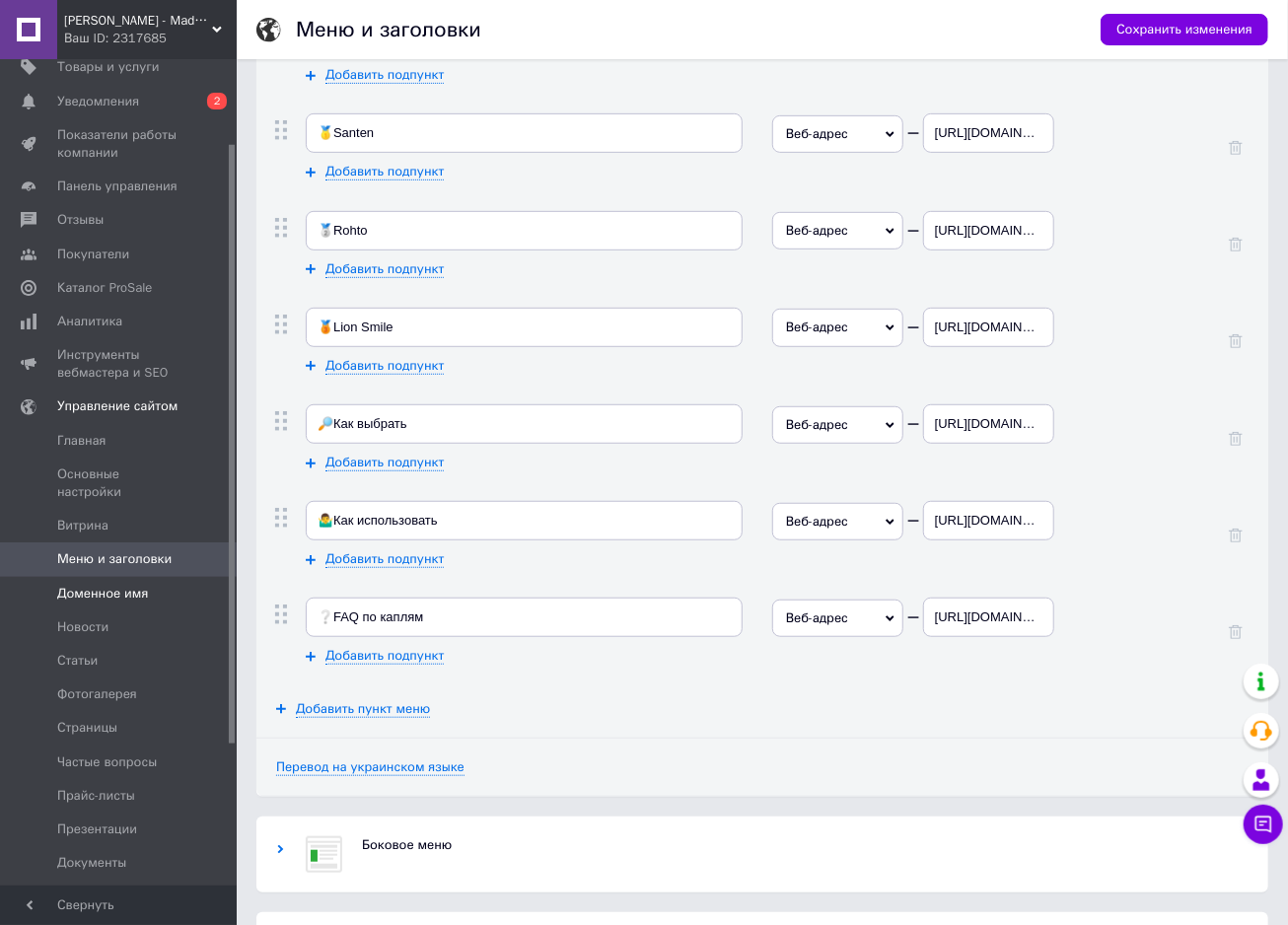 click on "Доменное имя" at bounding box center (103, 594) 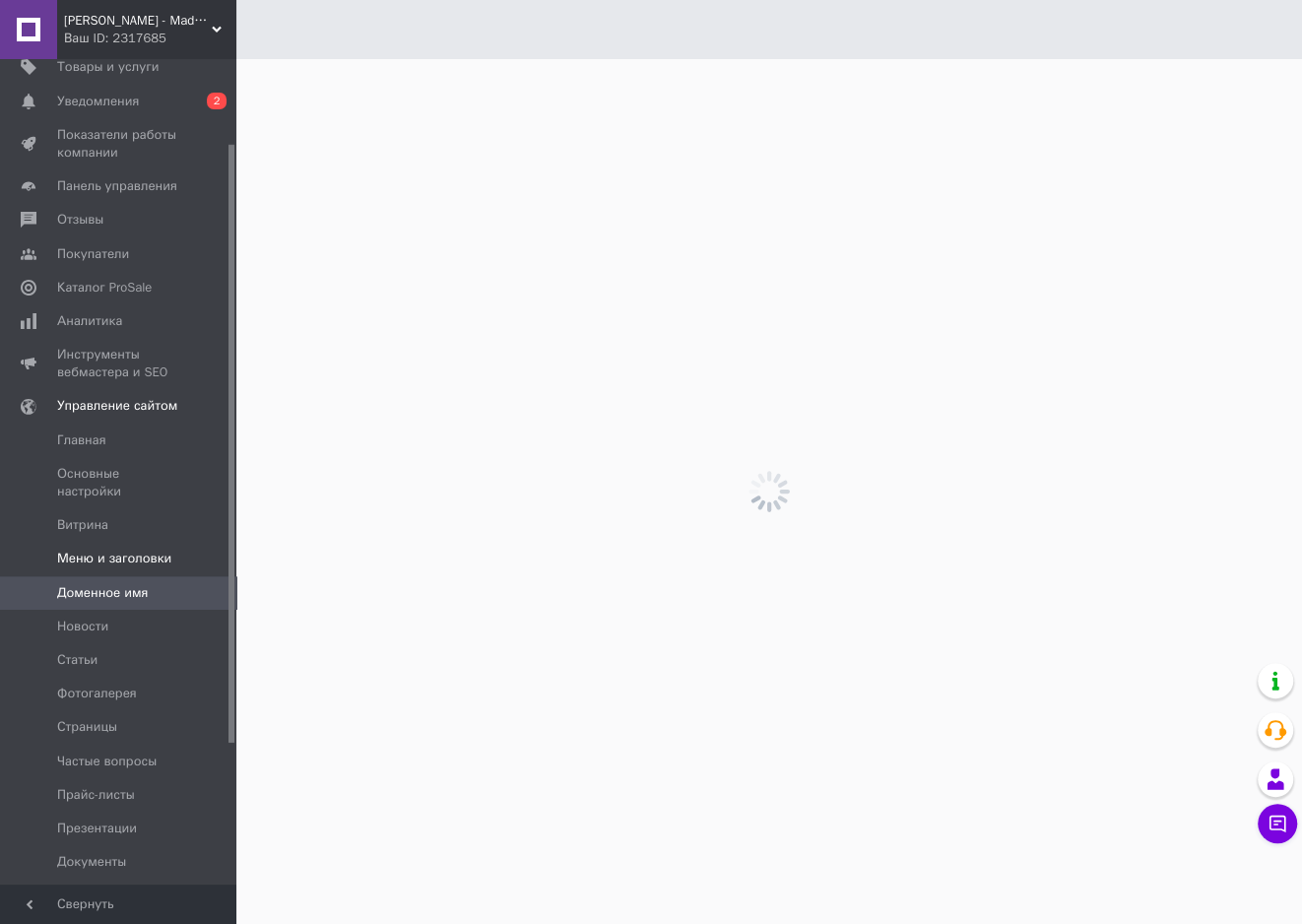 click on "Меню и заголовки" at bounding box center (119, 559) 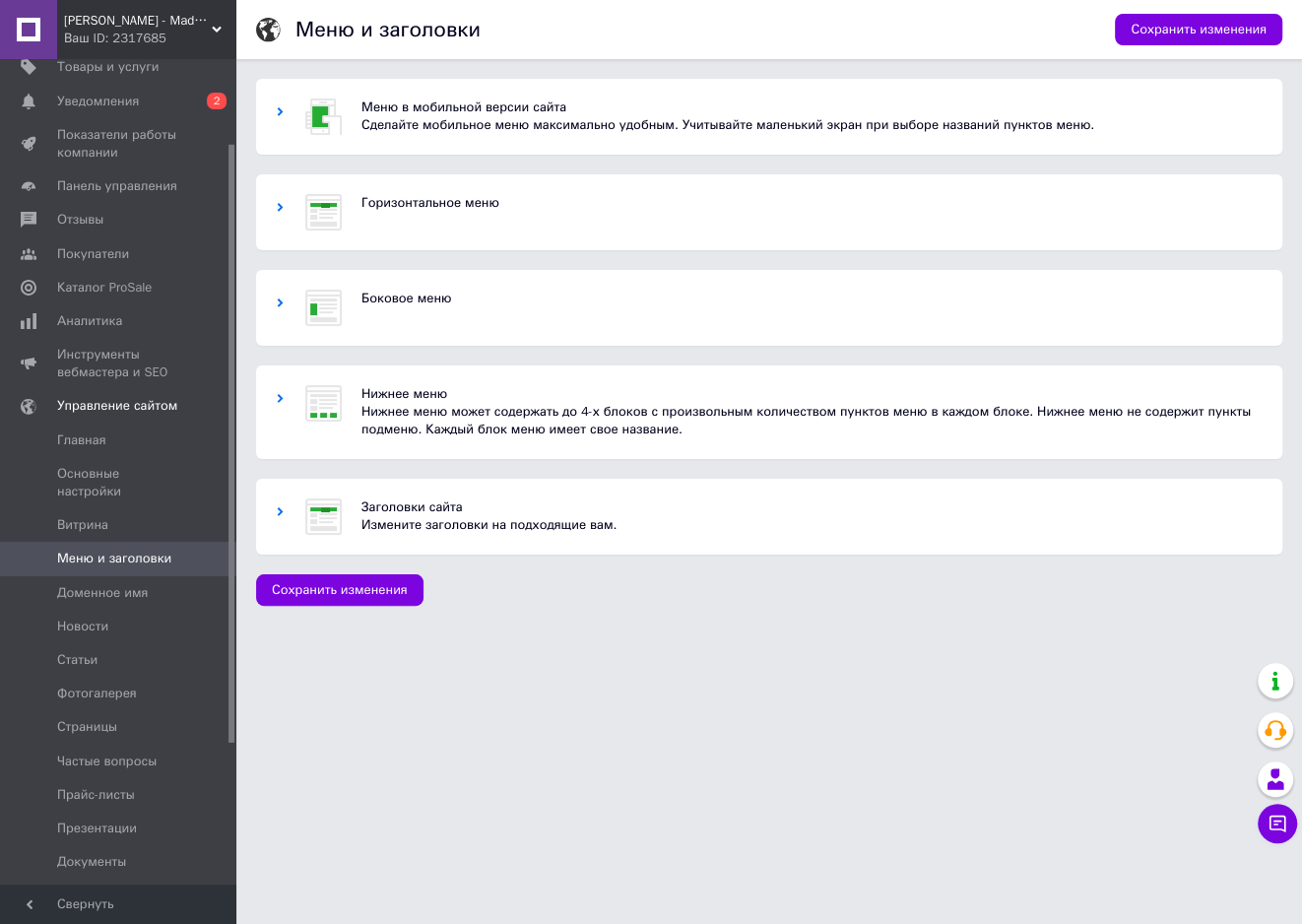 click on "Горизонтальное меню" at bounding box center [812, 212] 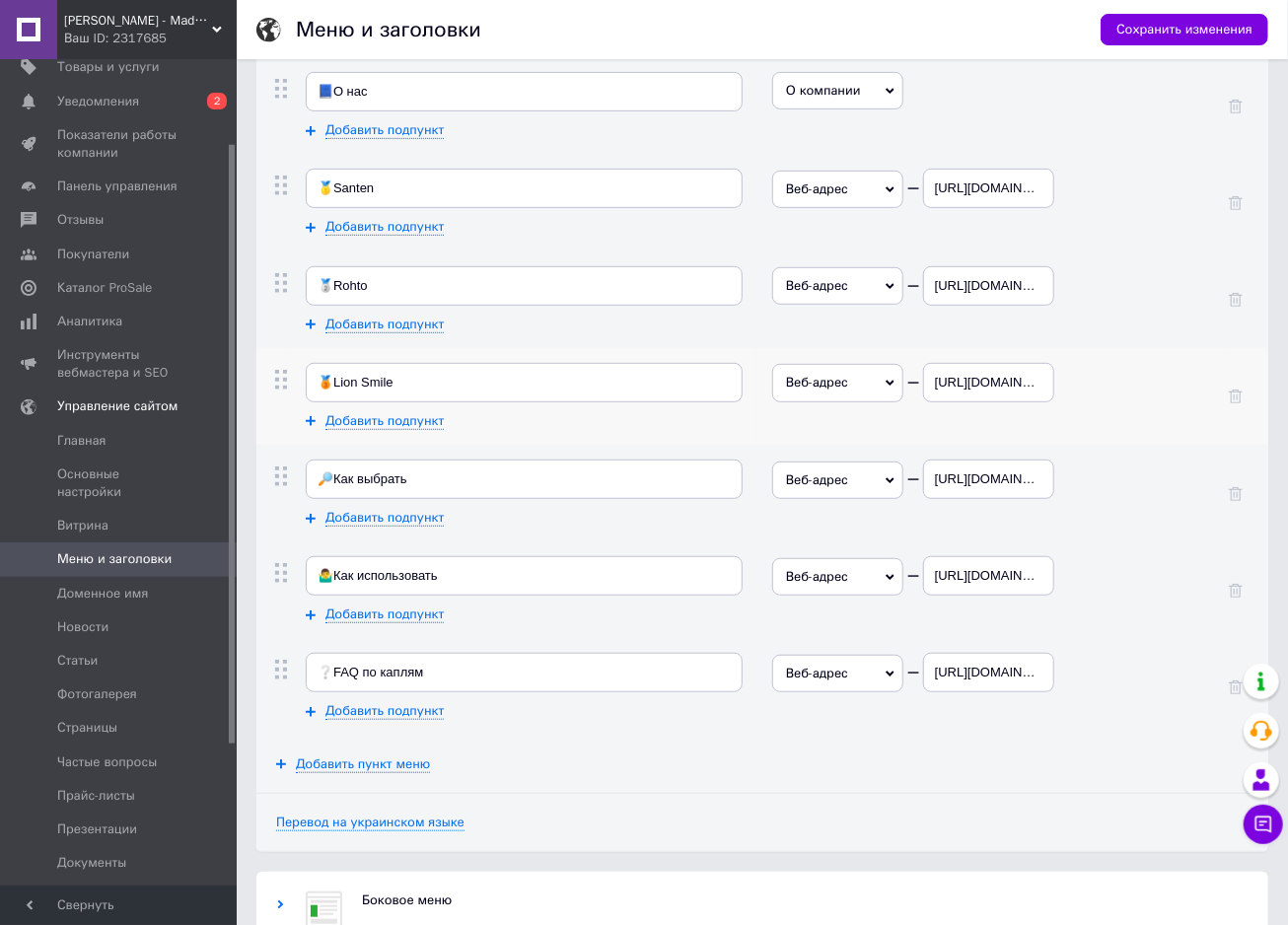 scroll, scrollTop: 394, scrollLeft: 0, axis: vertical 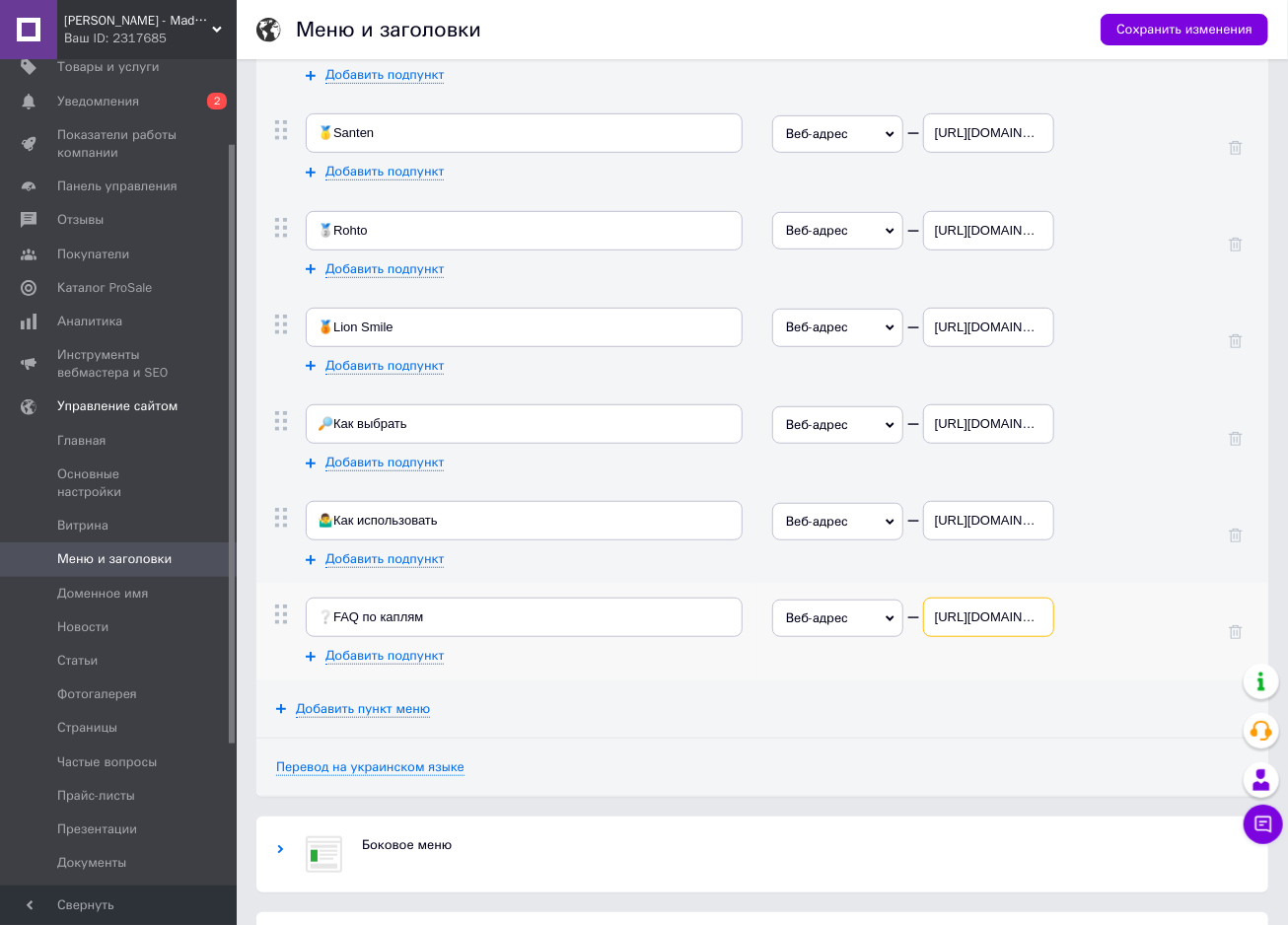 drag, startPoint x: 1056, startPoint y: 604, endPoint x: 933, endPoint y: 613, distance: 123.32883 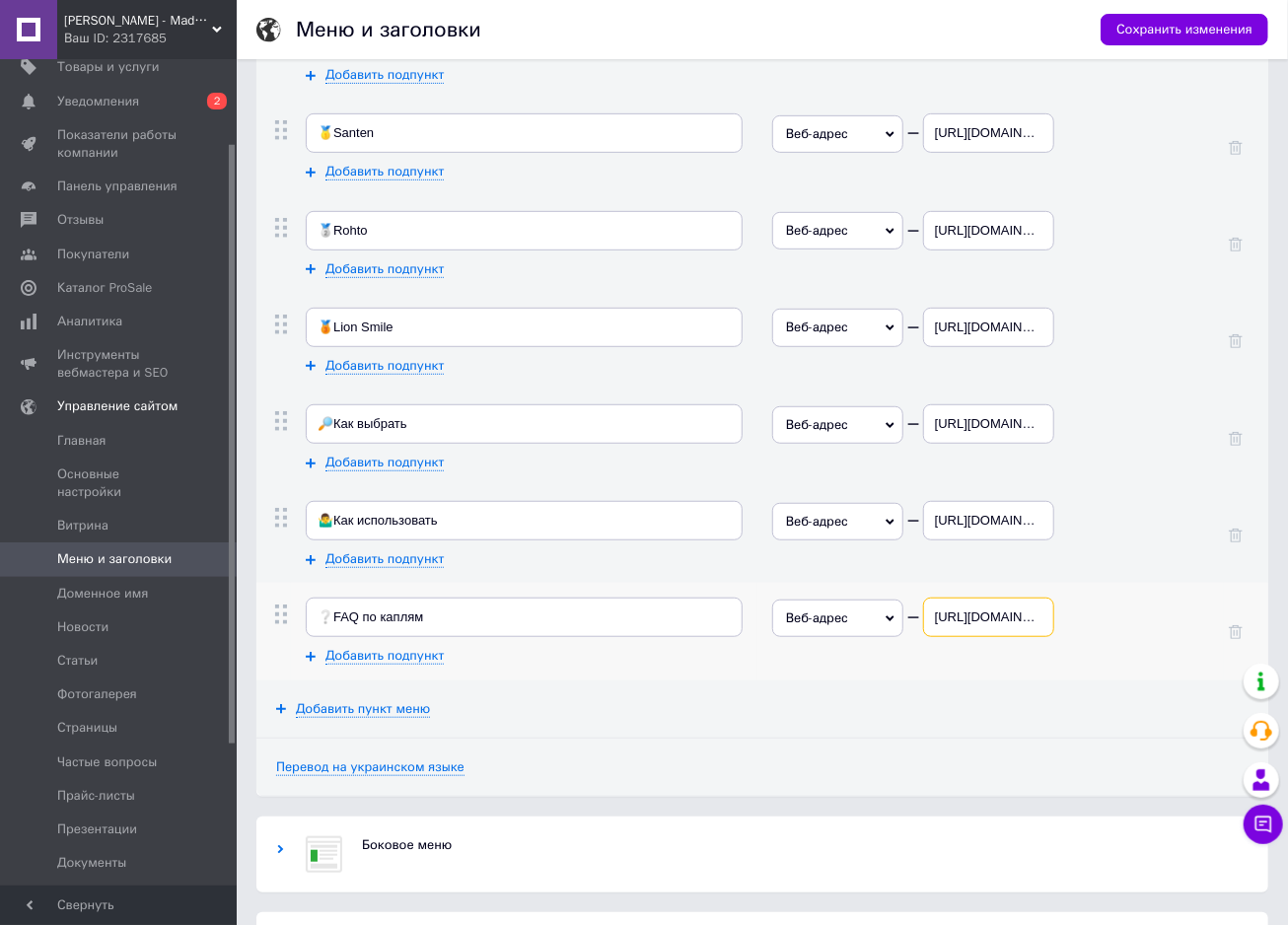 click on "[URL][DOMAIN_NAME]" at bounding box center (988, 617) 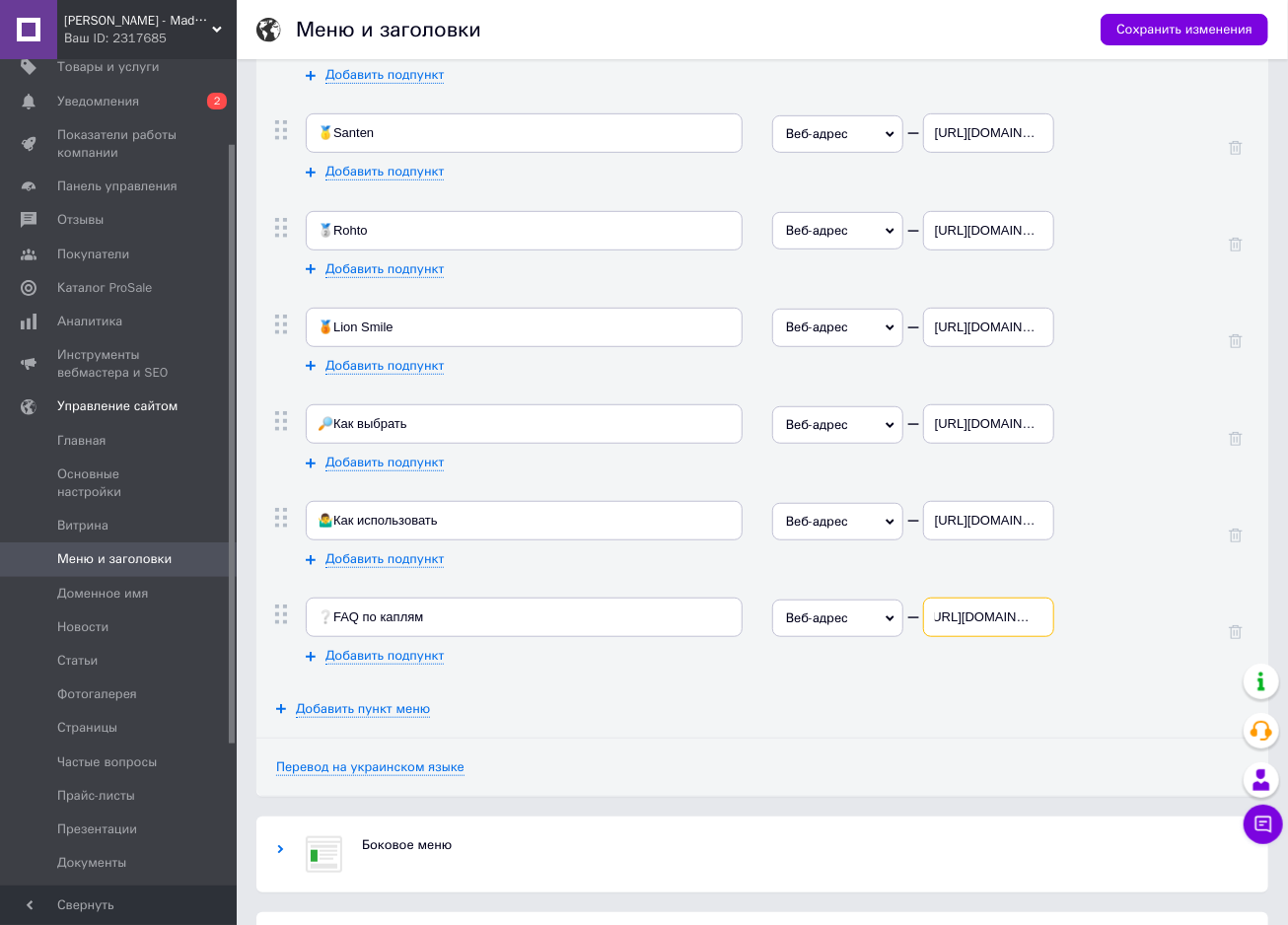 scroll, scrollTop: 0, scrollLeft: 13, axis: horizontal 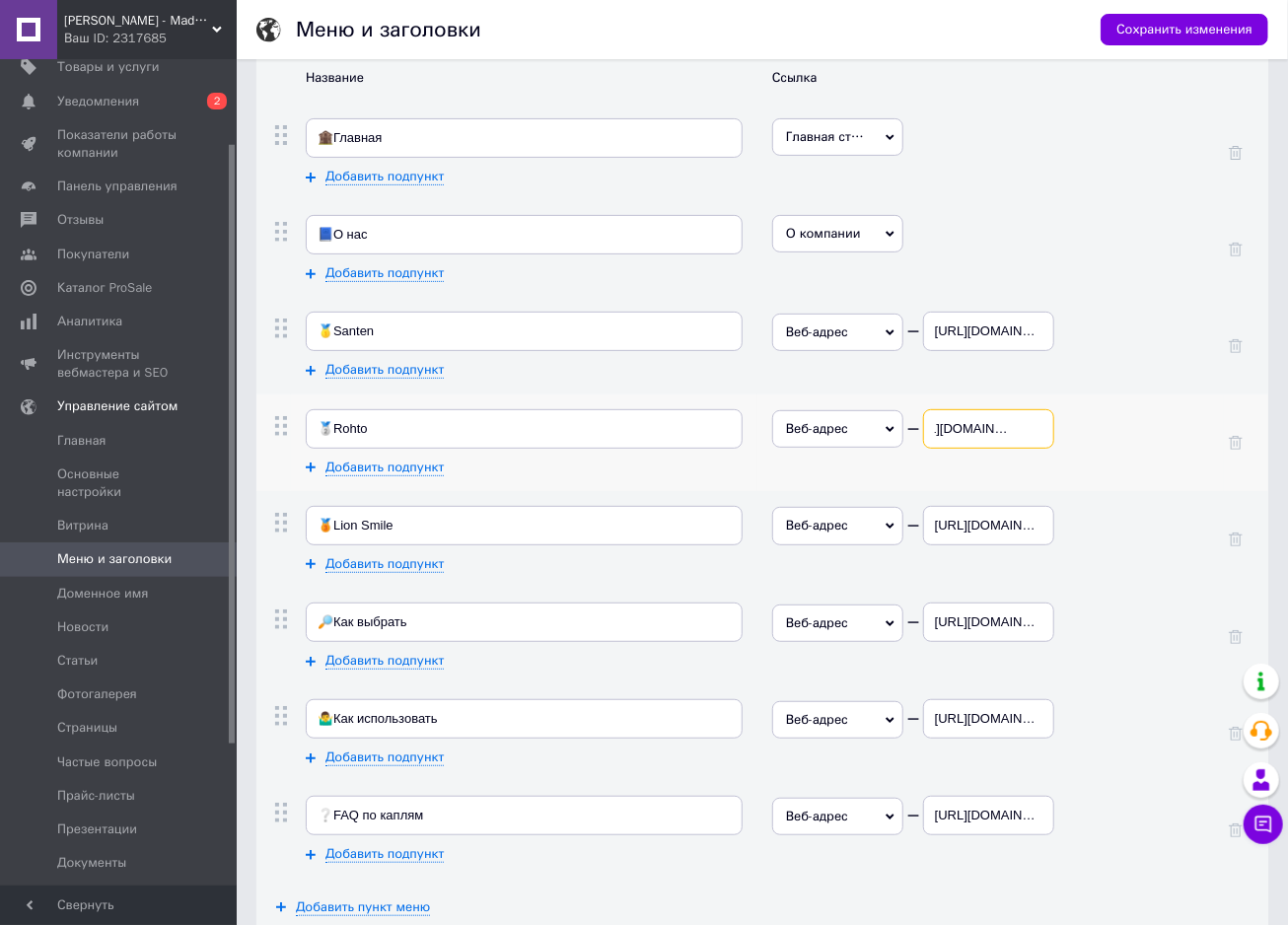 drag, startPoint x: 996, startPoint y: 426, endPoint x: 1054, endPoint y: 429, distance: 58.07753 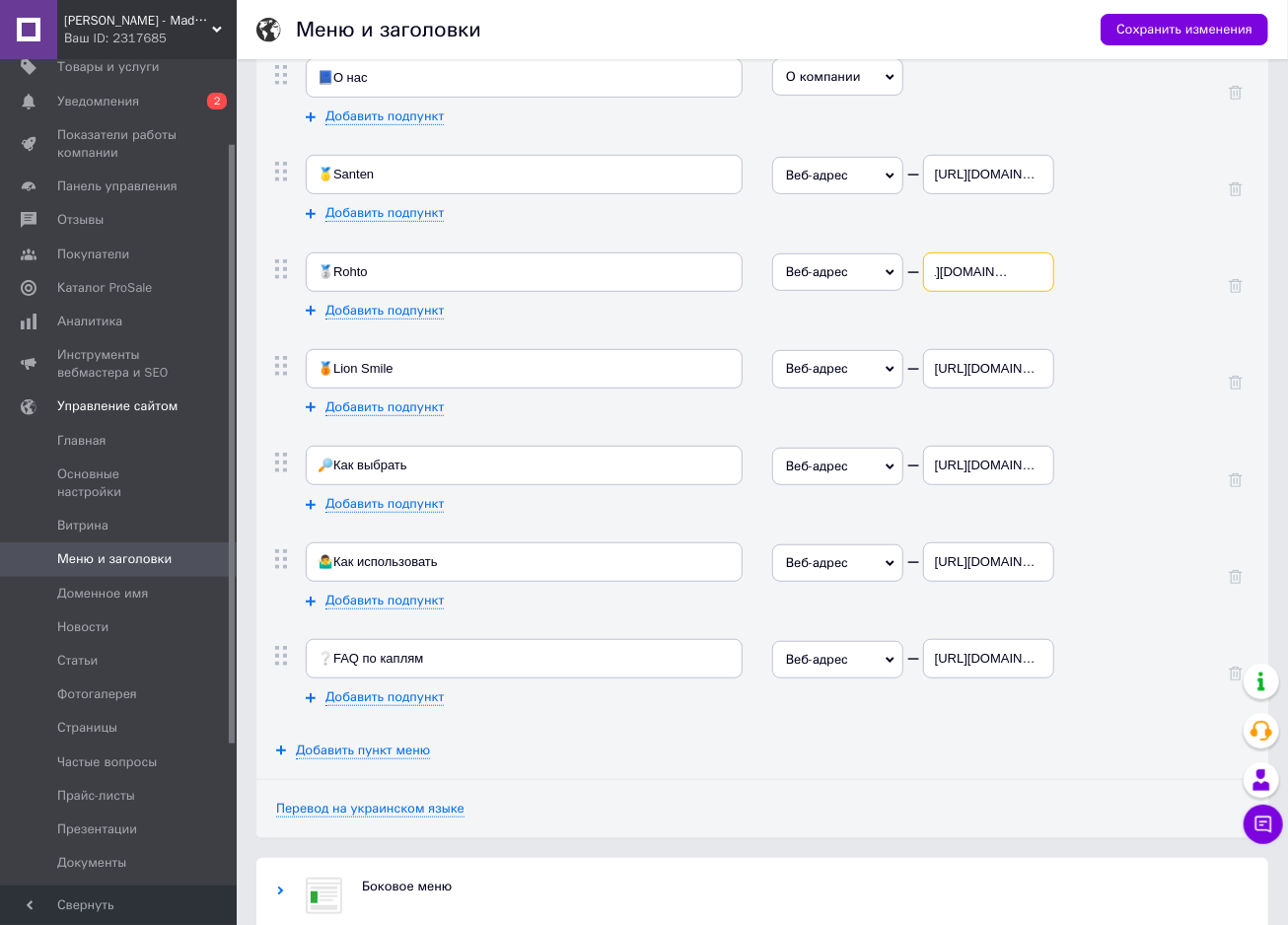 scroll, scrollTop: 636, scrollLeft: 0, axis: vertical 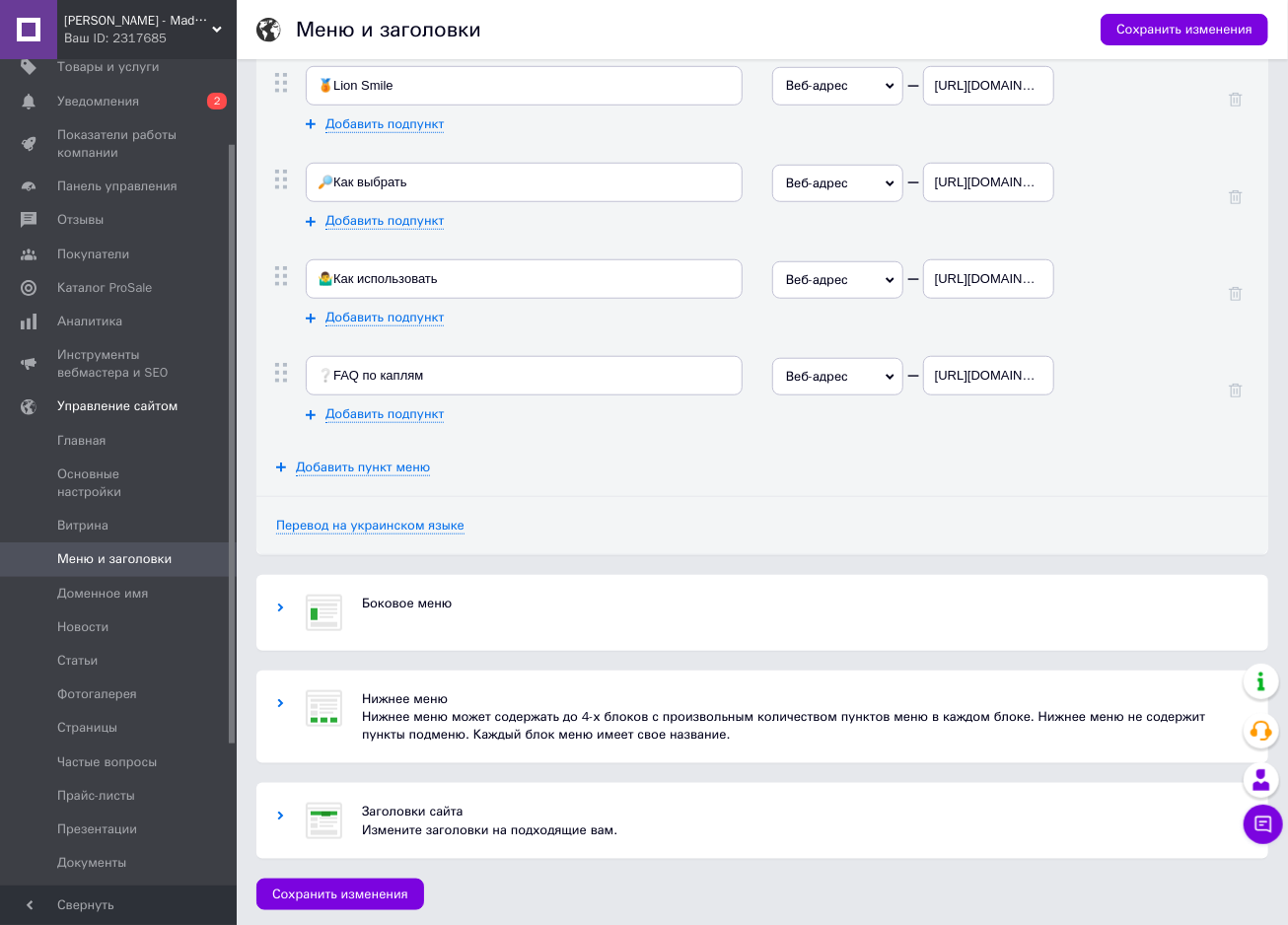 click on "Заголовки сайта" at bounding box center [805, 812] 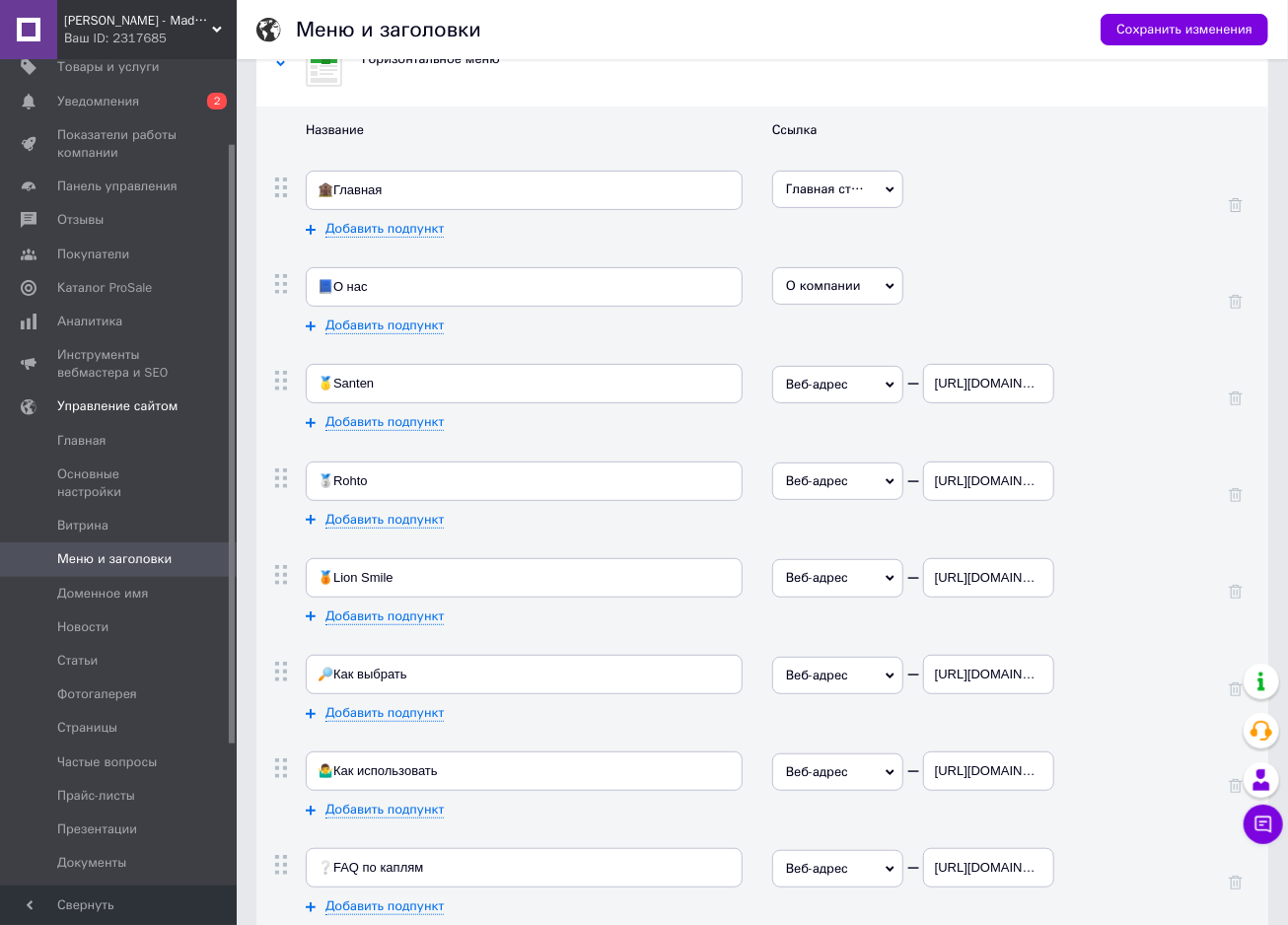 scroll, scrollTop: 196, scrollLeft: 0, axis: vertical 